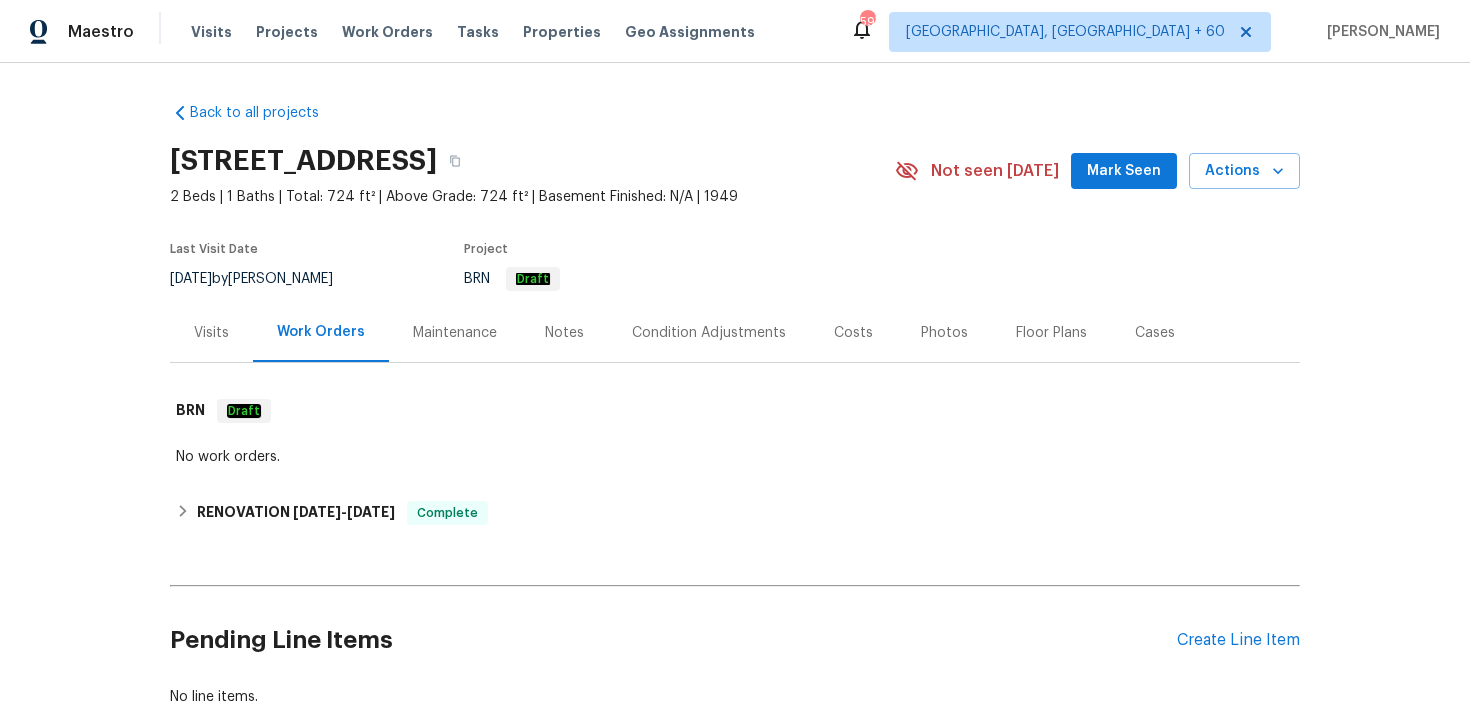 scroll, scrollTop: 0, scrollLeft: 0, axis: both 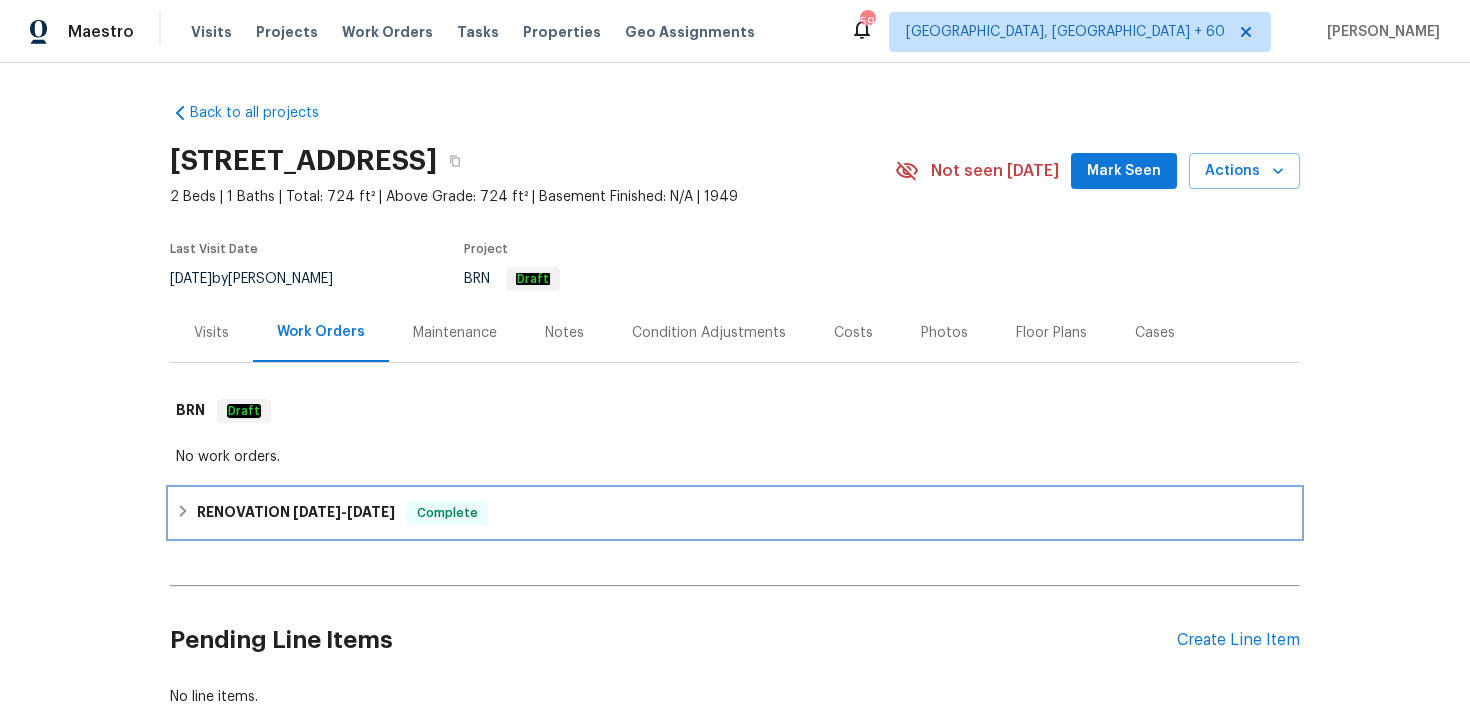 click on "RENOVATION   6/12/25  -  6/25/25 Complete" at bounding box center (735, 513) 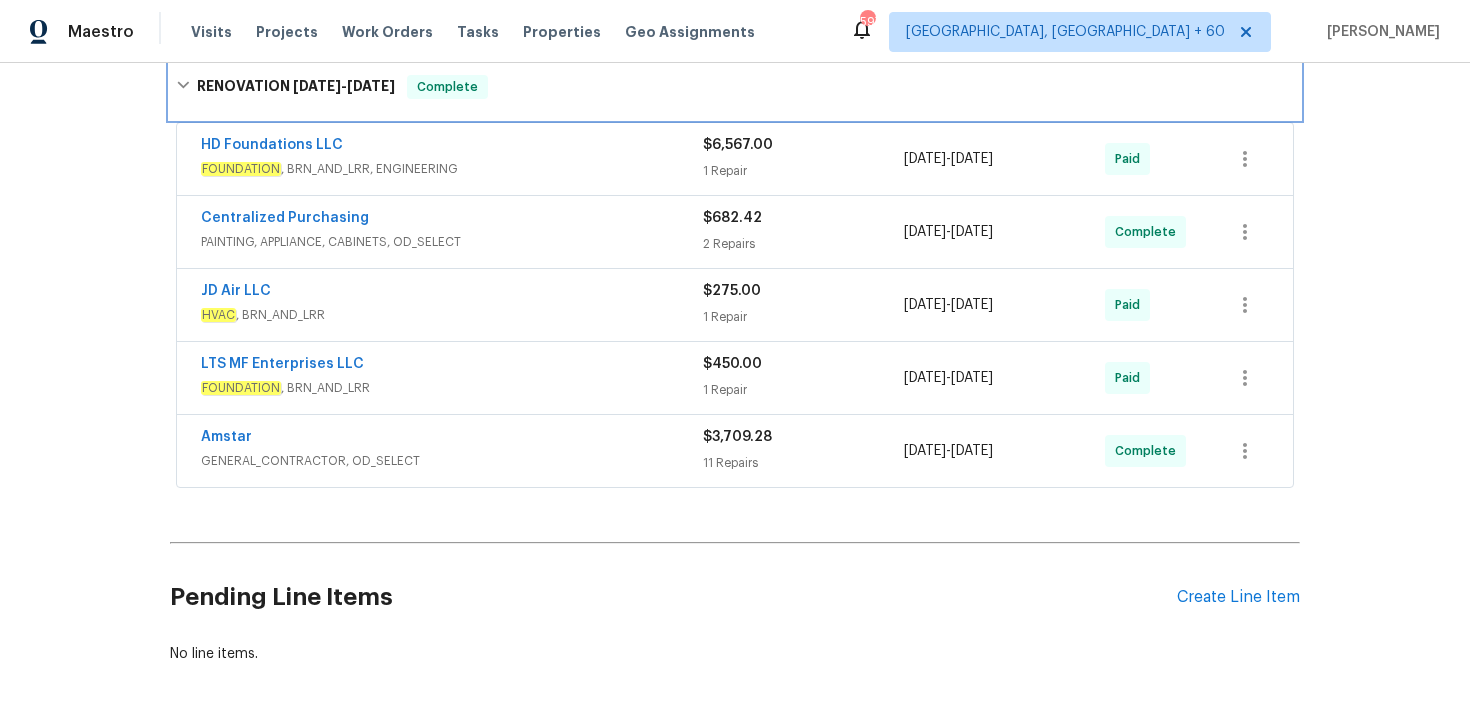 scroll, scrollTop: 522, scrollLeft: 0, axis: vertical 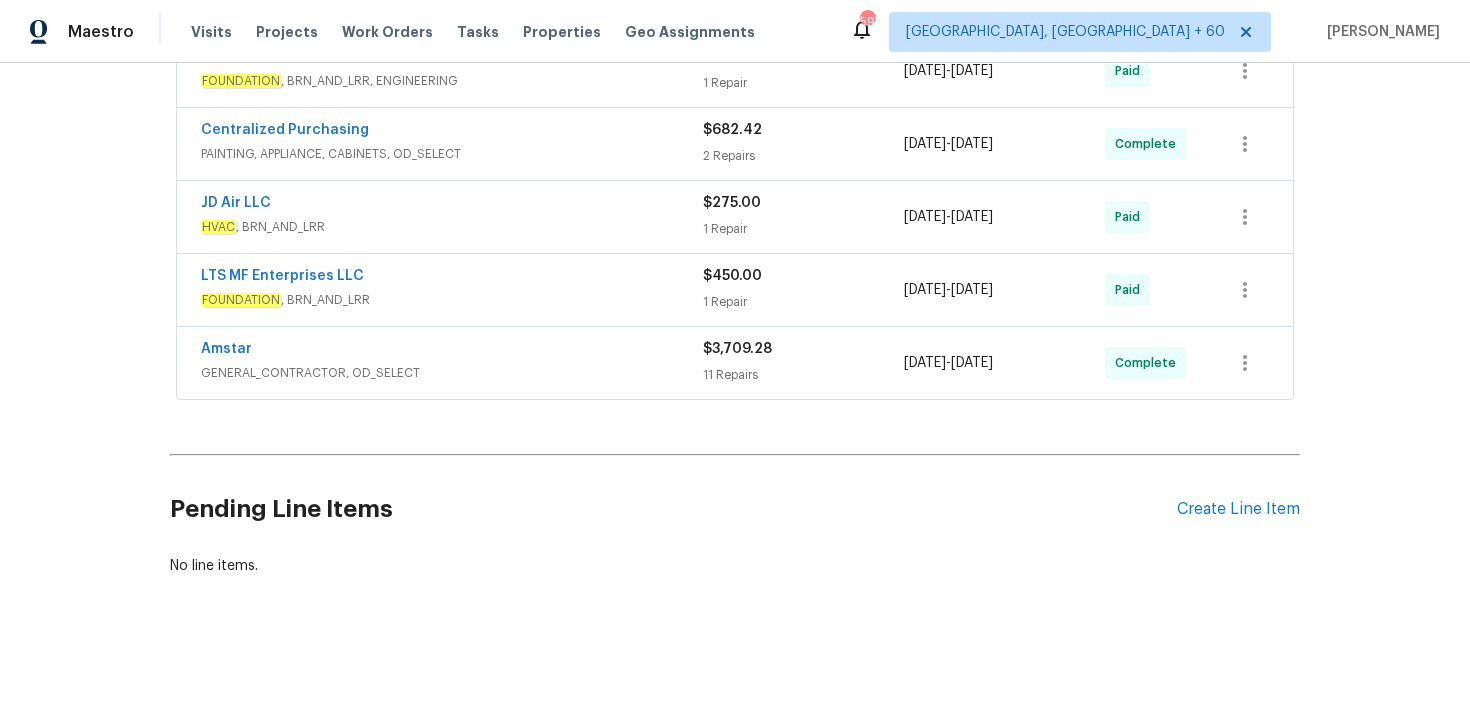 click on "11 Repairs" at bounding box center (803, 375) 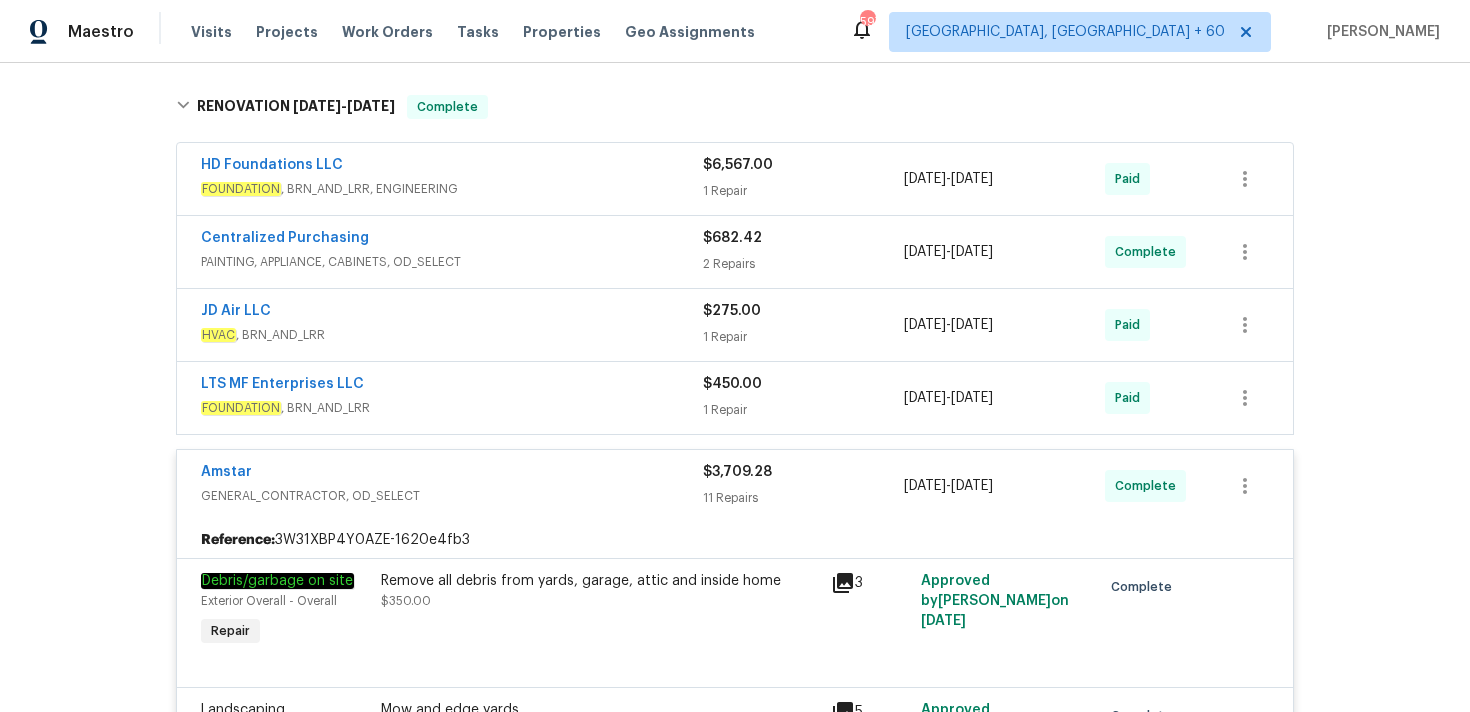 scroll, scrollTop: 418, scrollLeft: 0, axis: vertical 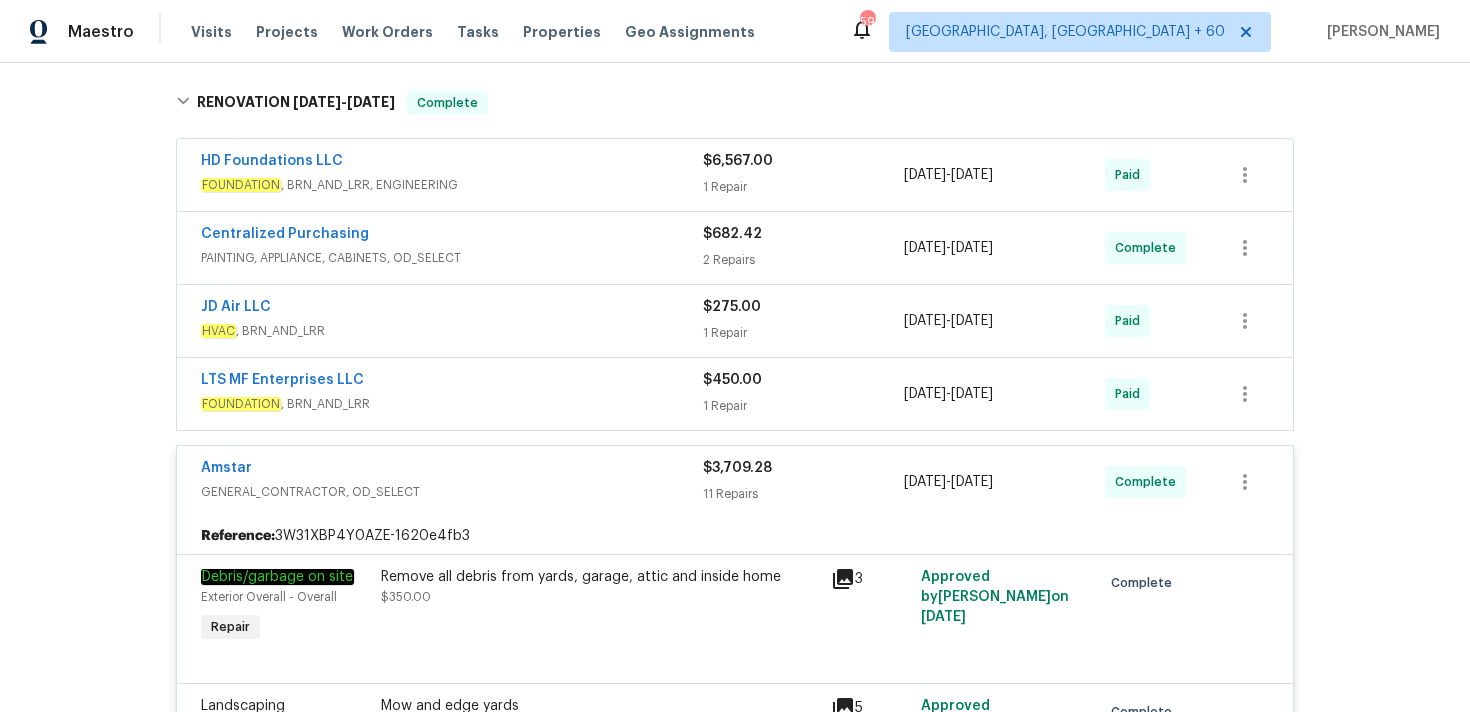 click on "1 Repair" at bounding box center [803, 406] 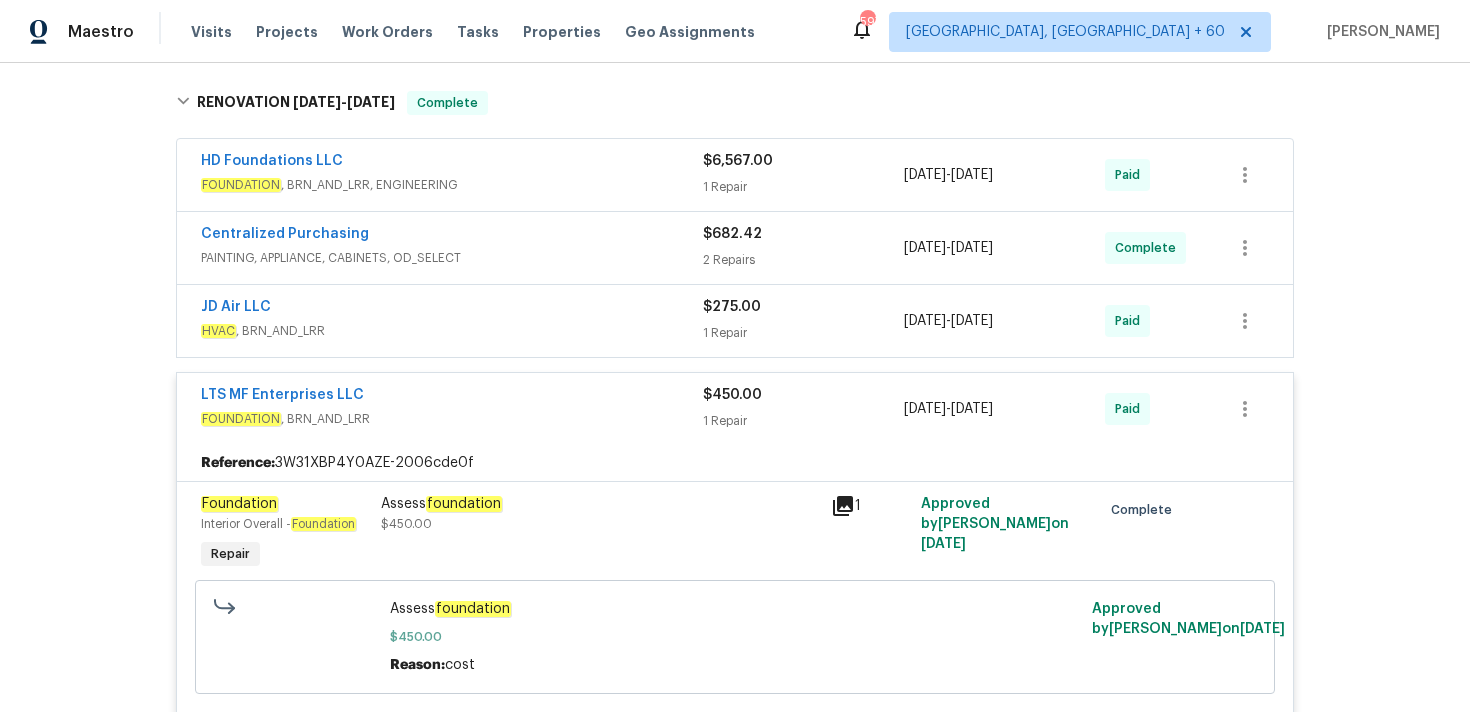 click on "$275.00 1 Repair" at bounding box center (803, 321) 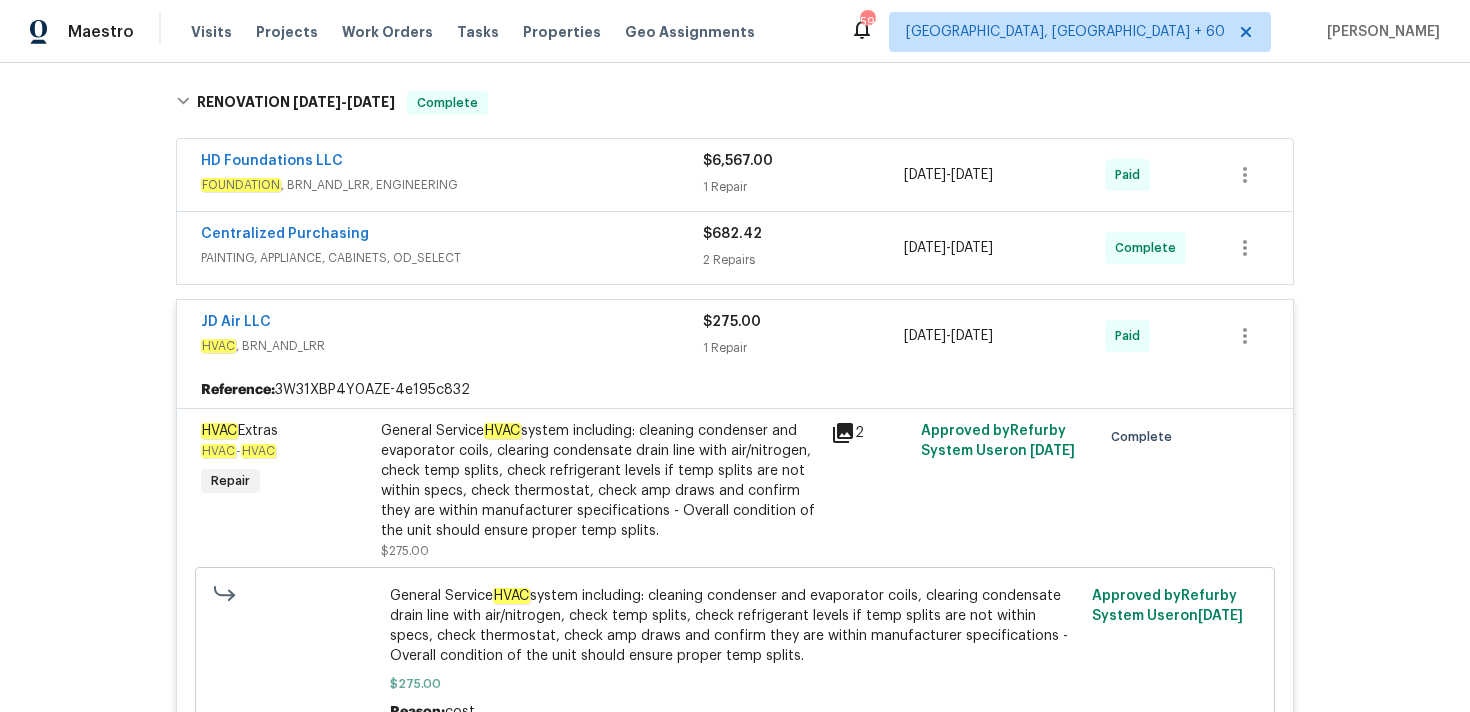 click on "2 Repairs" at bounding box center (803, 260) 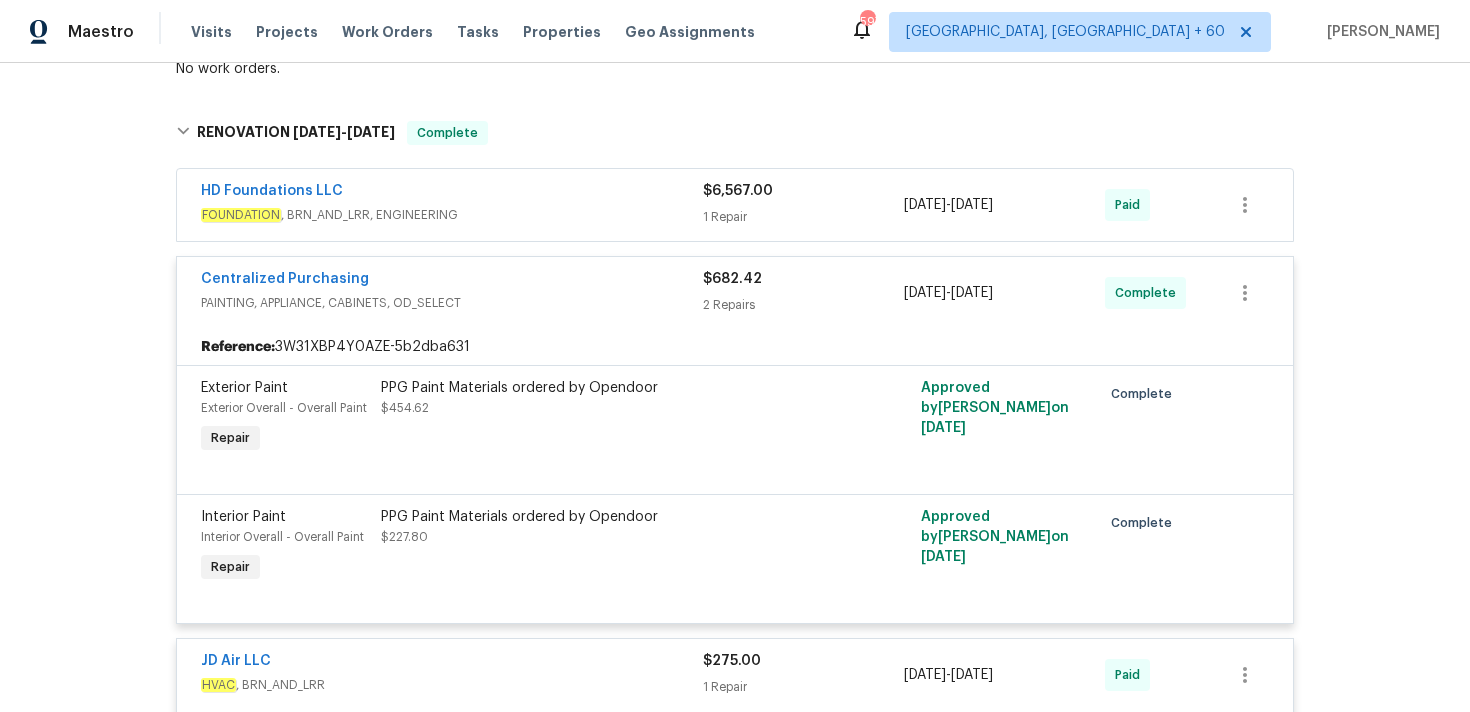 scroll, scrollTop: 383, scrollLeft: 0, axis: vertical 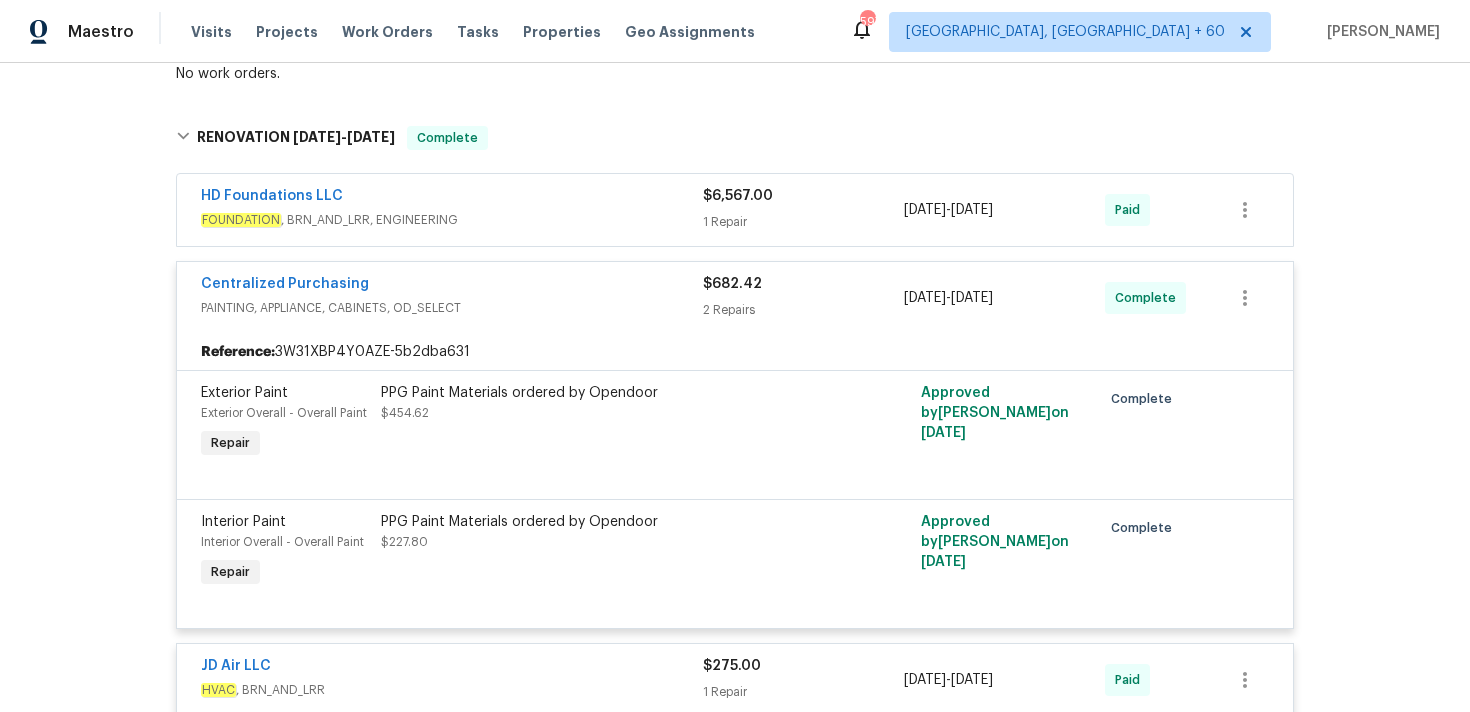 click on "1 Repair" at bounding box center [803, 222] 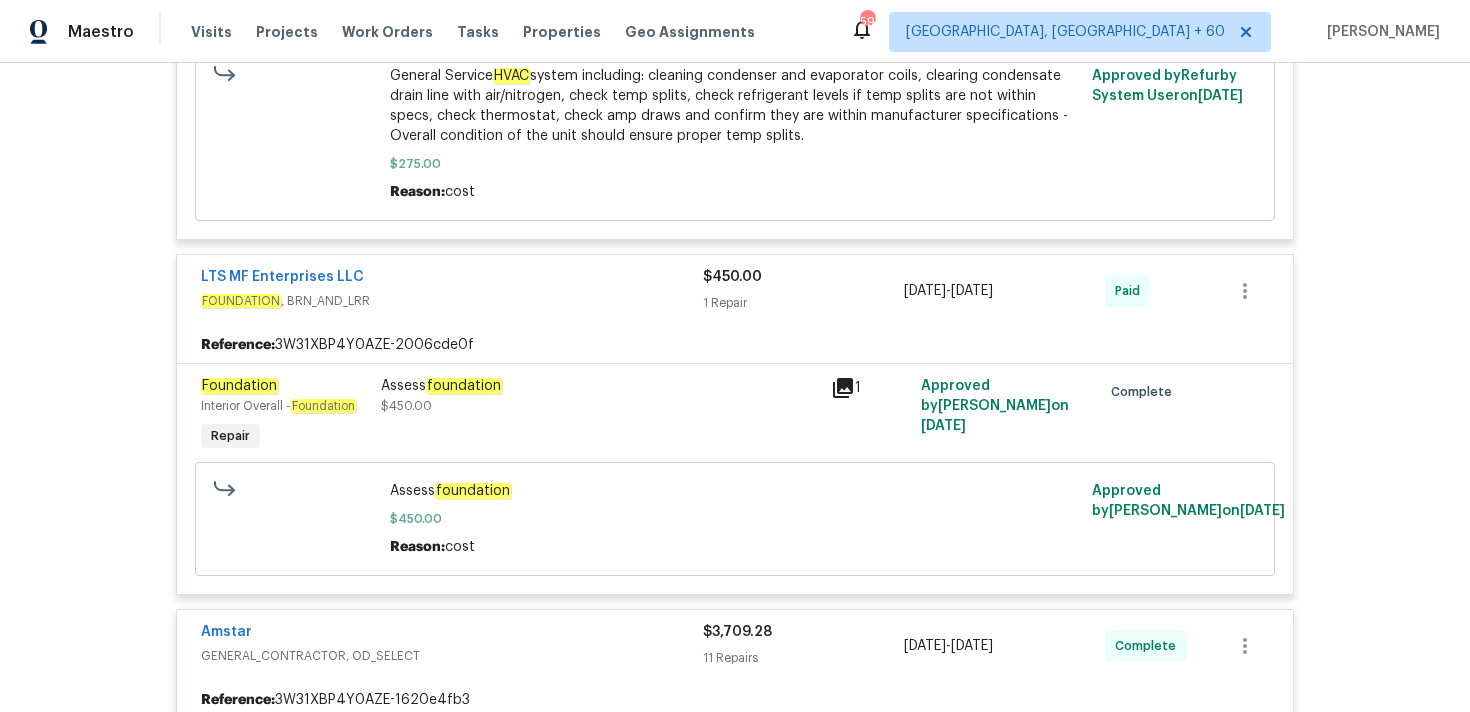 scroll, scrollTop: 1526, scrollLeft: 0, axis: vertical 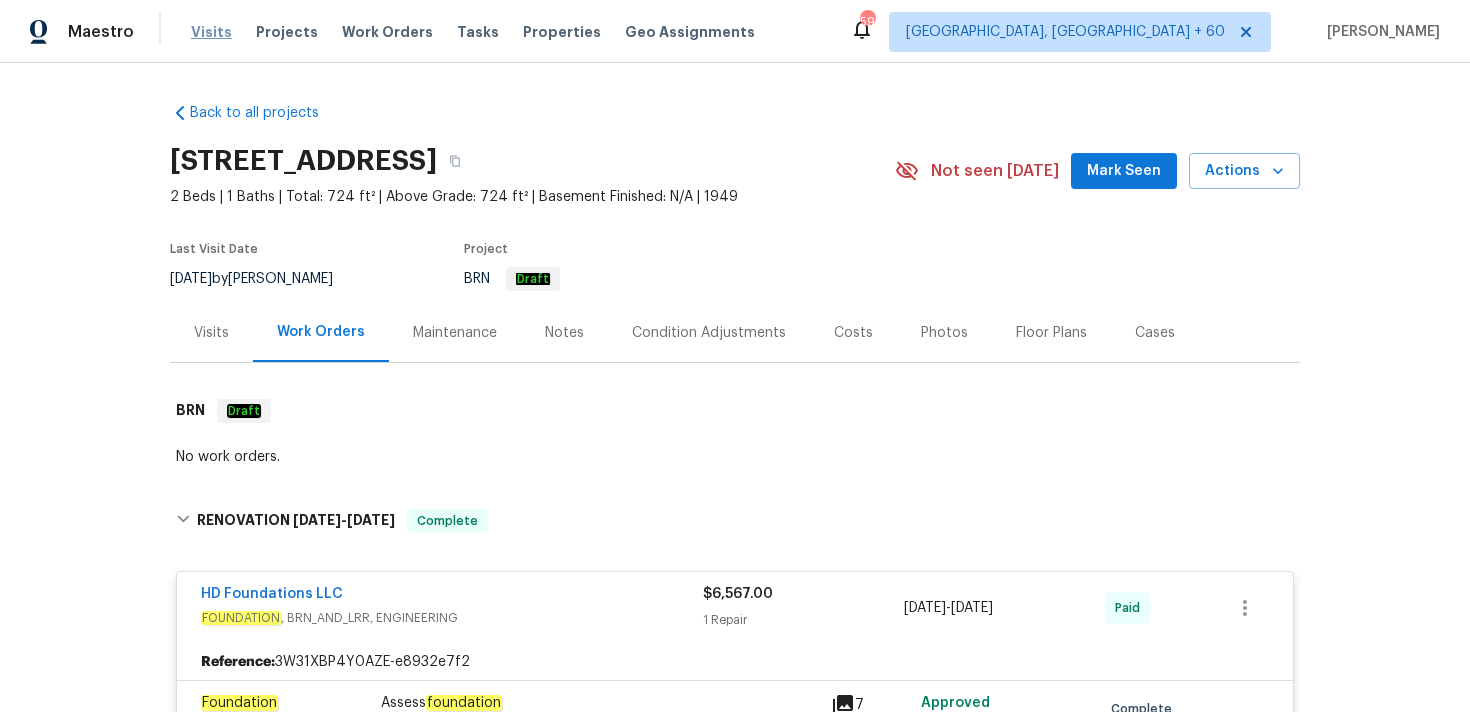 click on "Visits" at bounding box center [211, 32] 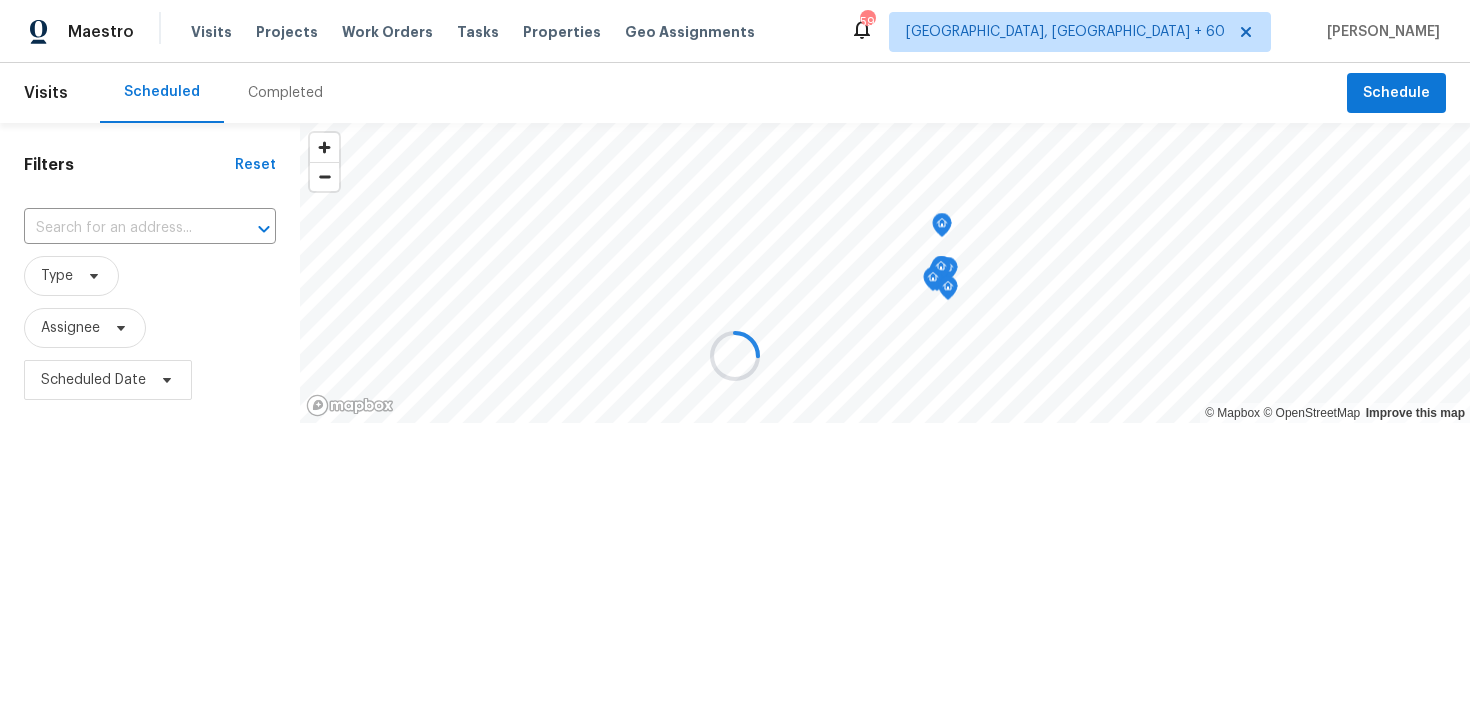 click at bounding box center [735, 356] 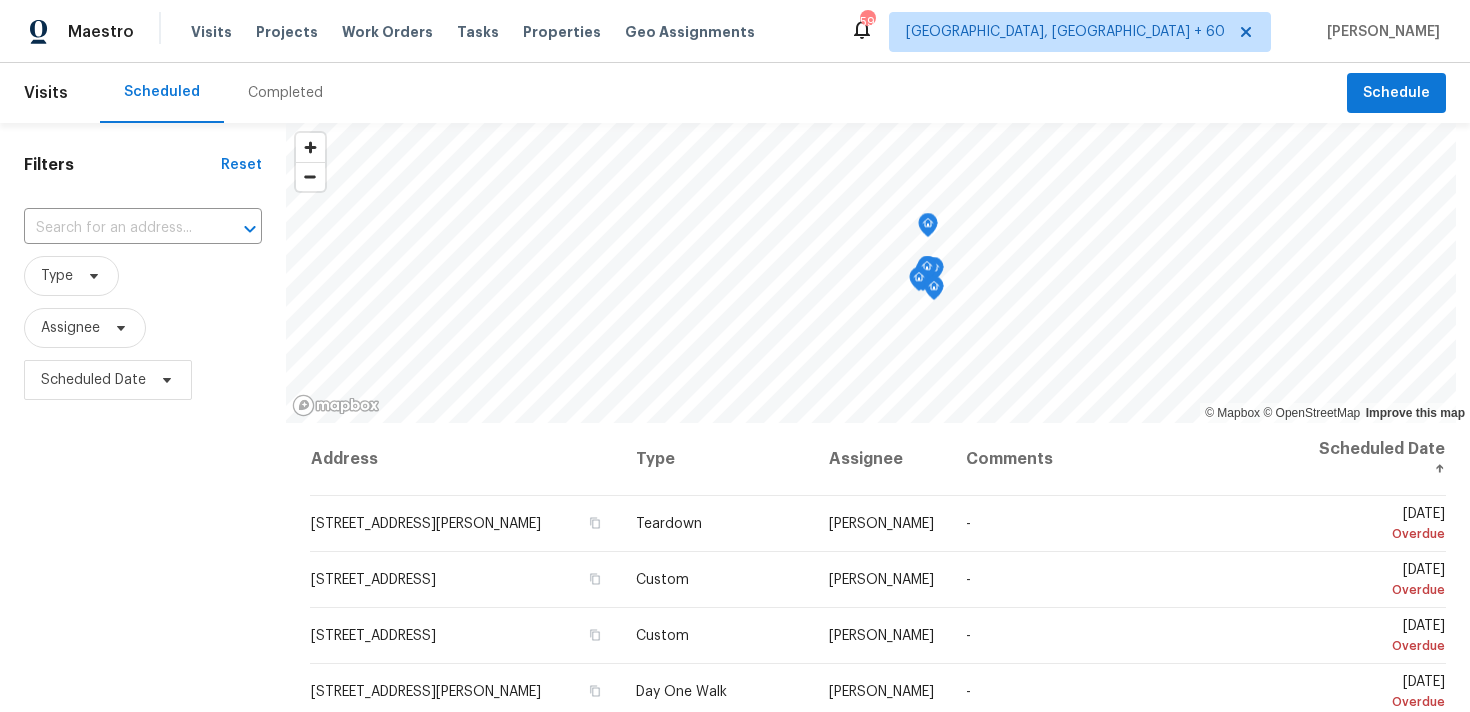 click on "Completed" at bounding box center (285, 93) 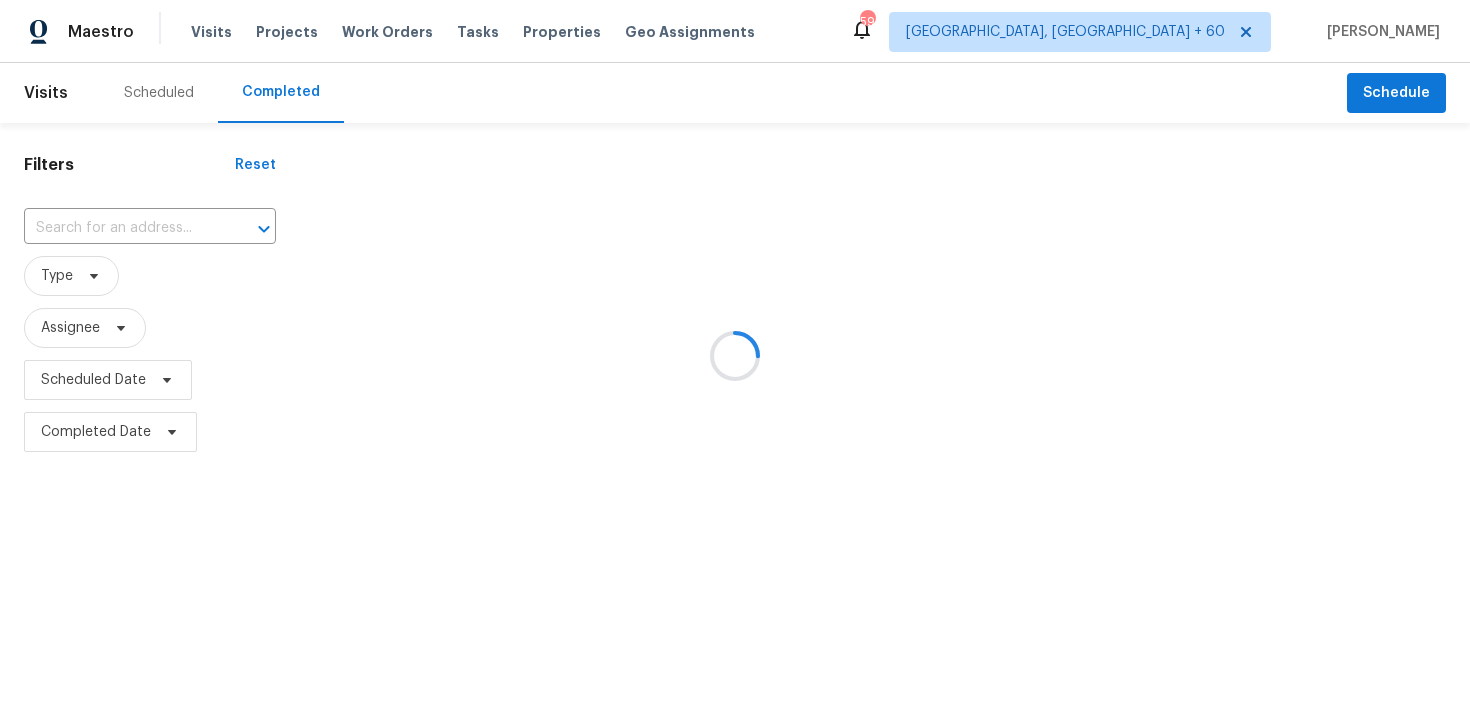 click at bounding box center [735, 356] 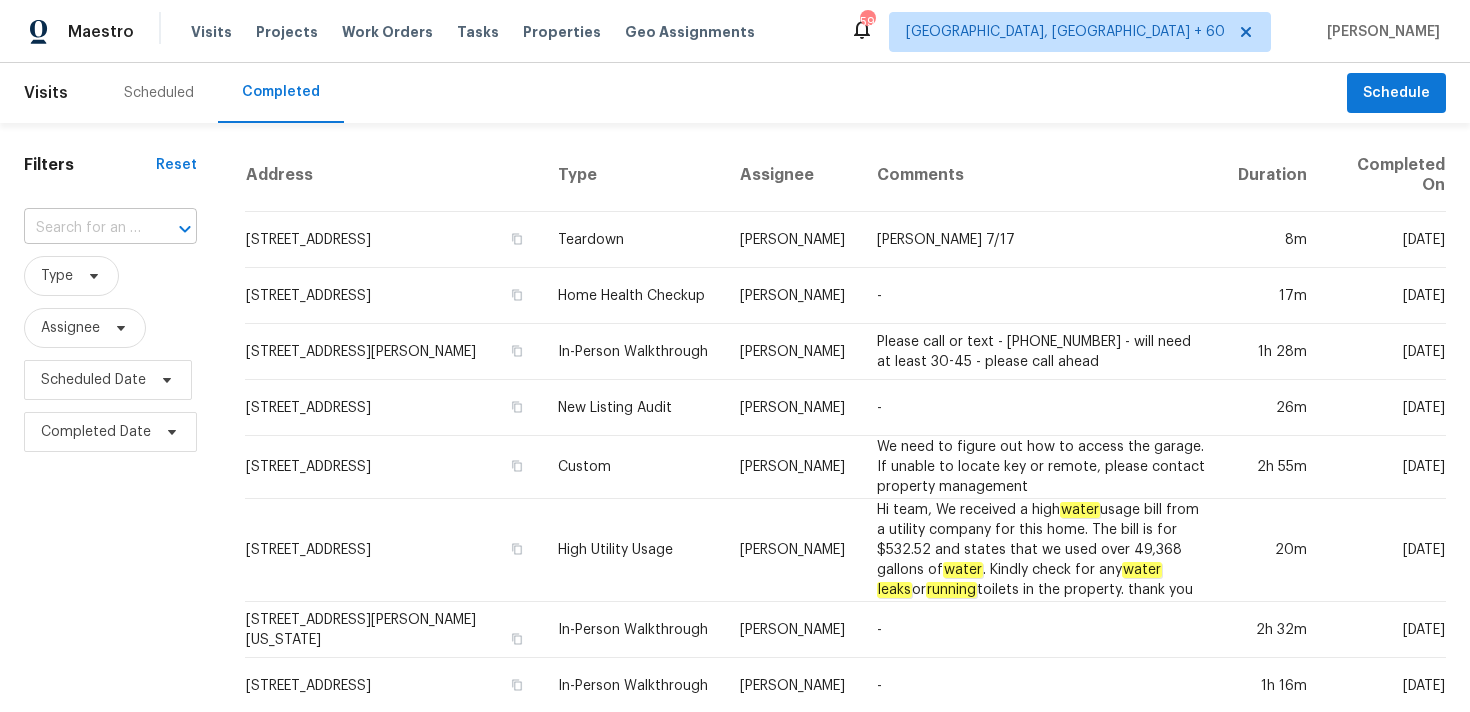 click at bounding box center [82, 228] 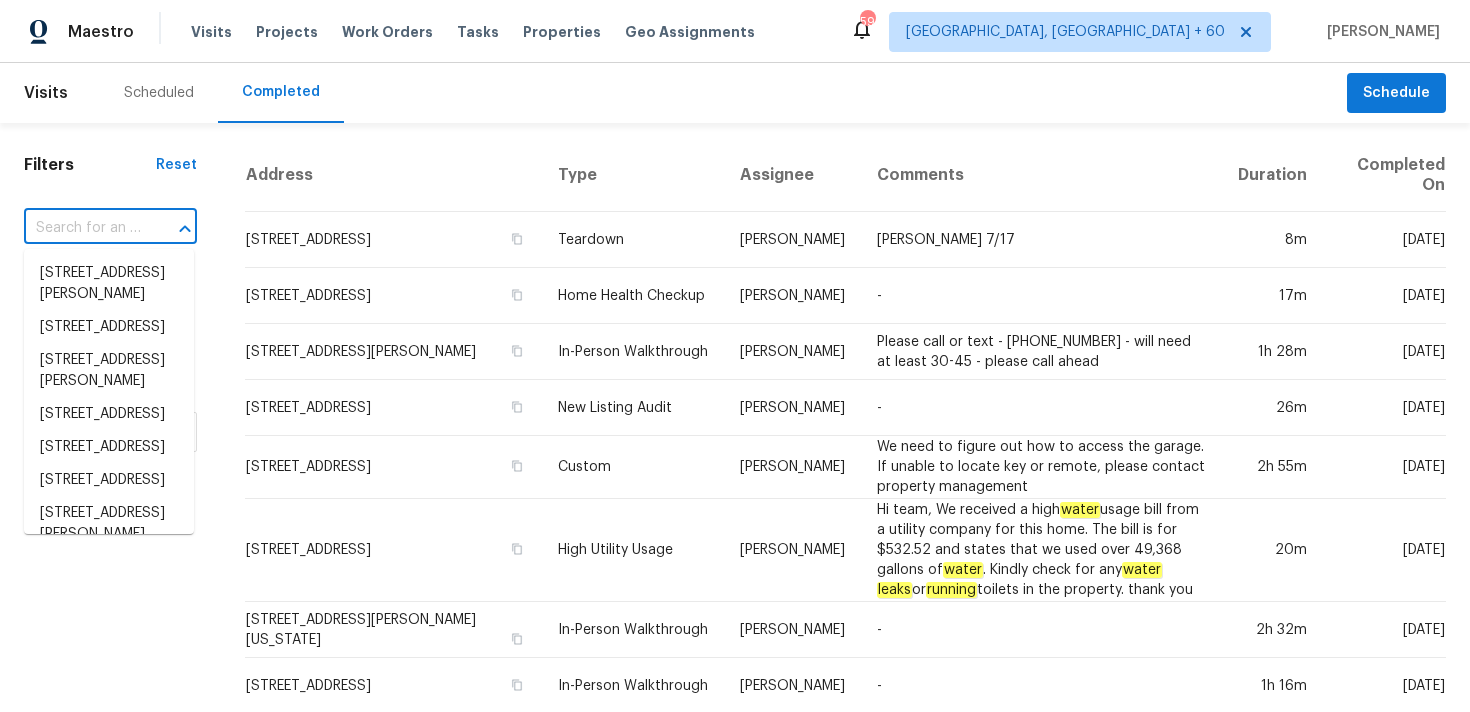 paste on "11138 Summer Star Dr Riverview, FL 33579" 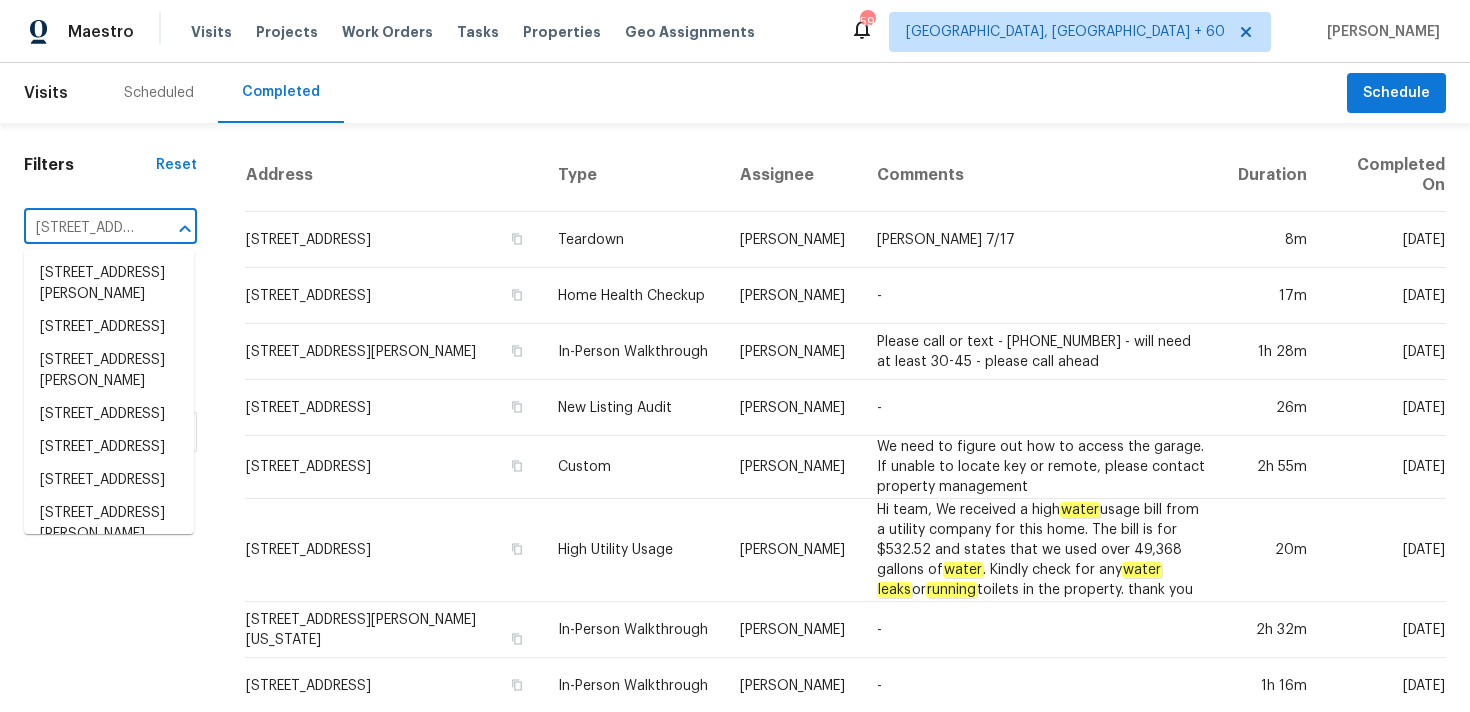 scroll, scrollTop: 0, scrollLeft: 172, axis: horizontal 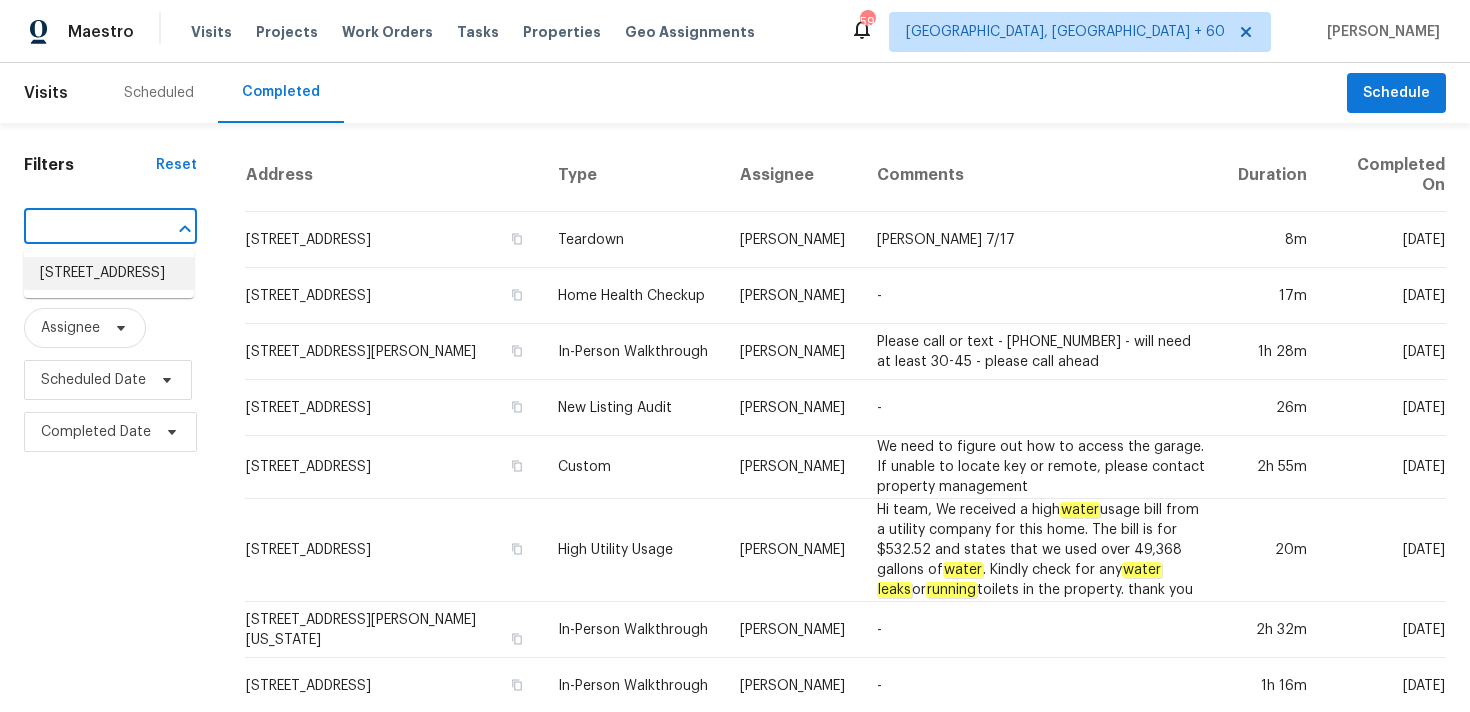 click on "11138 Summer Star Dr, Riverview, FL 33579" at bounding box center (109, 273) 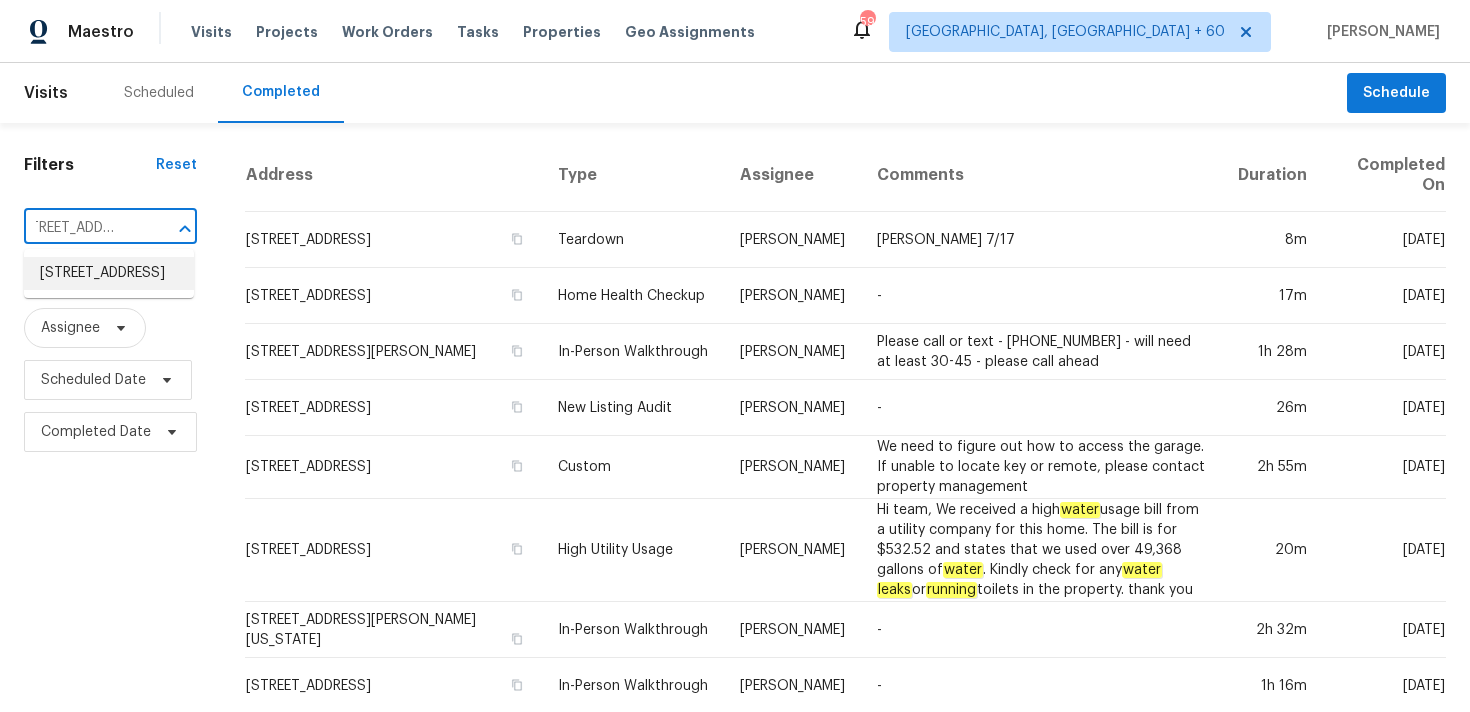 scroll, scrollTop: 0, scrollLeft: 0, axis: both 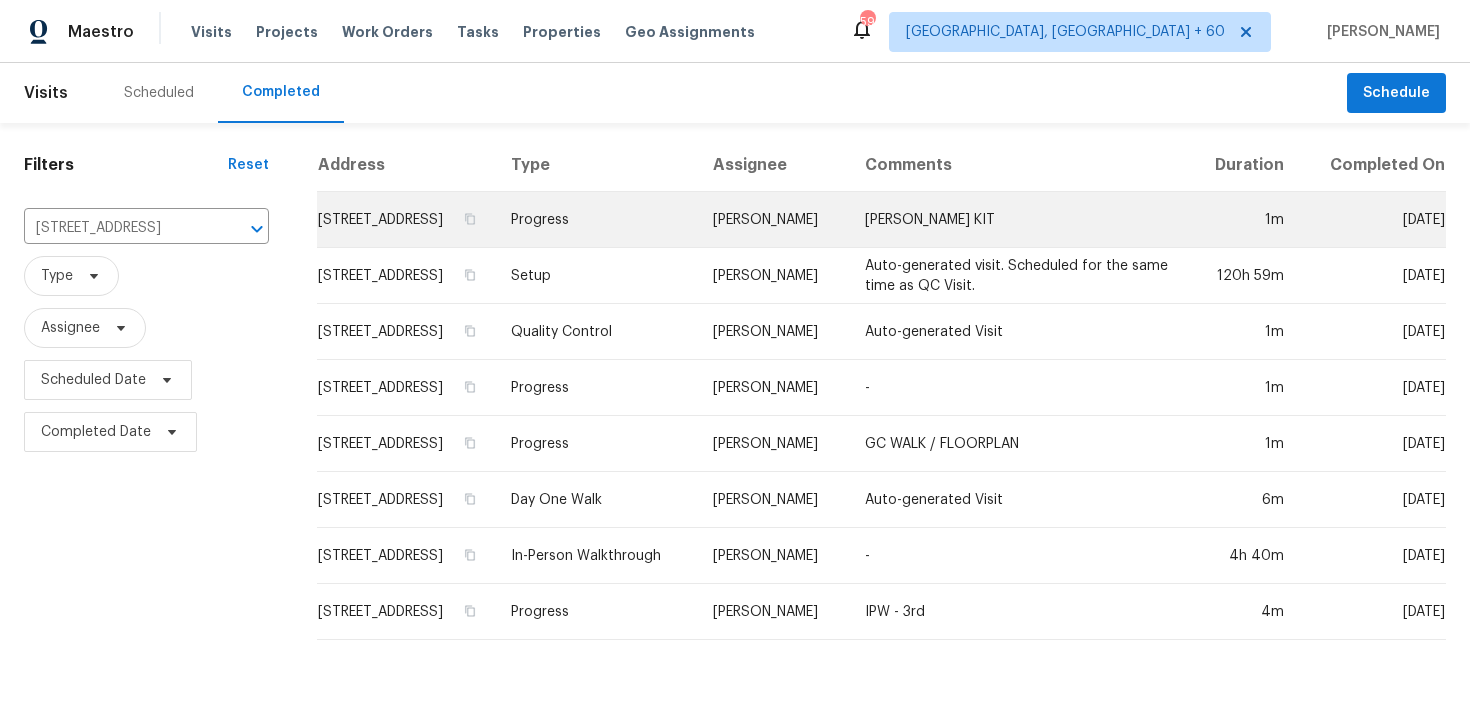 click on "Progress" at bounding box center [596, 220] 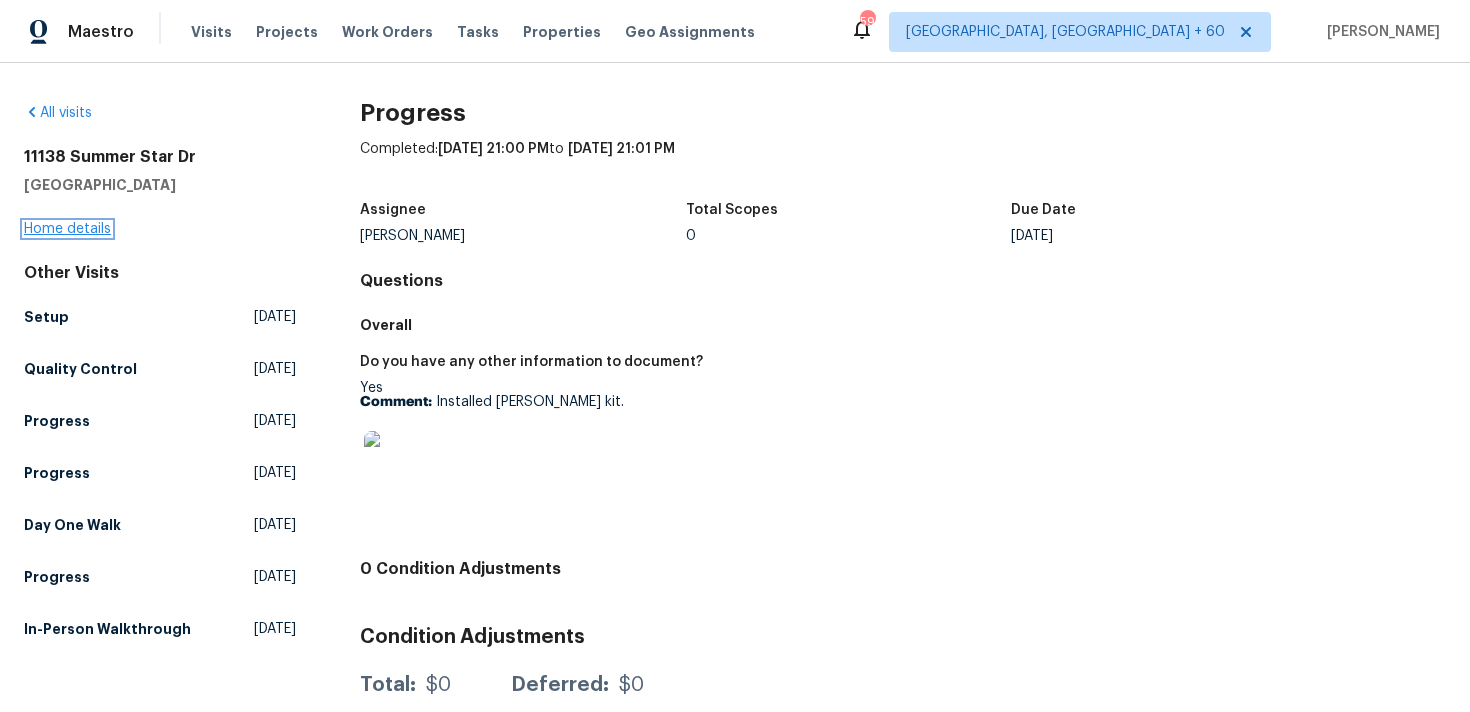 click on "Home details" at bounding box center (67, 229) 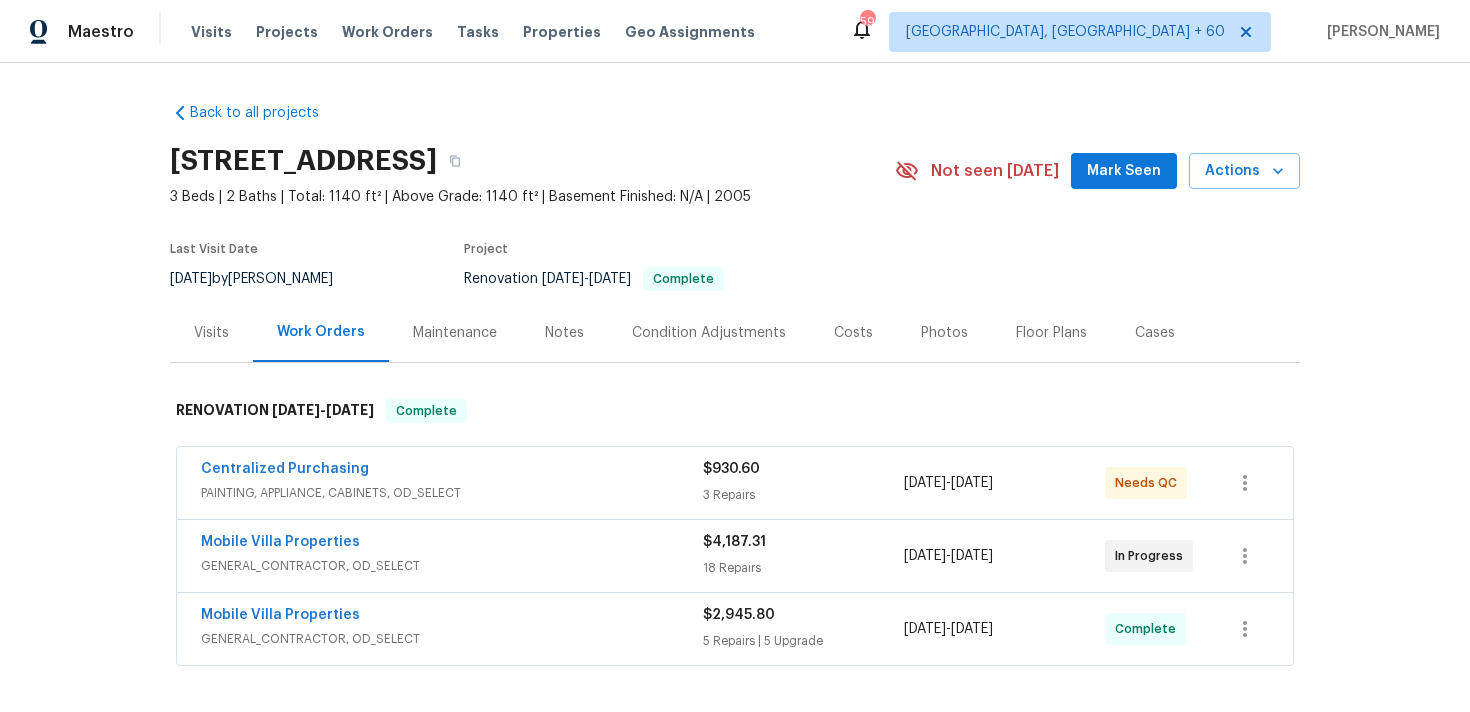 click on "3 Repairs" at bounding box center [803, 495] 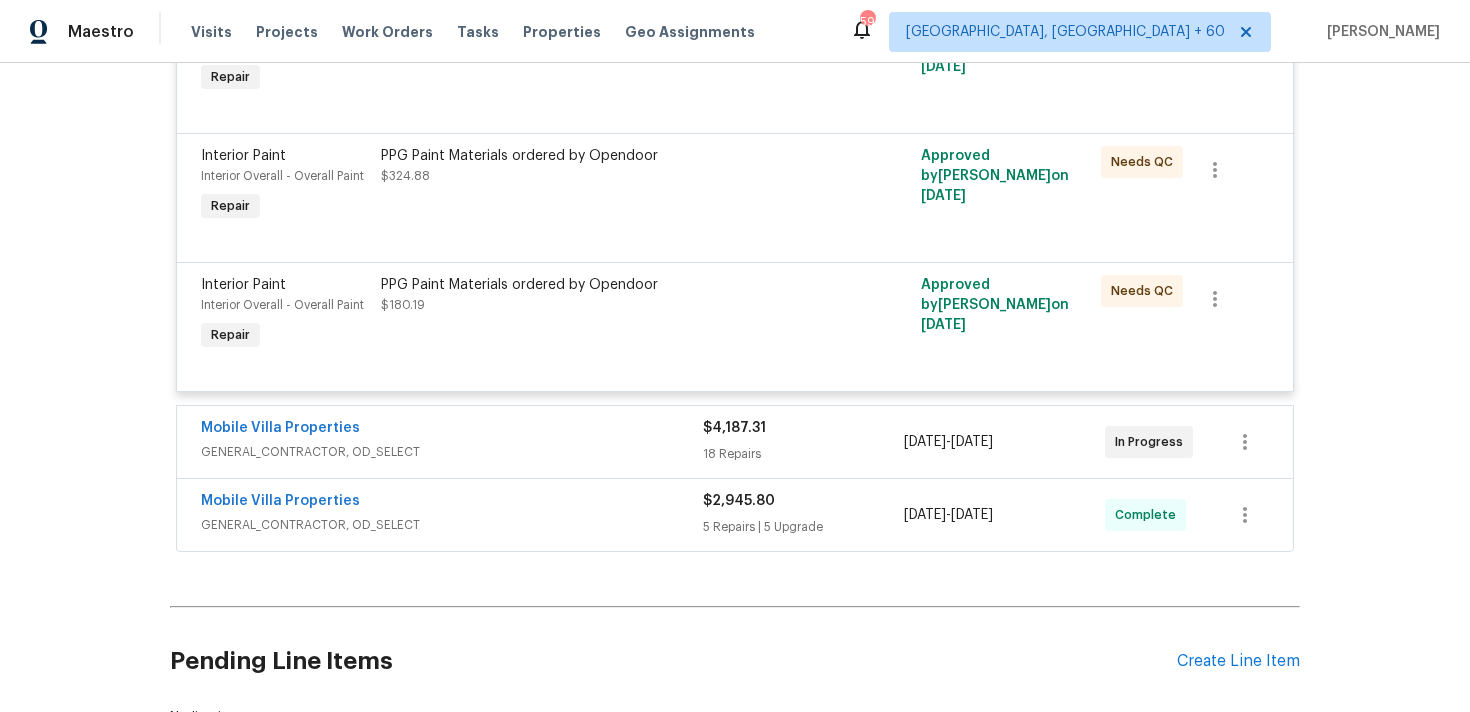 scroll, scrollTop: 618, scrollLeft: 0, axis: vertical 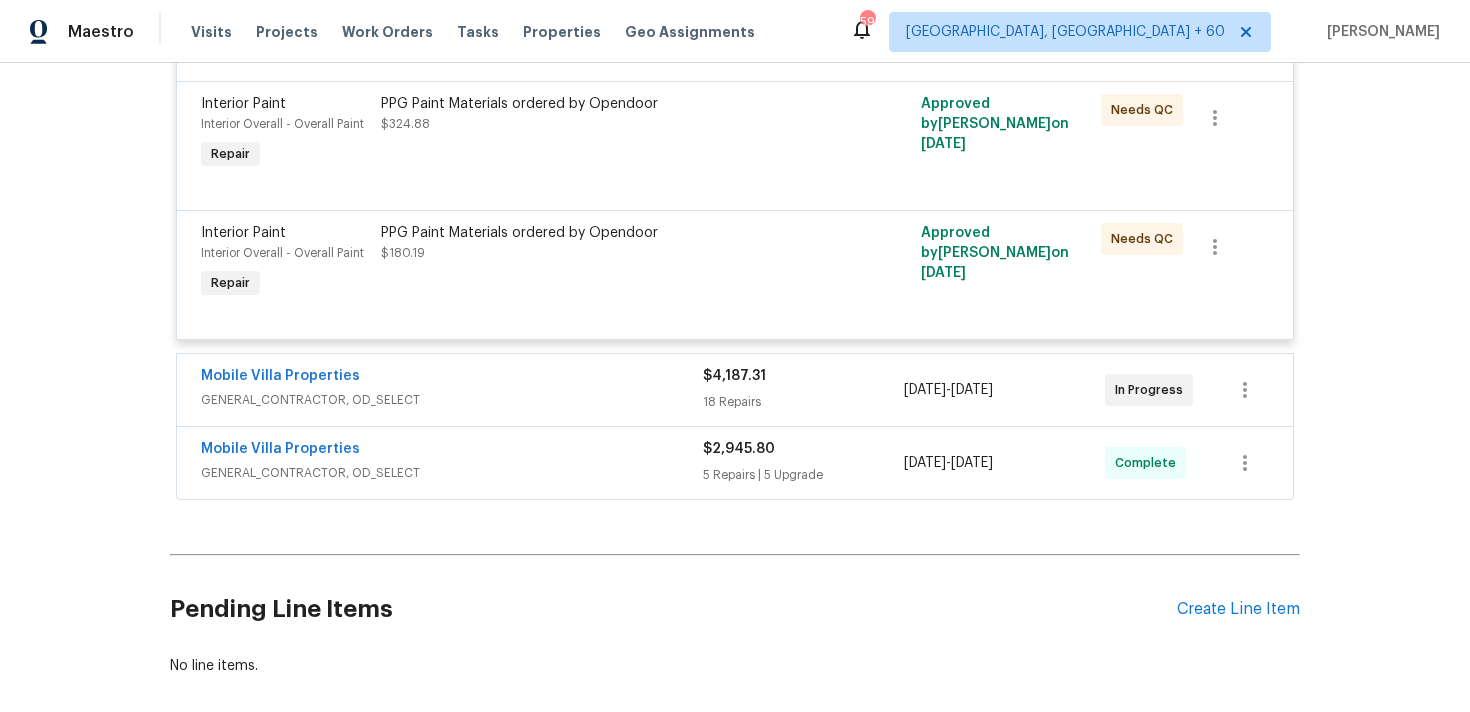 click on "18 Repairs" at bounding box center [803, 402] 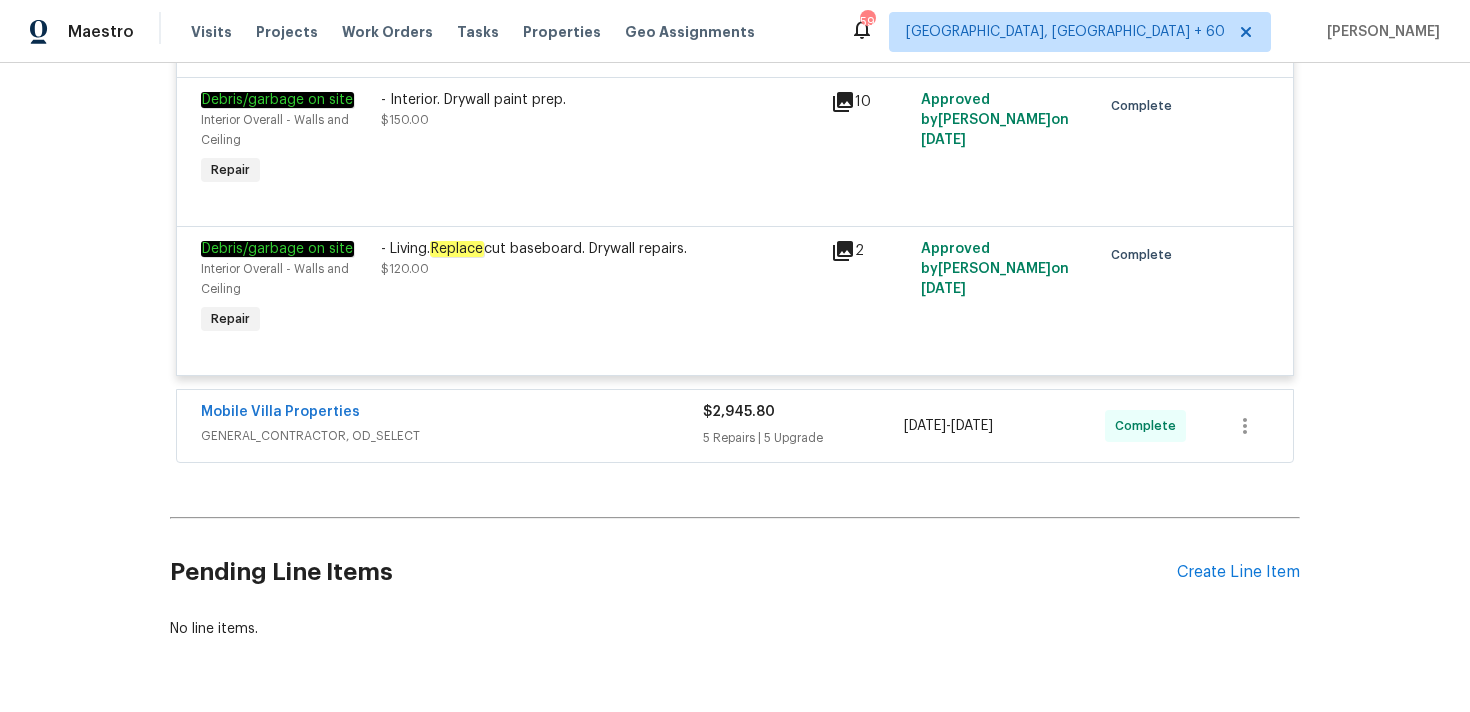 scroll, scrollTop: 4404, scrollLeft: 0, axis: vertical 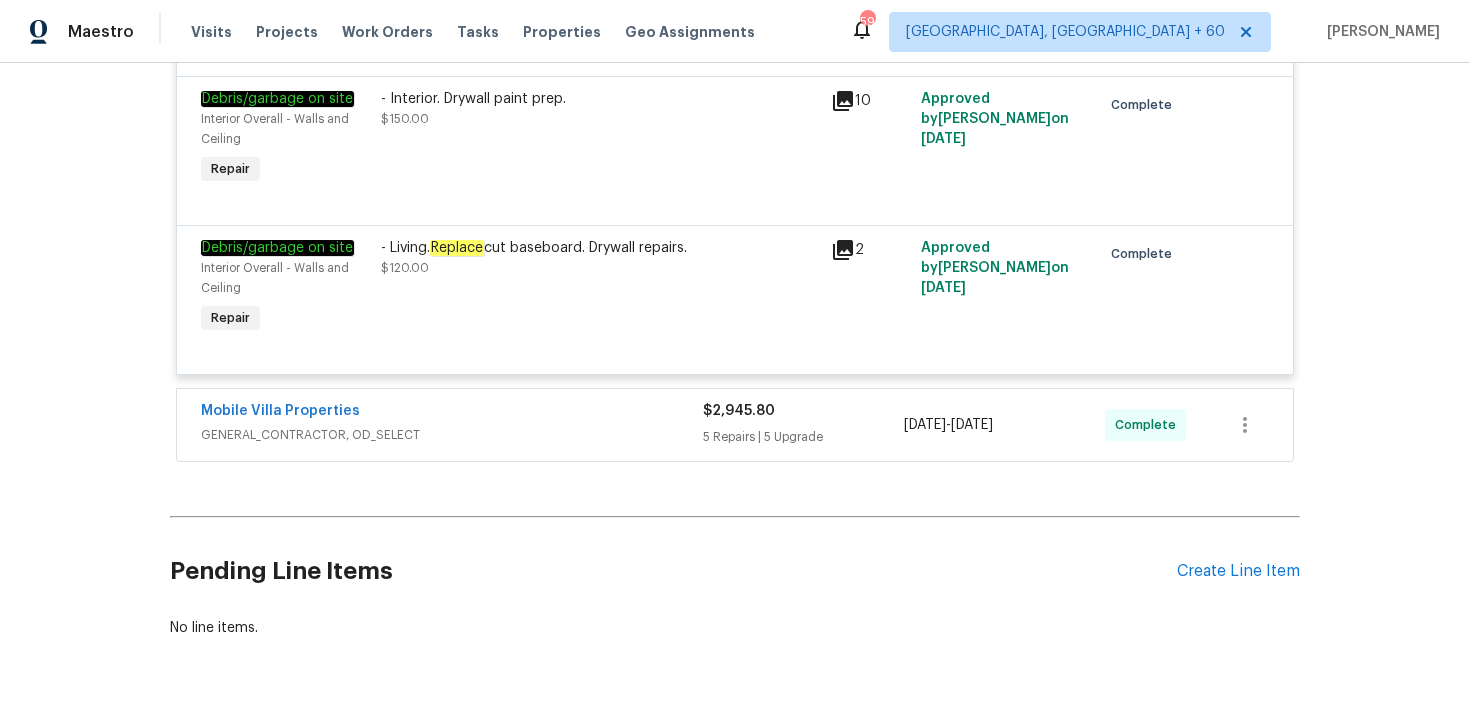 click on "5 Repairs | 5 Upgrade" at bounding box center [803, 437] 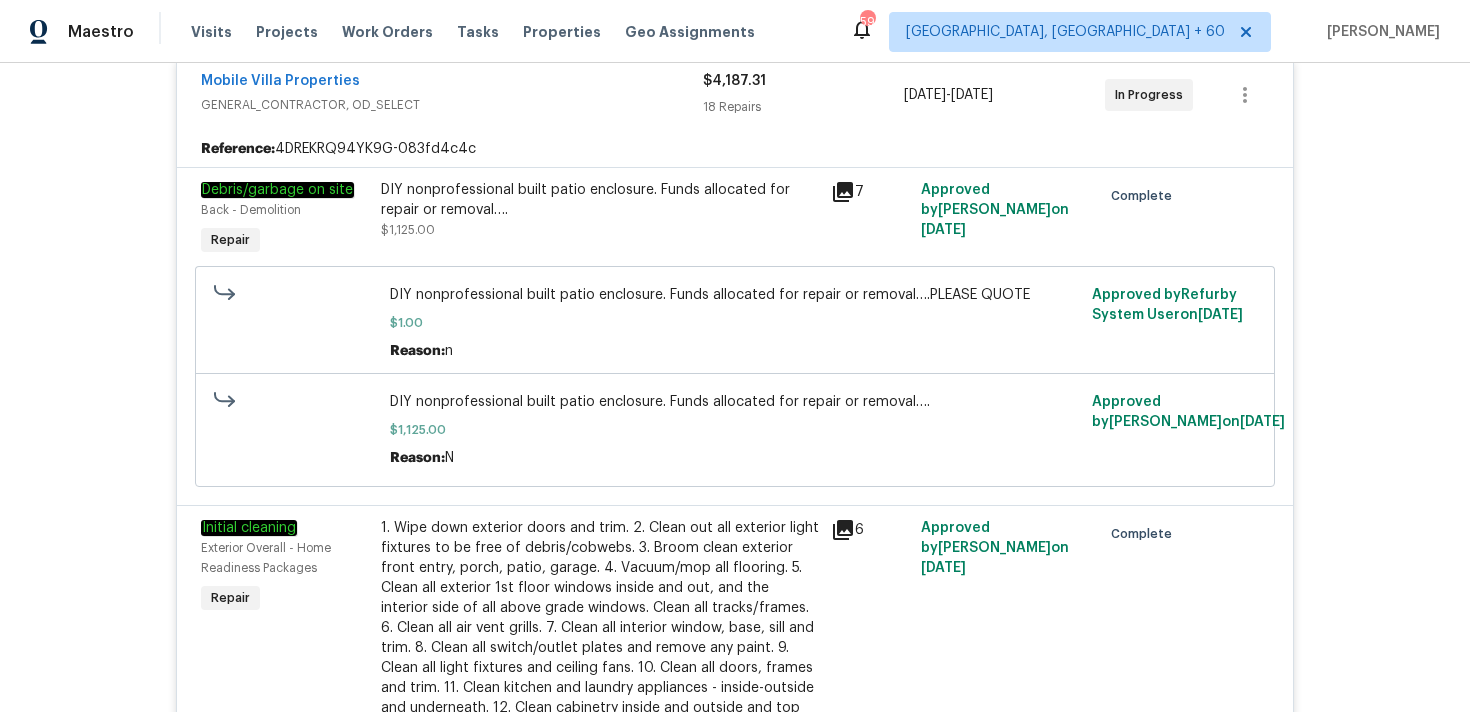 scroll, scrollTop: 0, scrollLeft: 0, axis: both 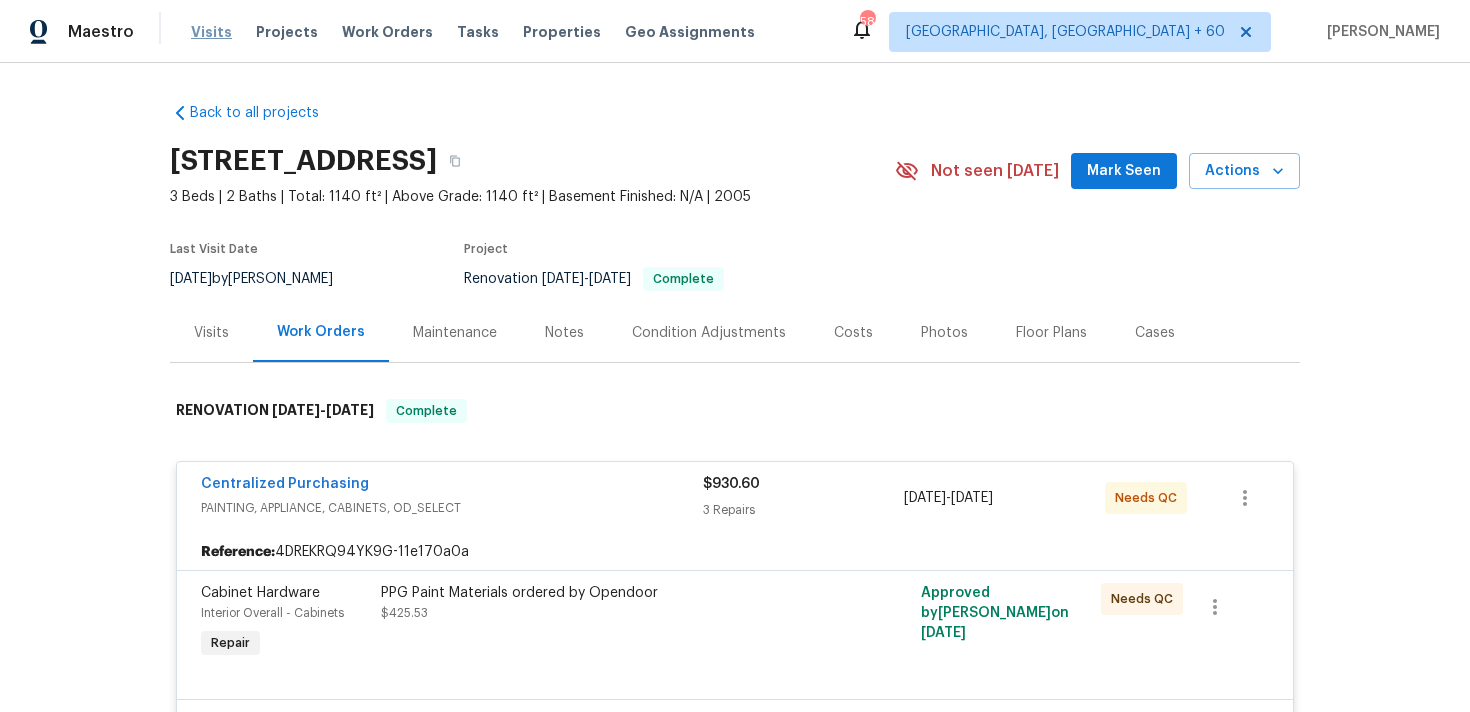 click on "Visits" at bounding box center (211, 32) 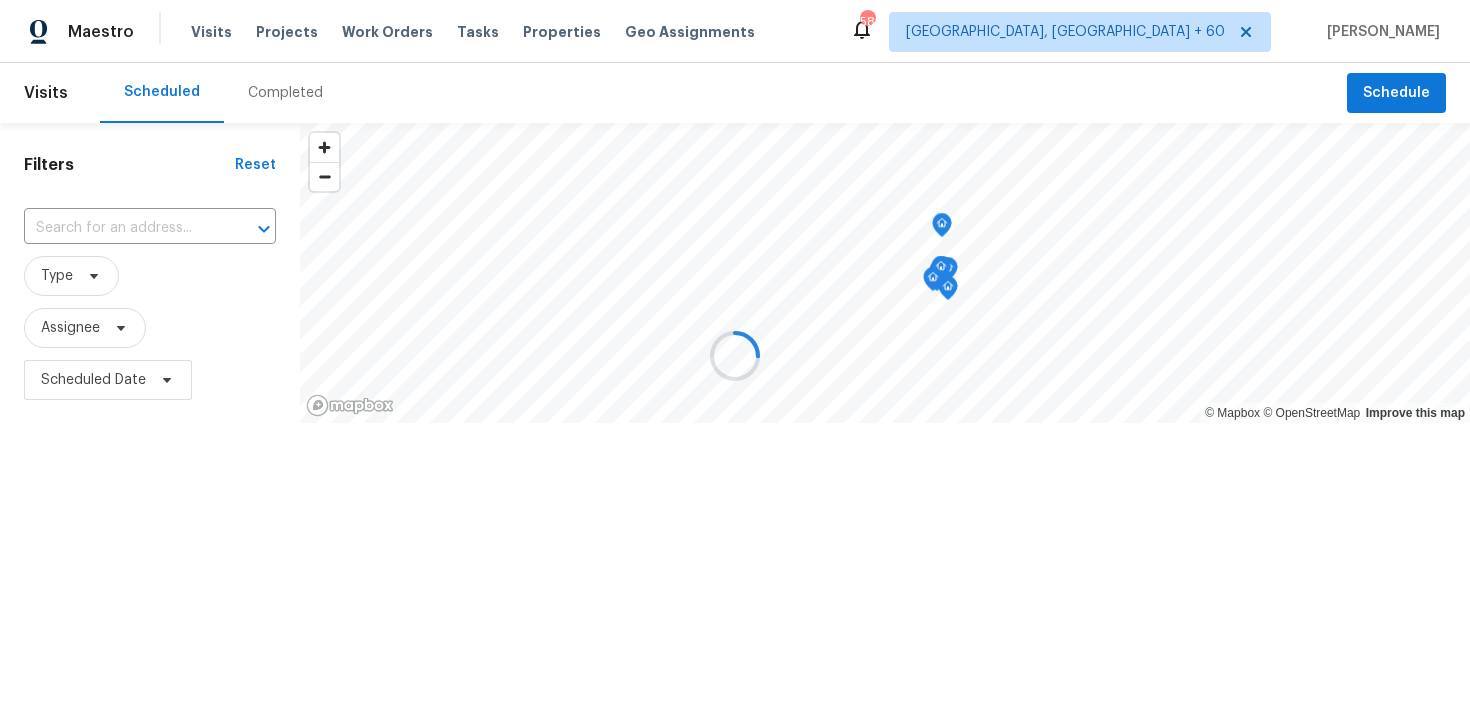 click on "Completed" at bounding box center [285, 93] 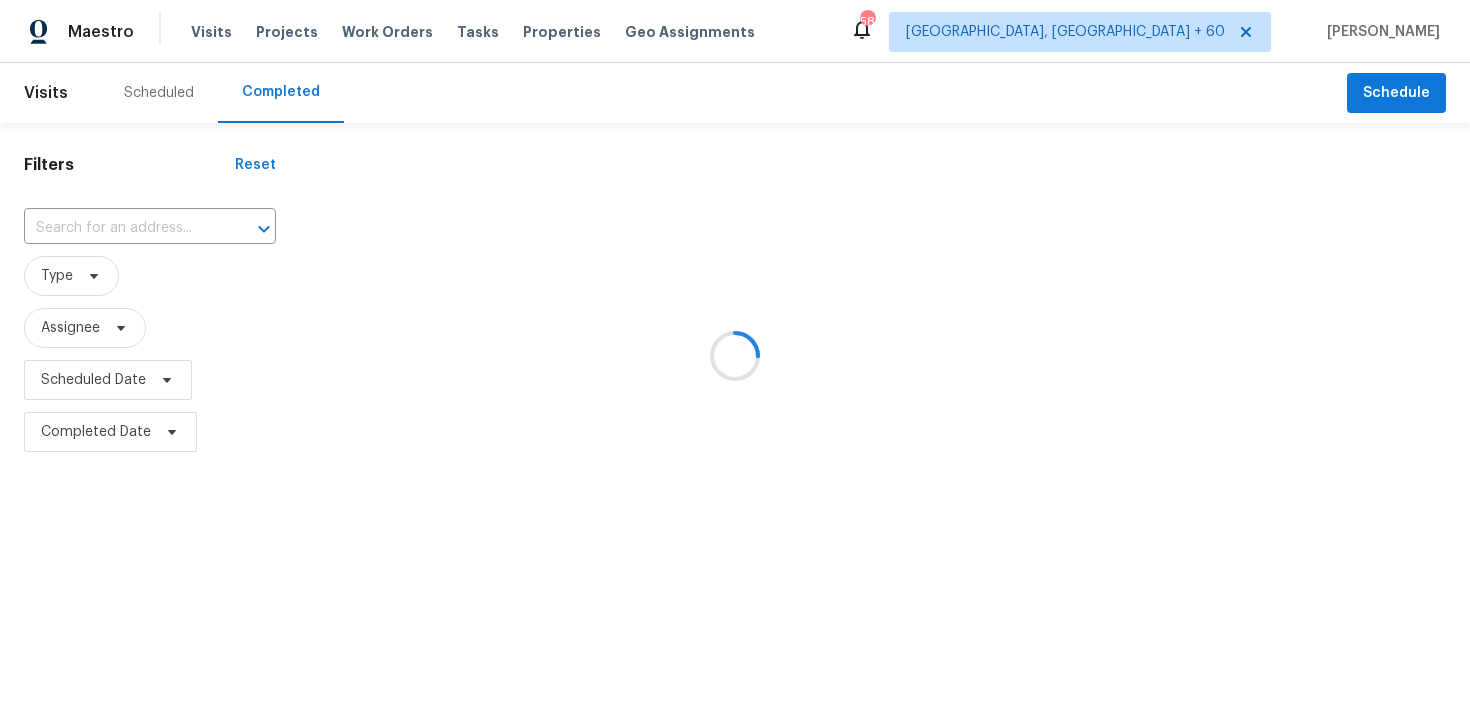 click at bounding box center (735, 356) 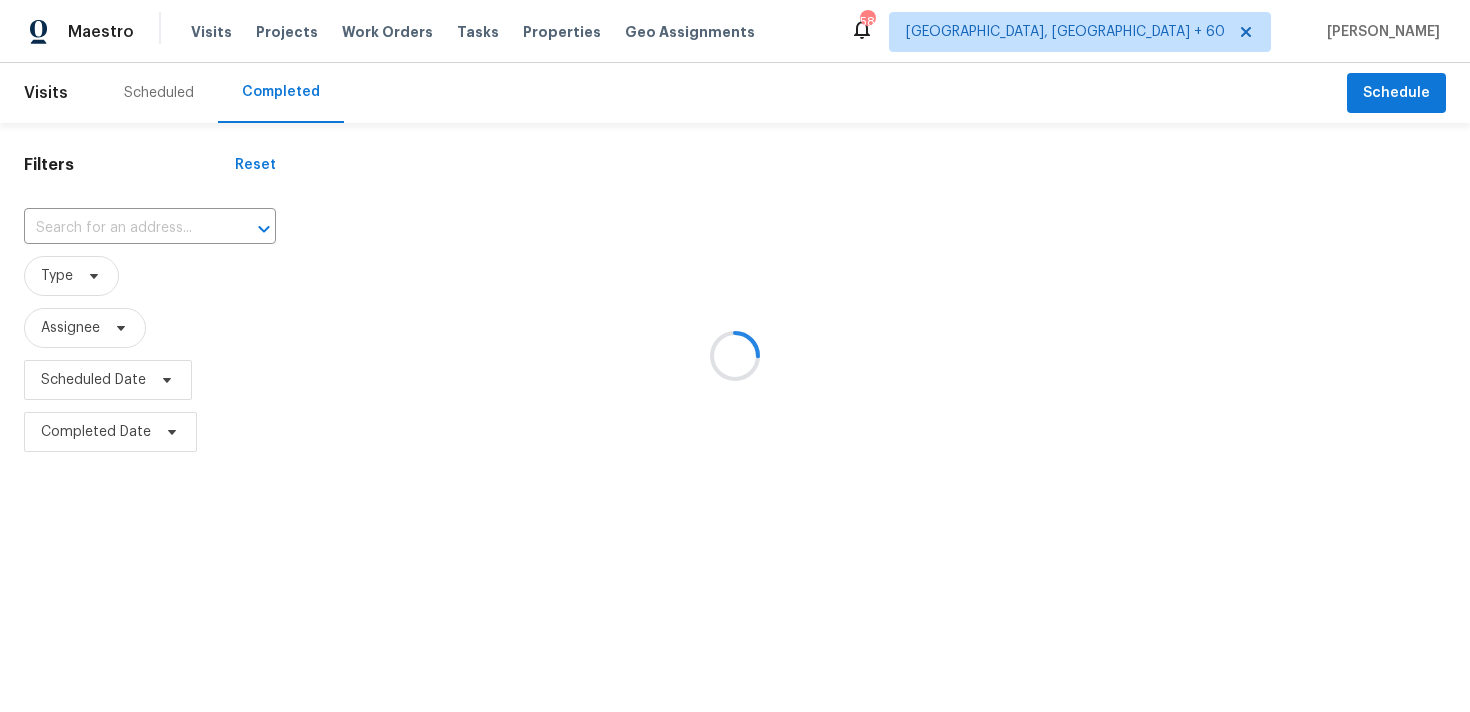 click at bounding box center (735, 356) 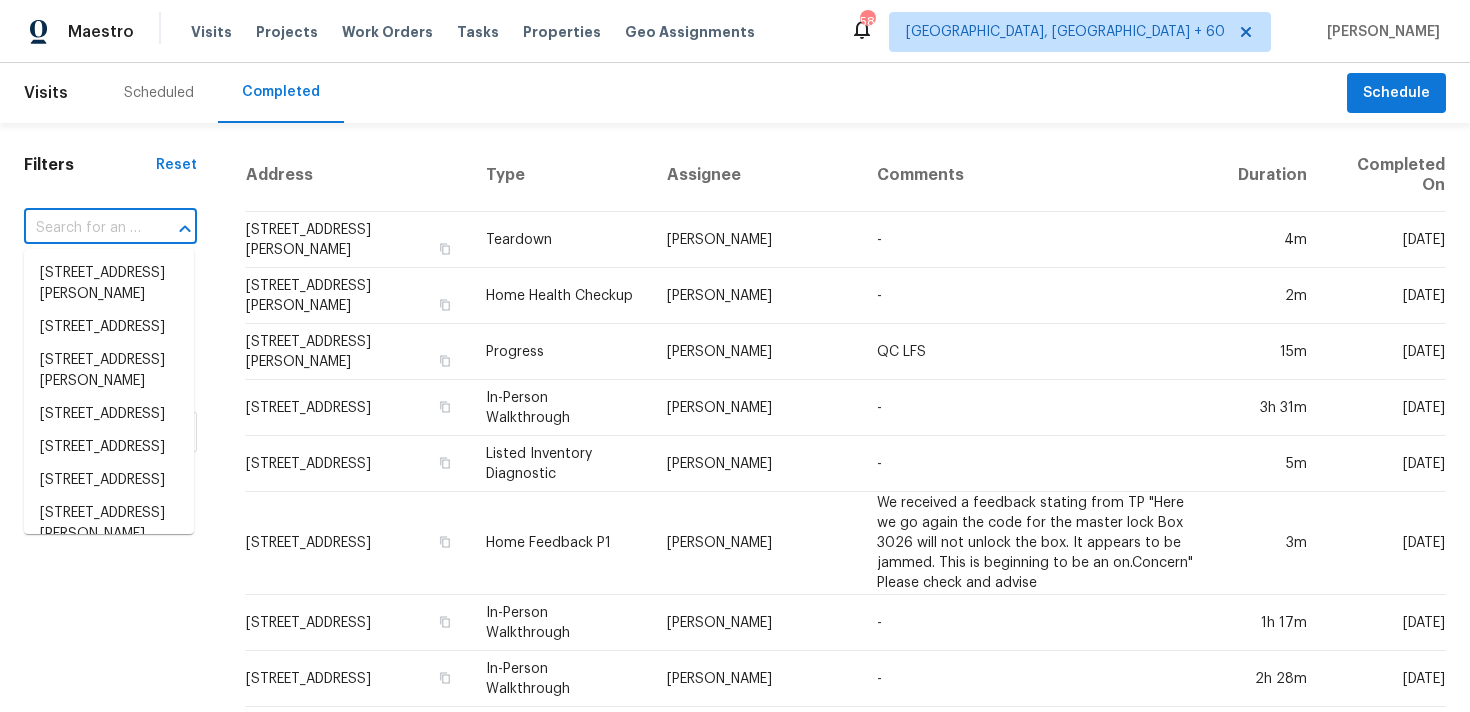 click at bounding box center [82, 228] 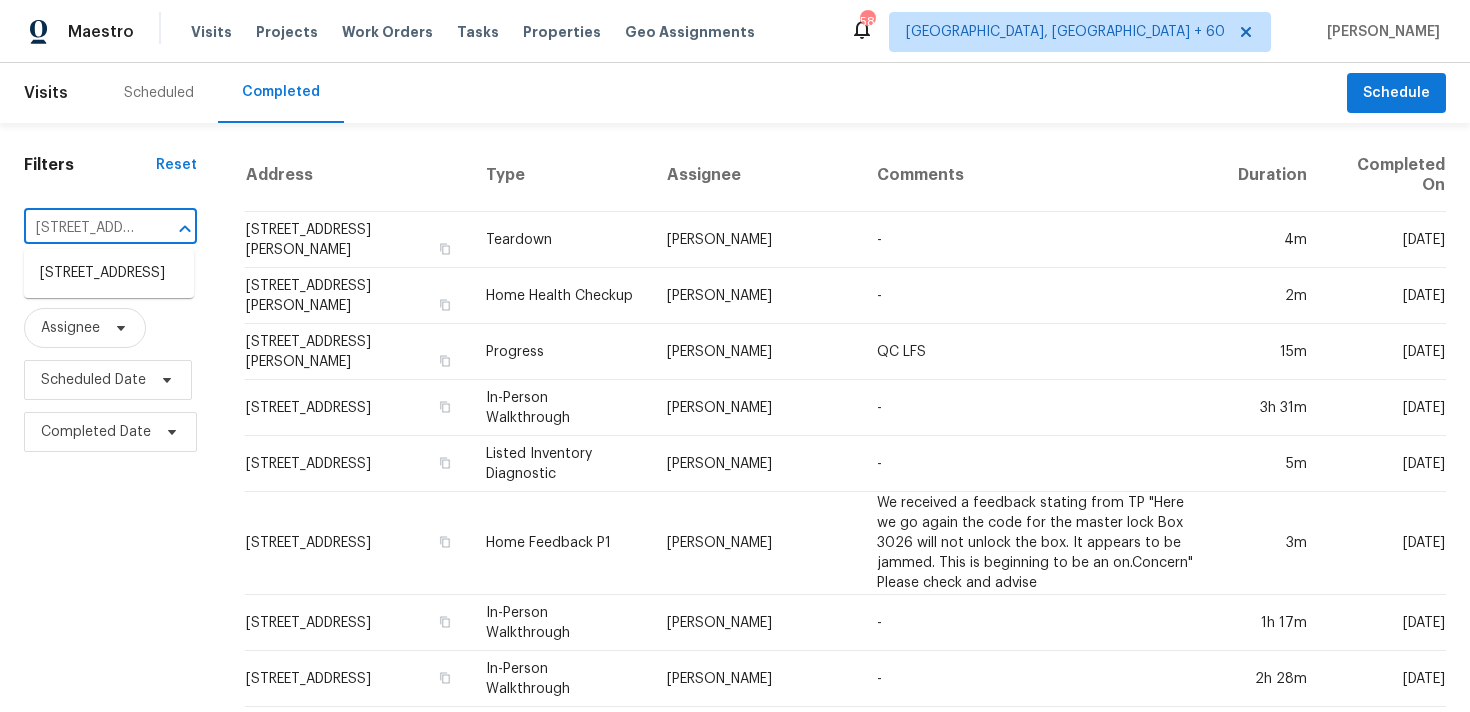 scroll, scrollTop: 0, scrollLeft: 150, axis: horizontal 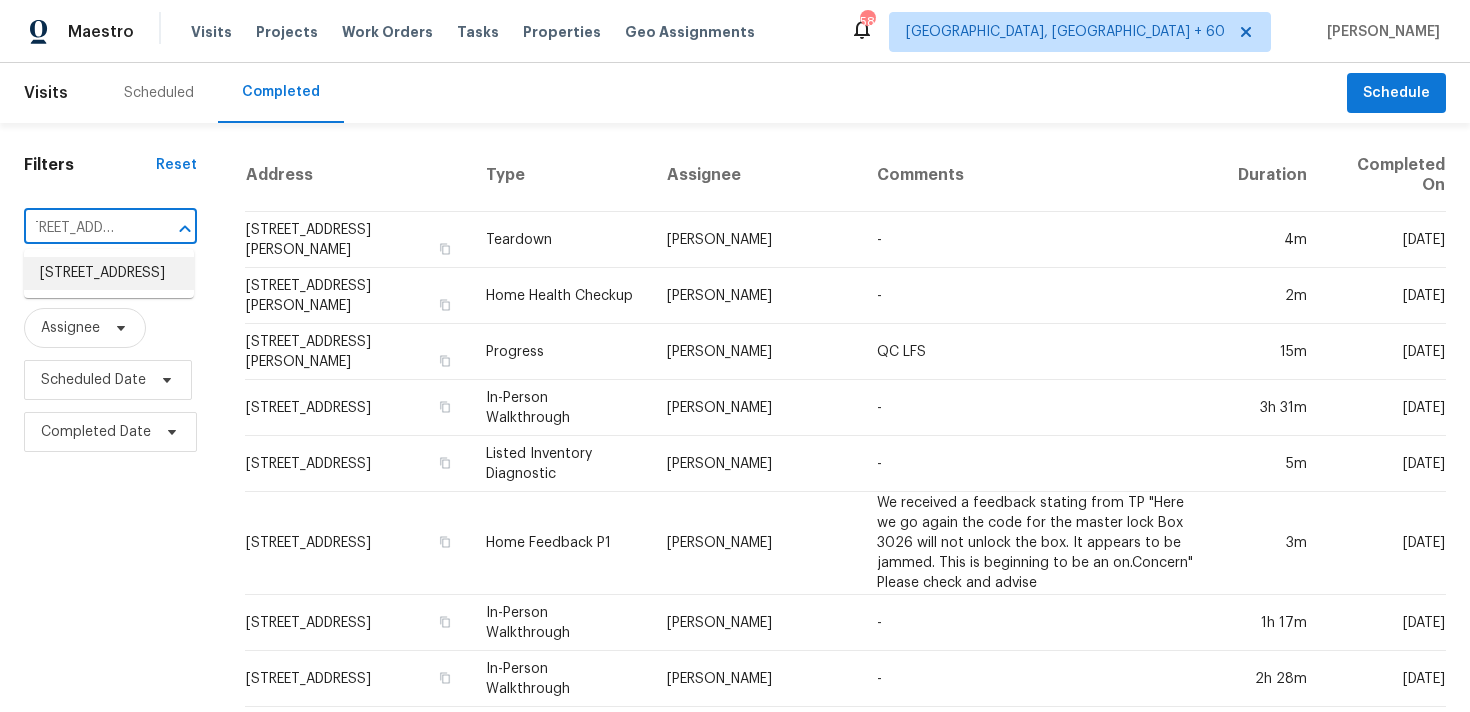 click on "13108 Long Pine Trl, Clermont, FL 34711" at bounding box center (109, 273) 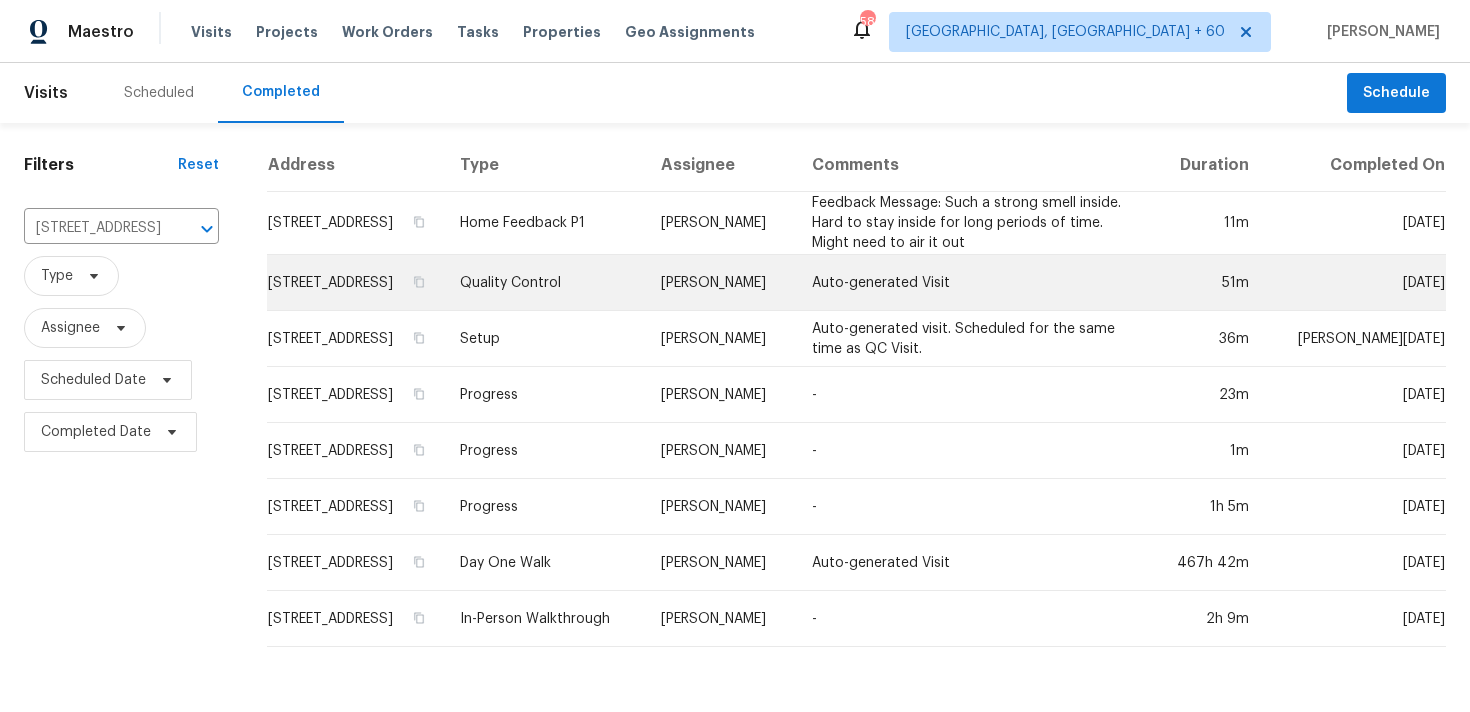 click on "Quality Control" at bounding box center (544, 283) 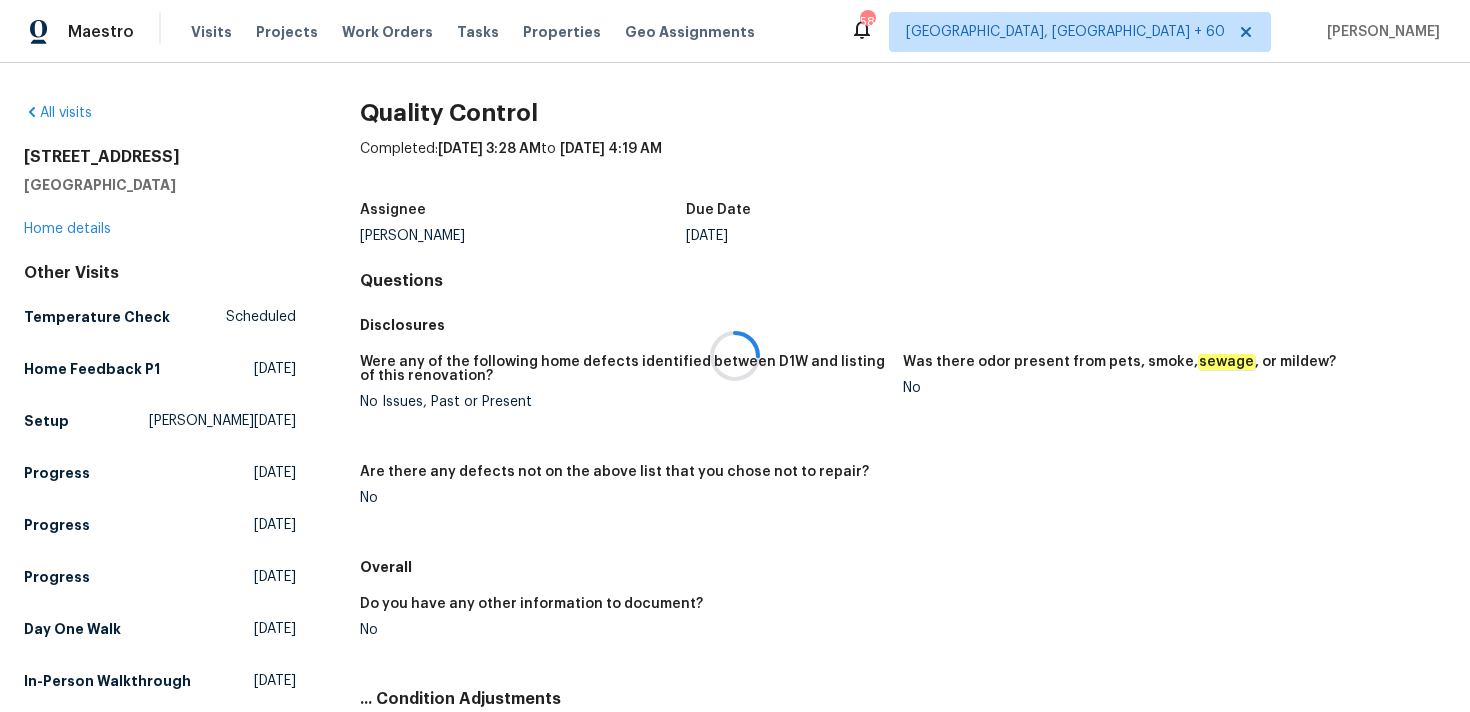 click at bounding box center (735, 356) 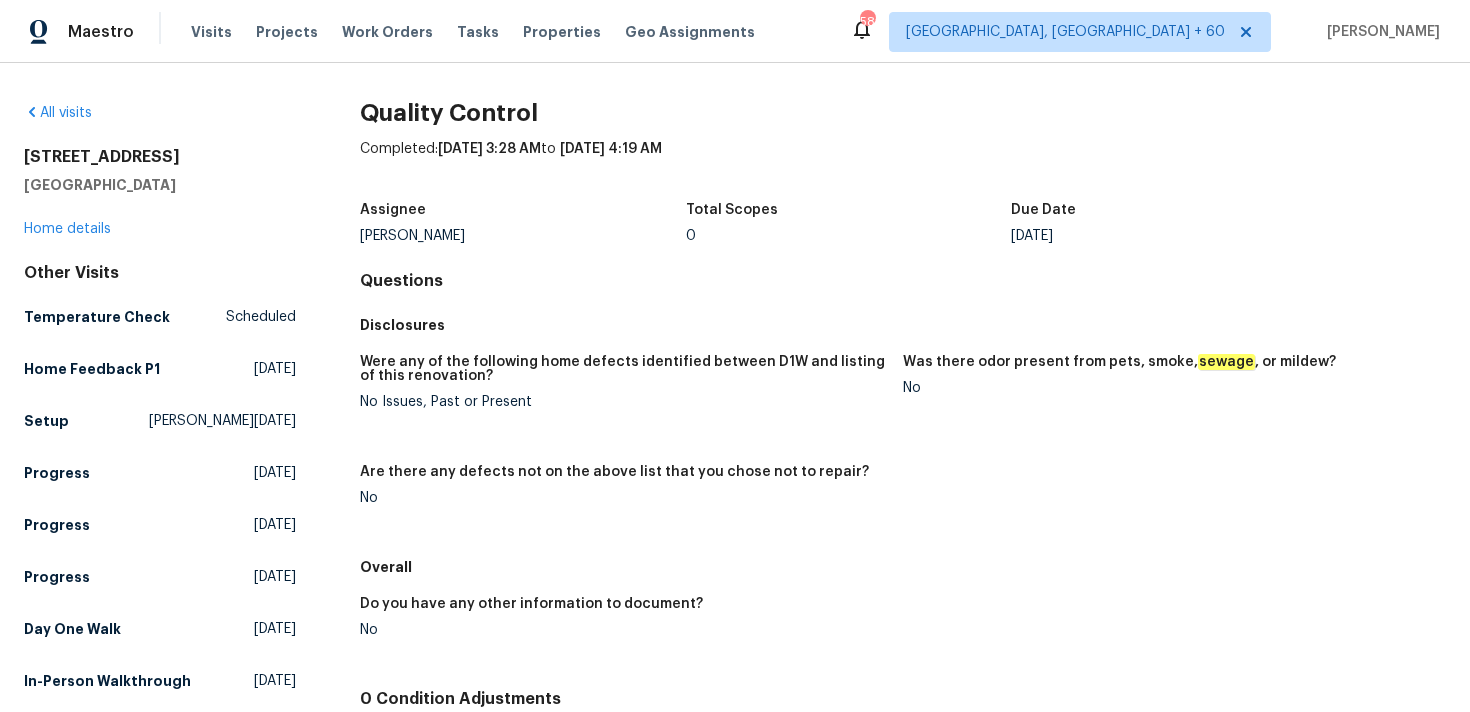 click on "13108 Long Pine Trl Clermont, FL 34711 Home details" at bounding box center [160, 193] 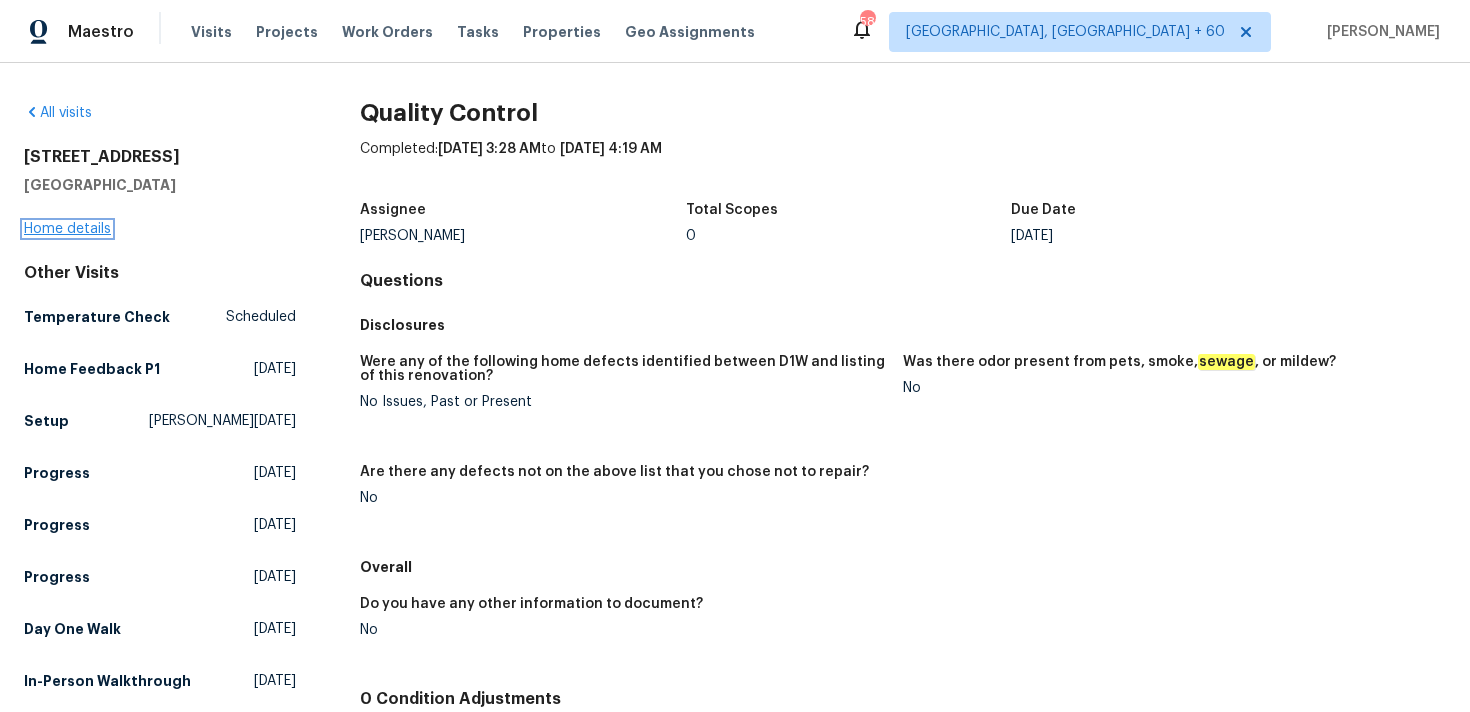 click on "Home details" at bounding box center (67, 229) 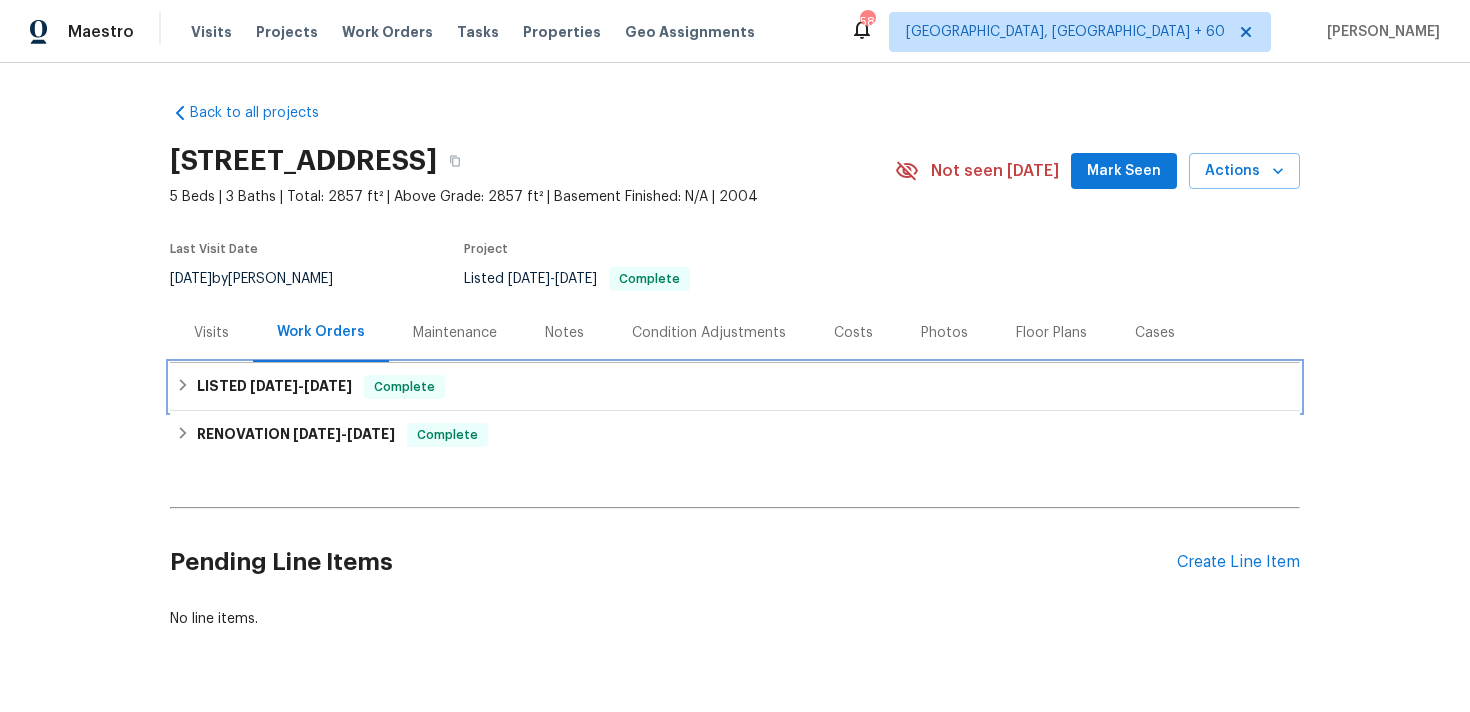 click on "LISTED   7/1/25  -  7/3/25 Complete" at bounding box center [735, 387] 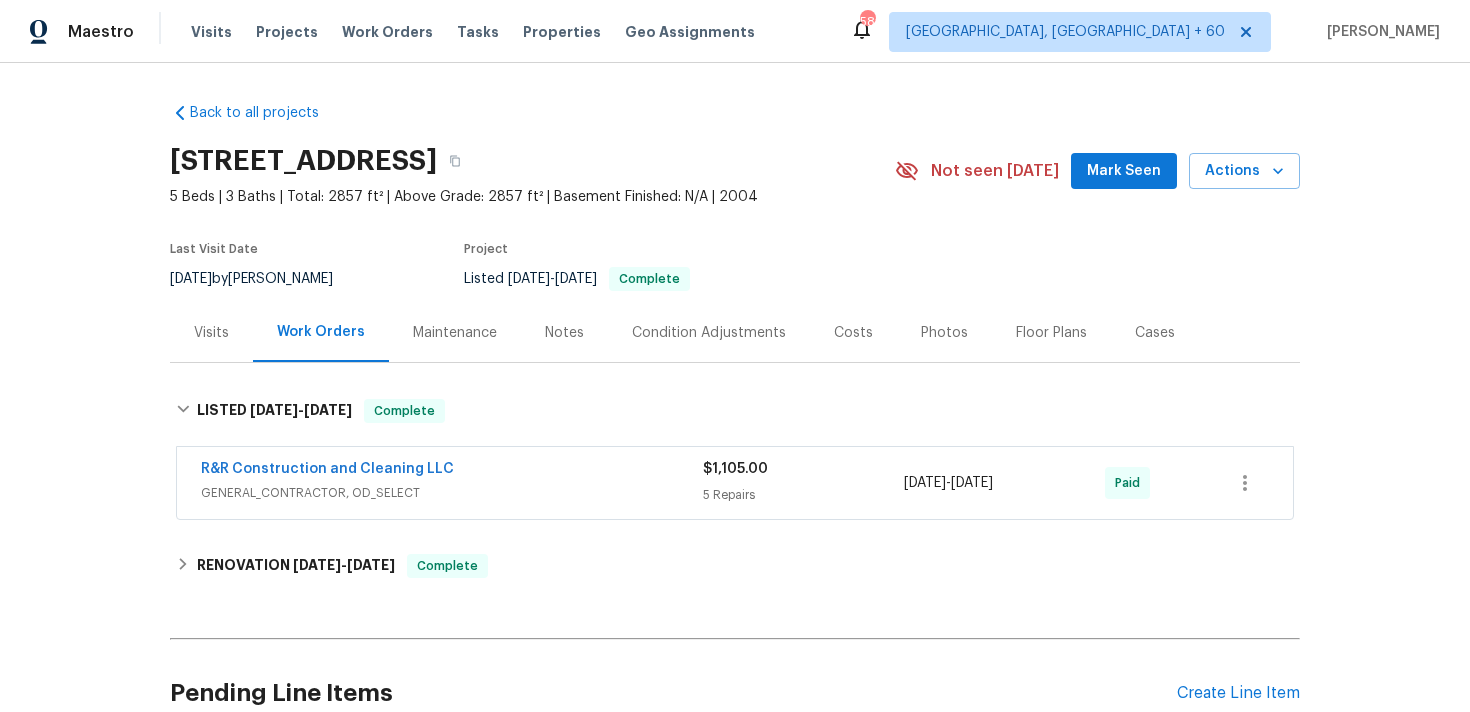 click on "5 Repairs" at bounding box center (803, 495) 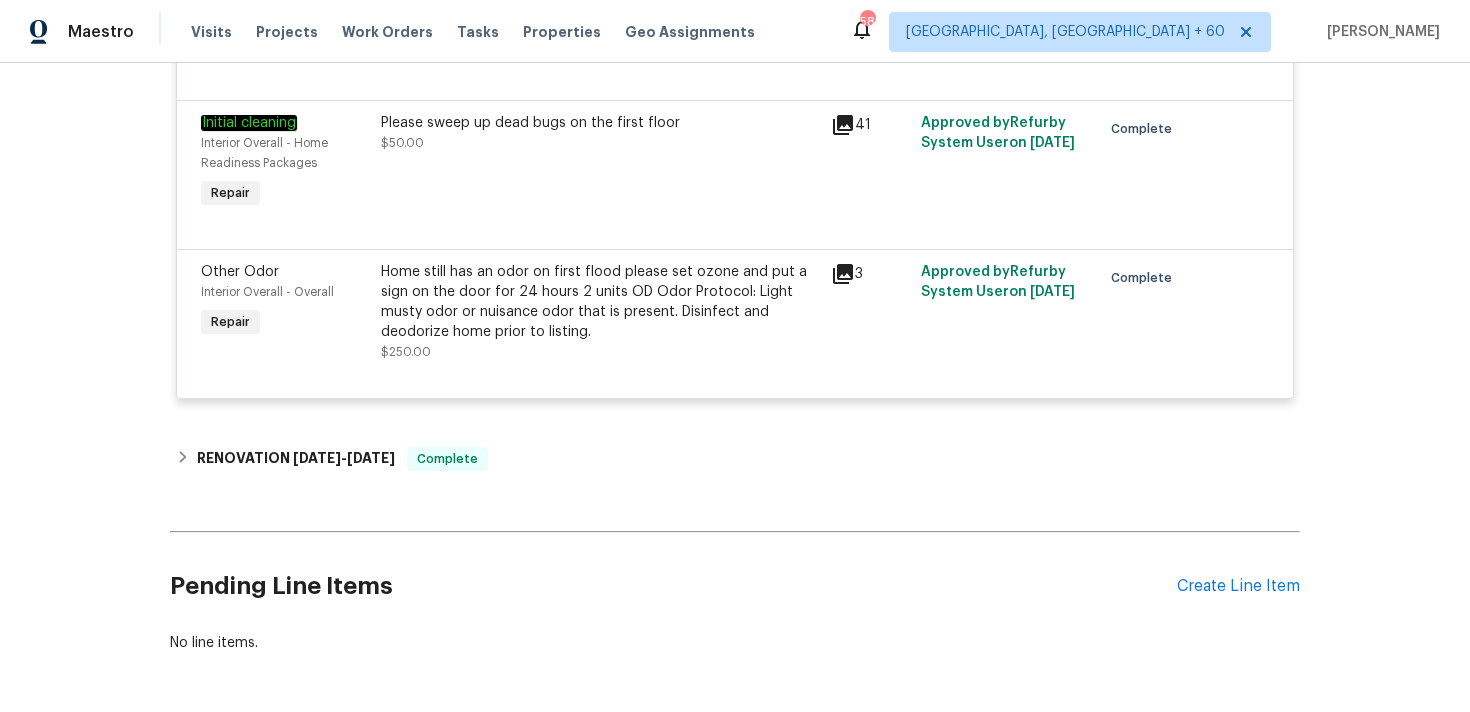 scroll, scrollTop: 1047, scrollLeft: 0, axis: vertical 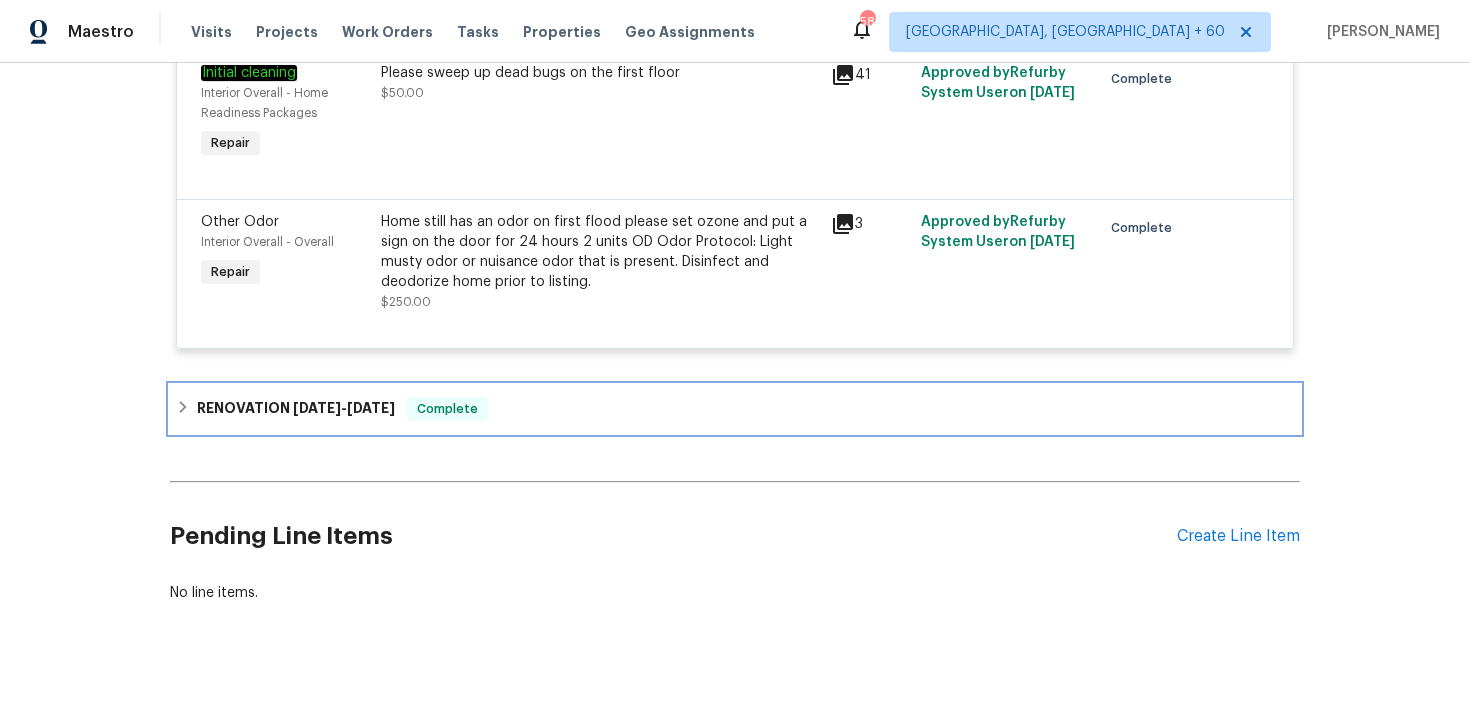 click on "Complete" at bounding box center (447, 409) 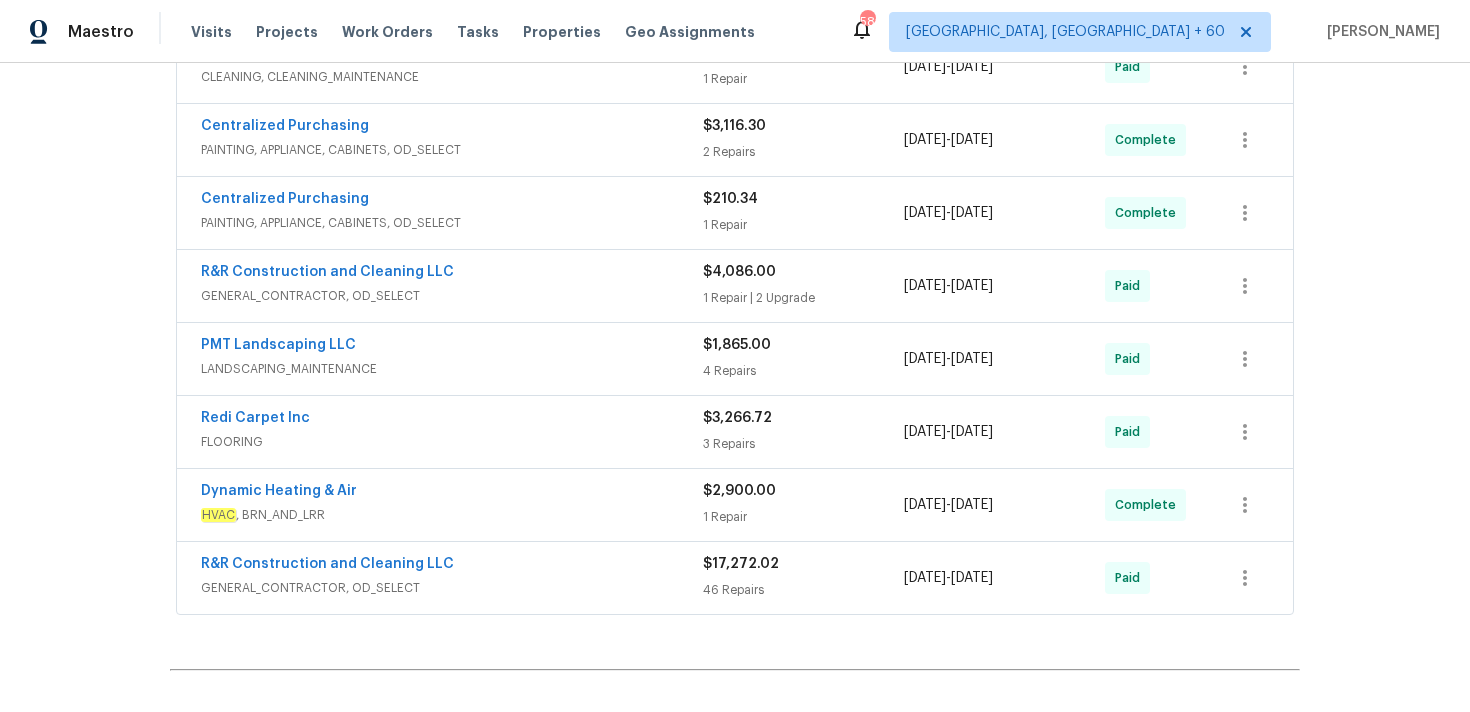 scroll, scrollTop: 1467, scrollLeft: 0, axis: vertical 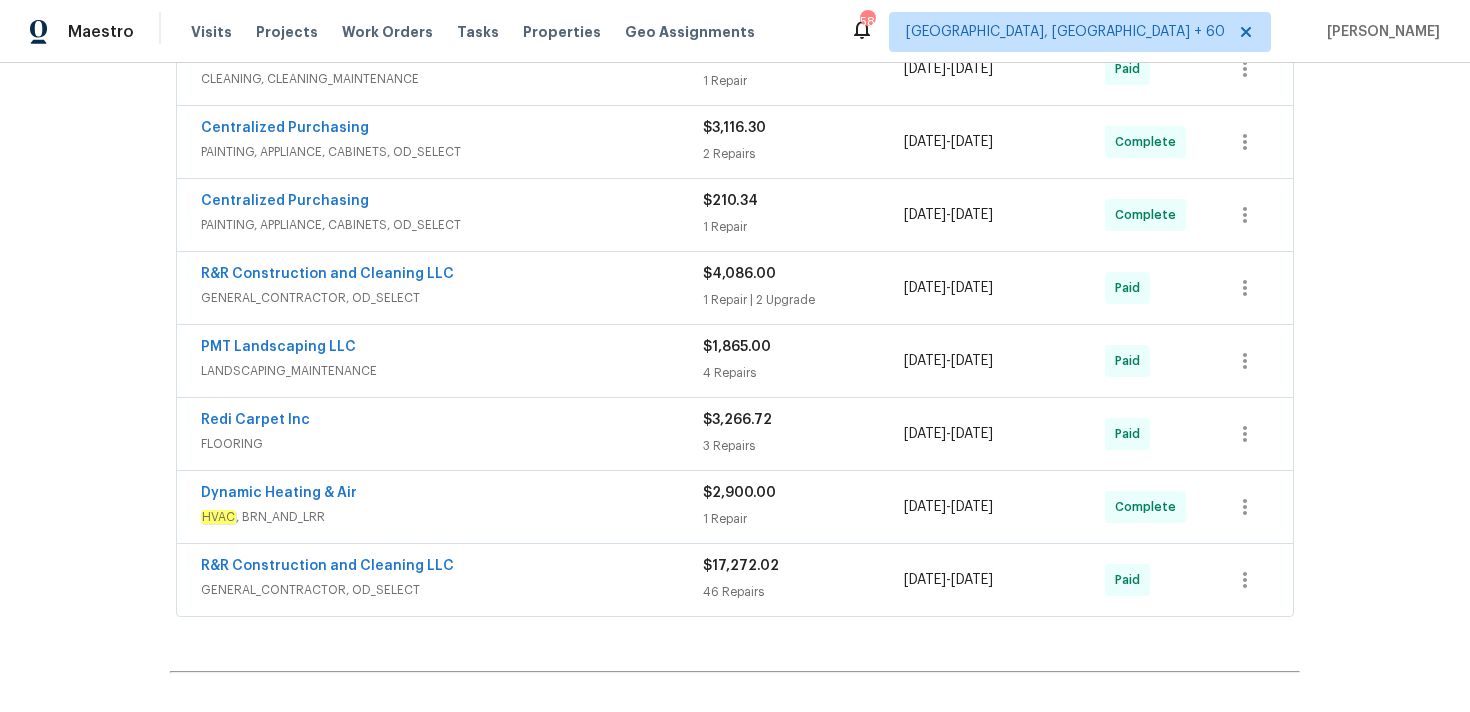 click on "3 Repairs" at bounding box center [803, 446] 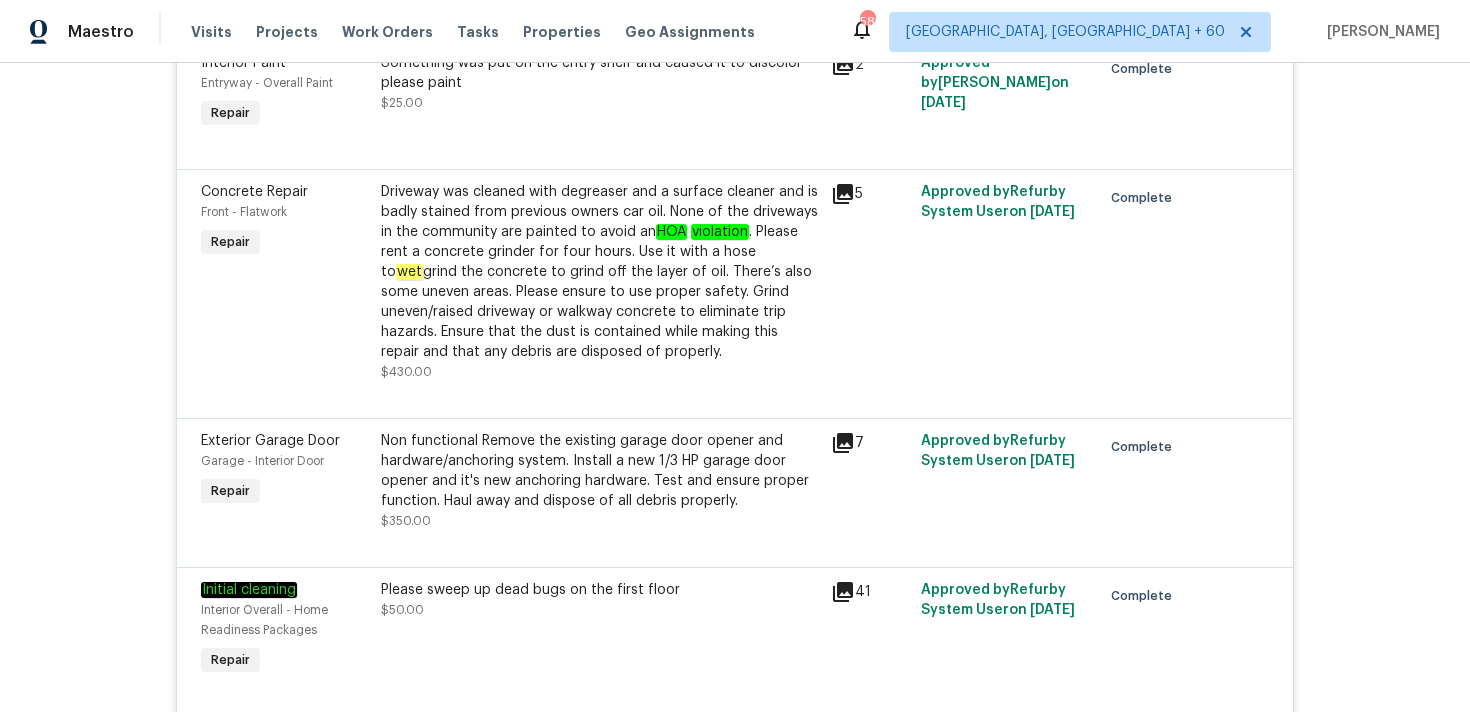 scroll, scrollTop: 0, scrollLeft: 0, axis: both 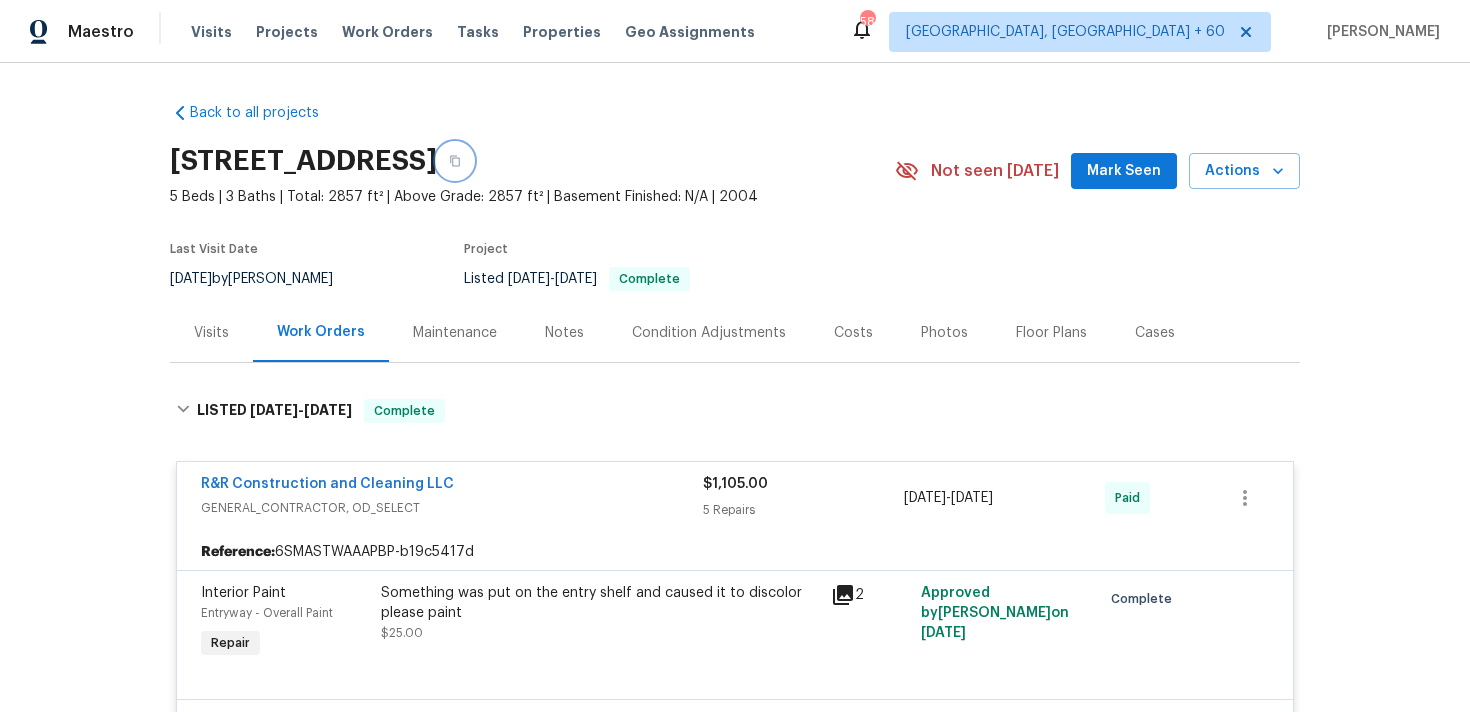 click at bounding box center (455, 161) 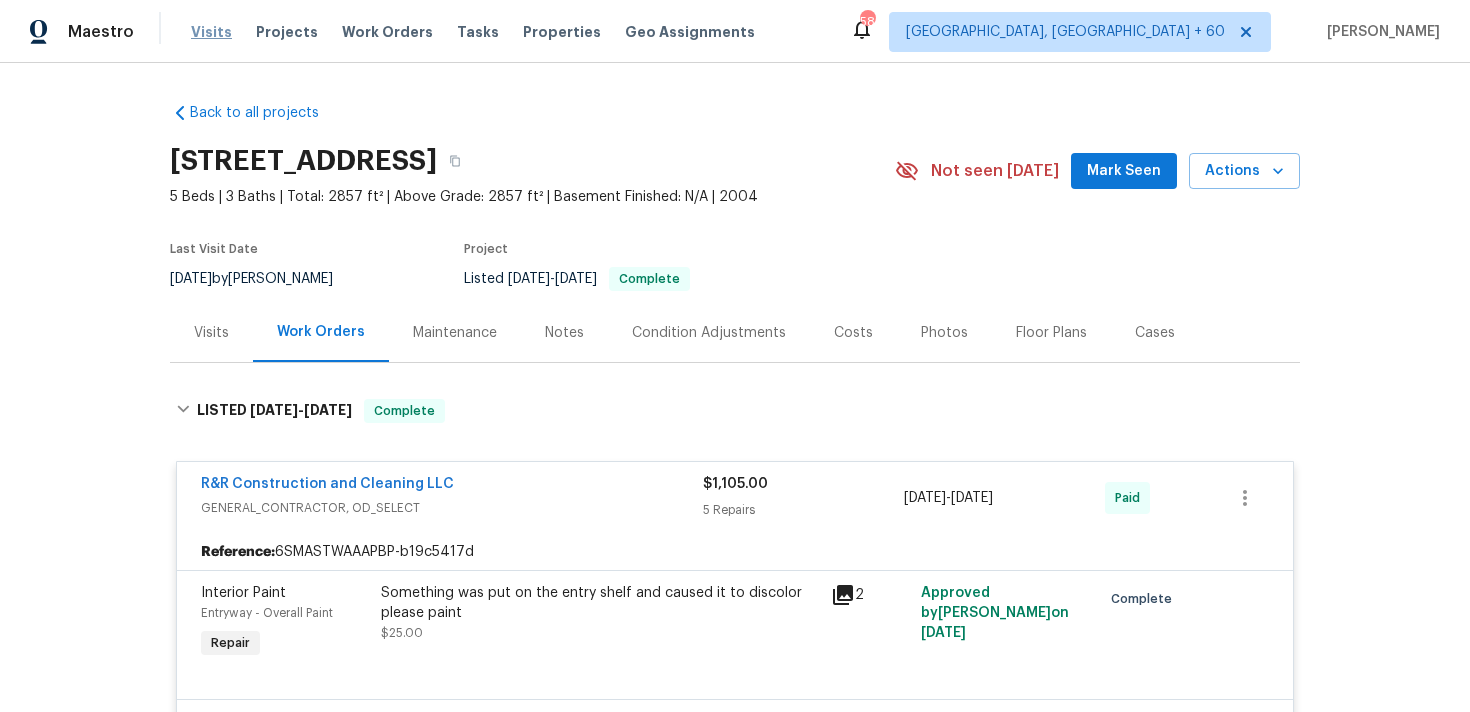 click on "Visits" at bounding box center [211, 32] 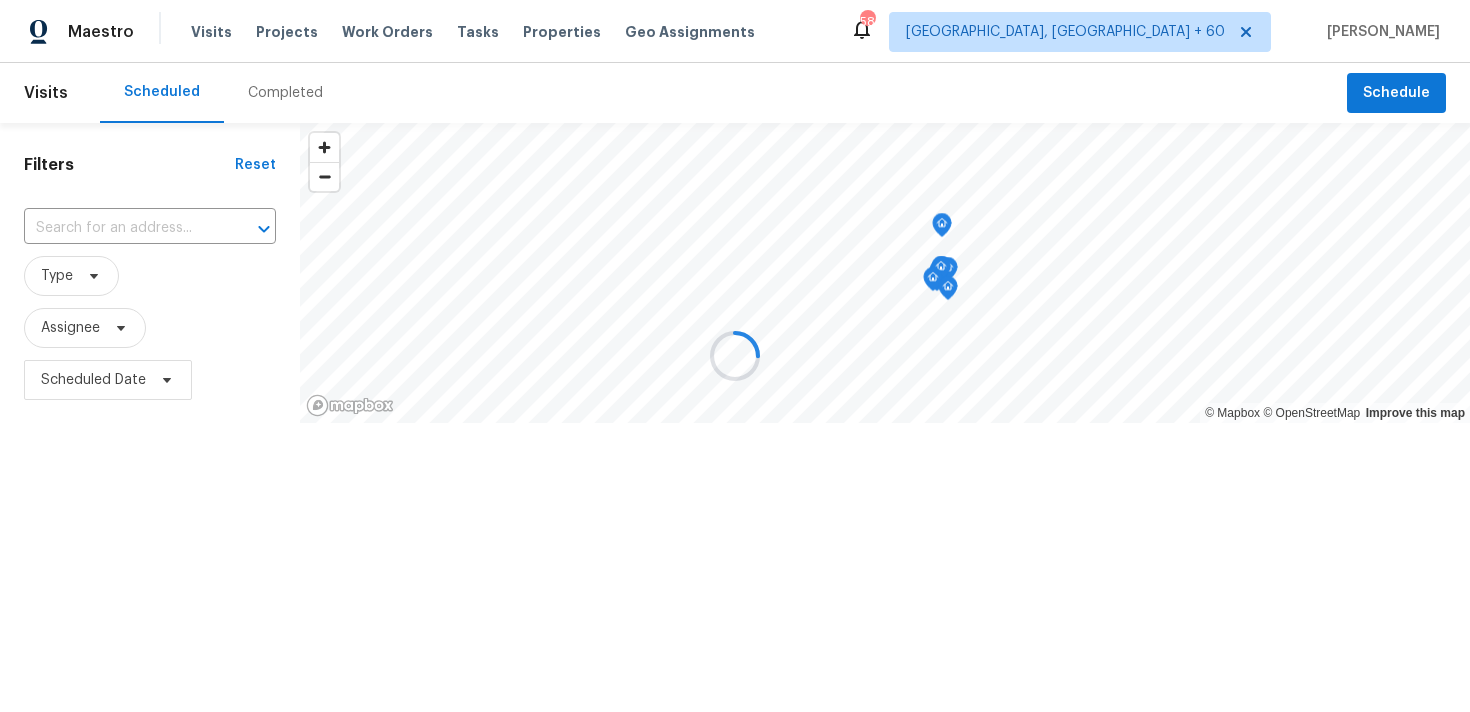 click at bounding box center [735, 356] 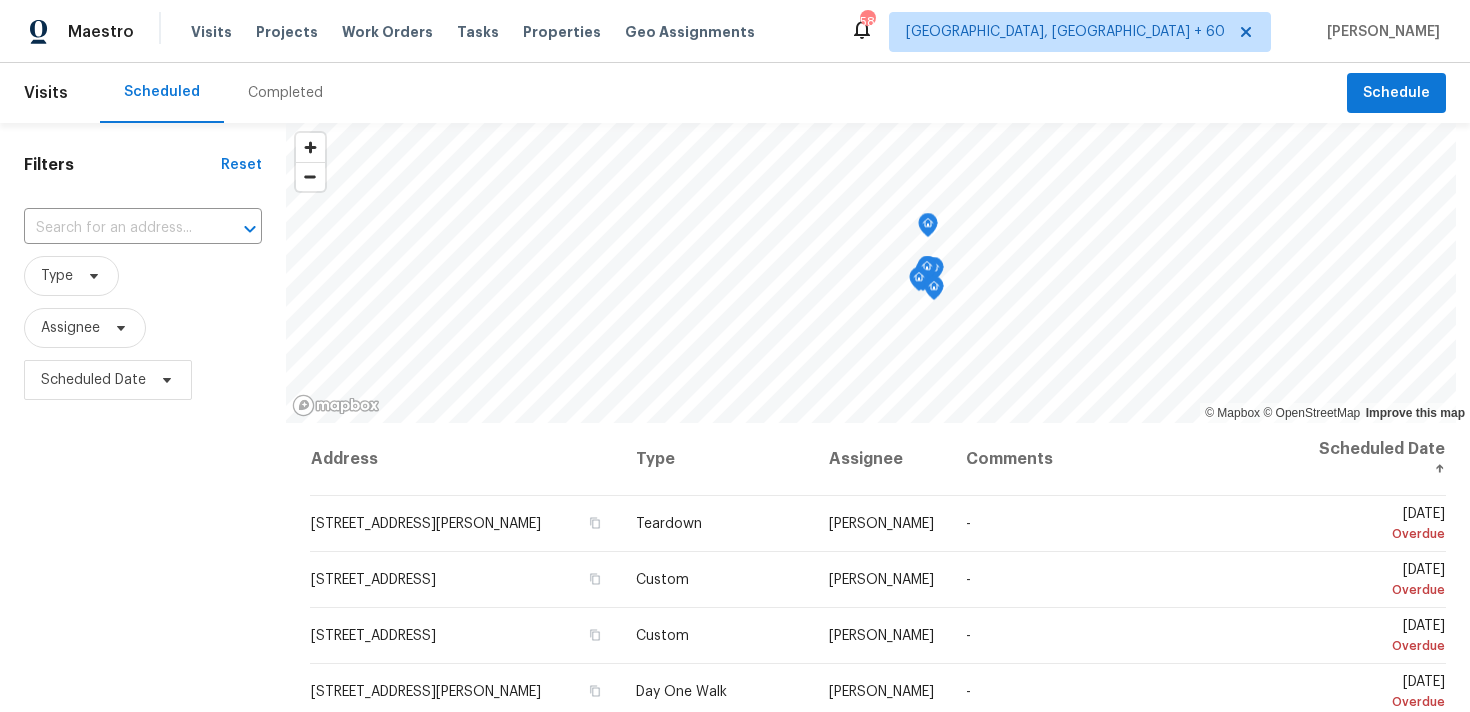 click on "Completed" at bounding box center (285, 93) 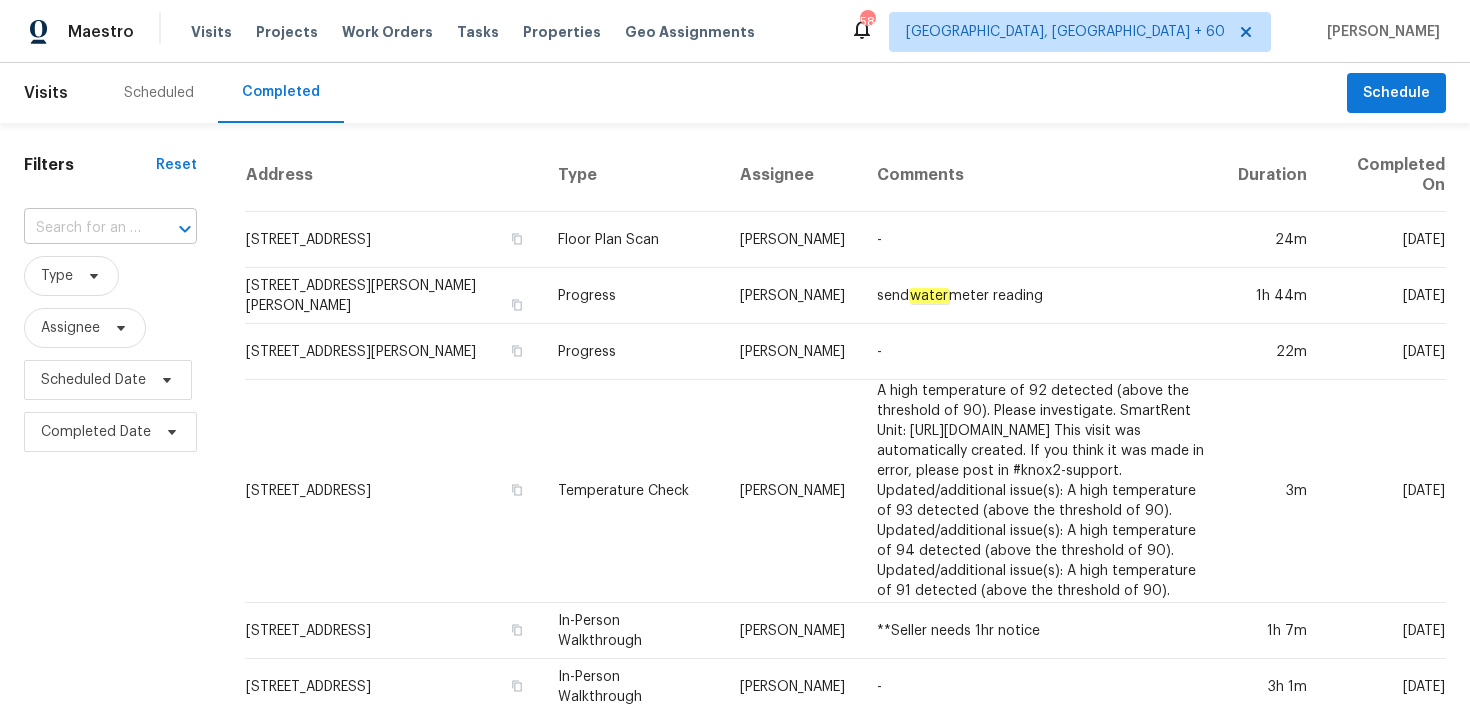 click at bounding box center (82, 228) 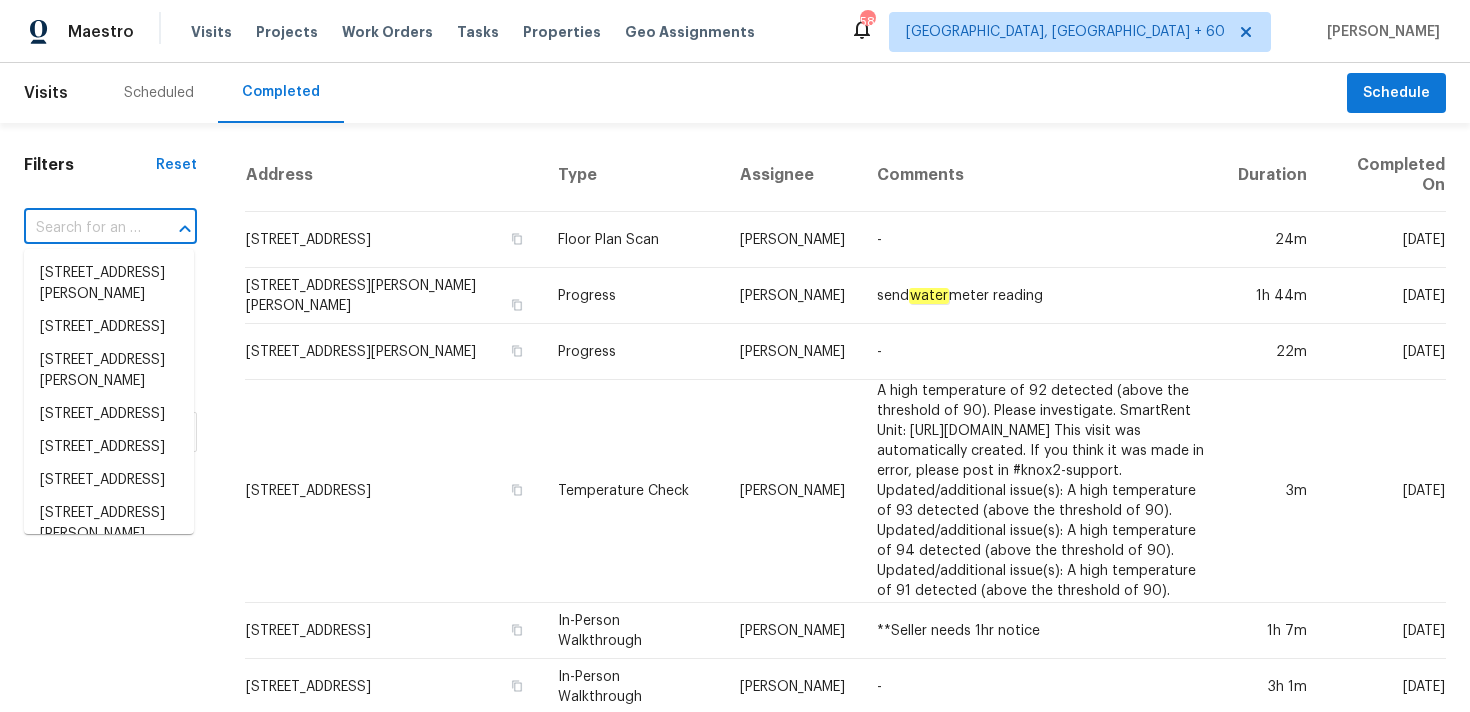 paste on "6338 E Claire Dr Scottsdale, AZ 85254" 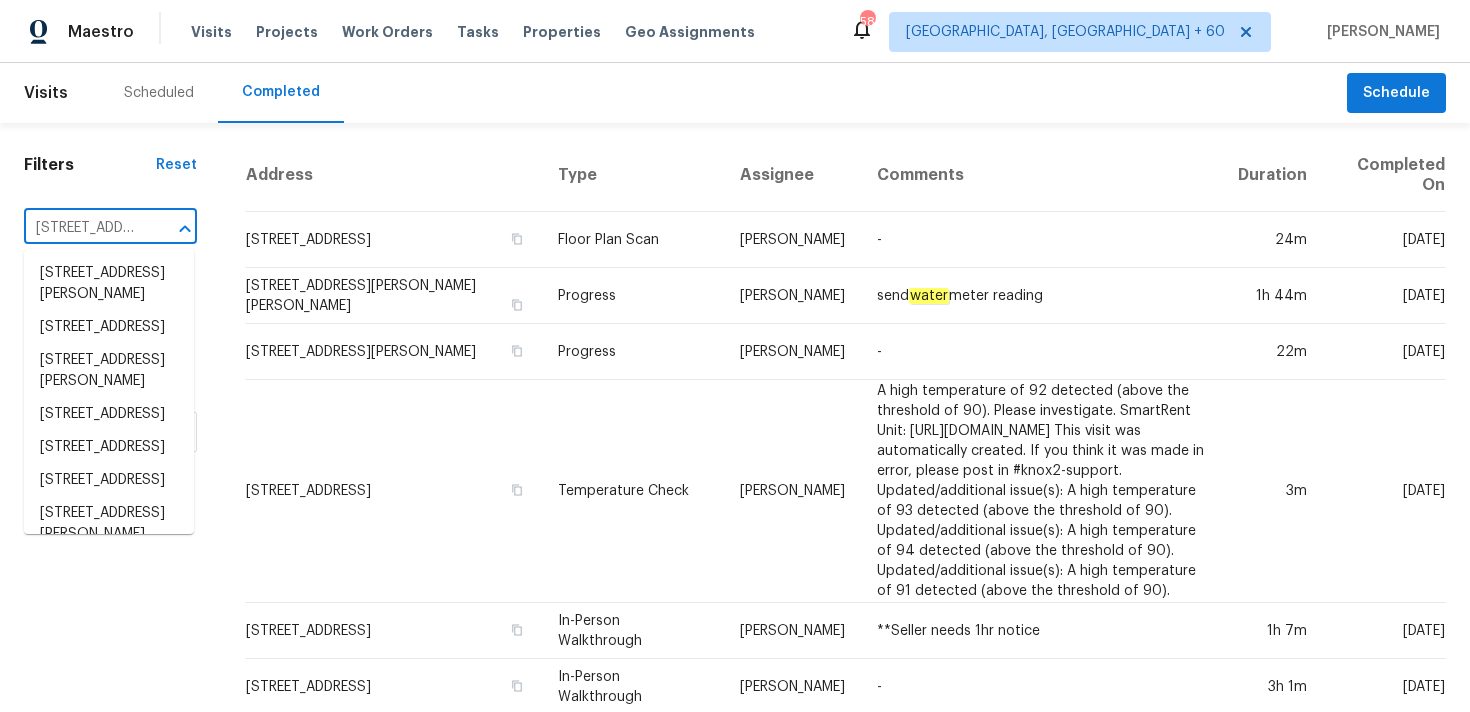 scroll, scrollTop: 0, scrollLeft: 147, axis: horizontal 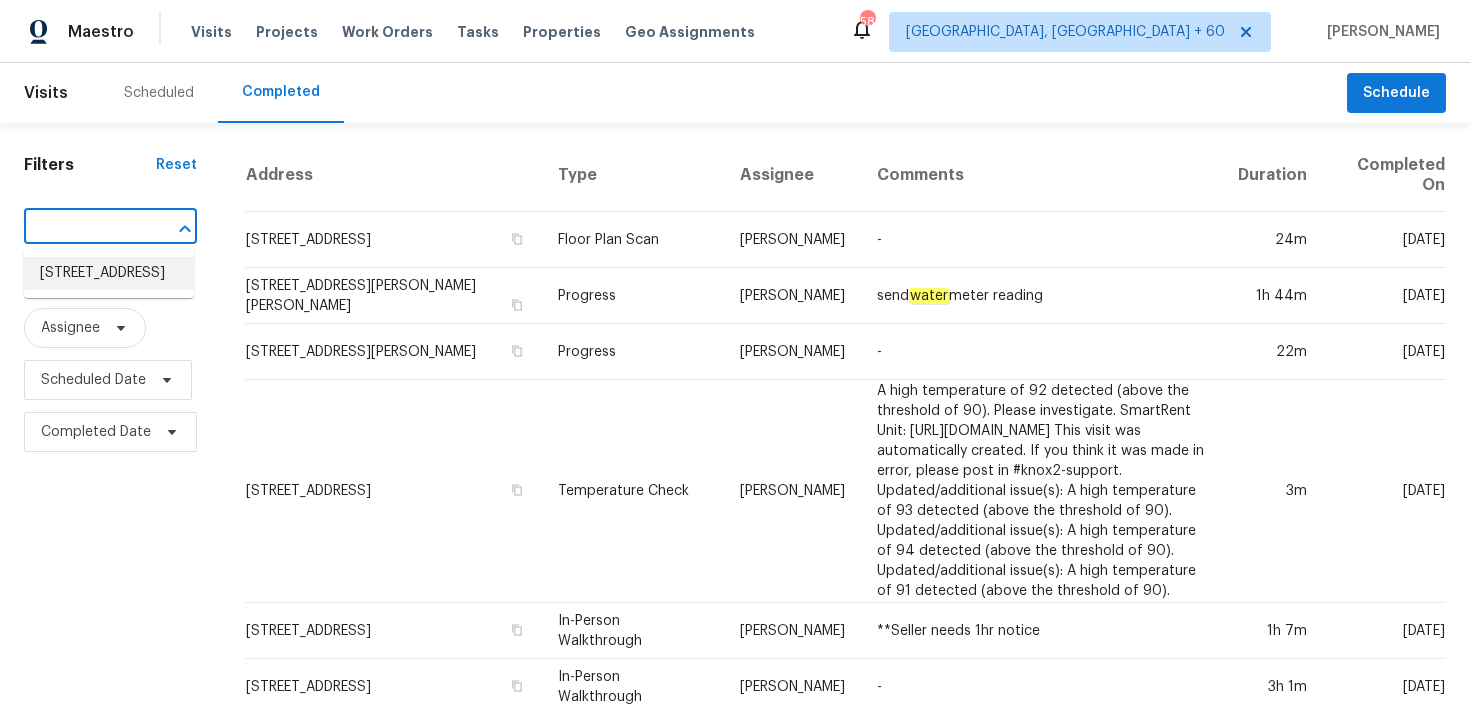 click on "6338 E Claire Dr, Scottsdale, AZ 85254" at bounding box center (109, 273) 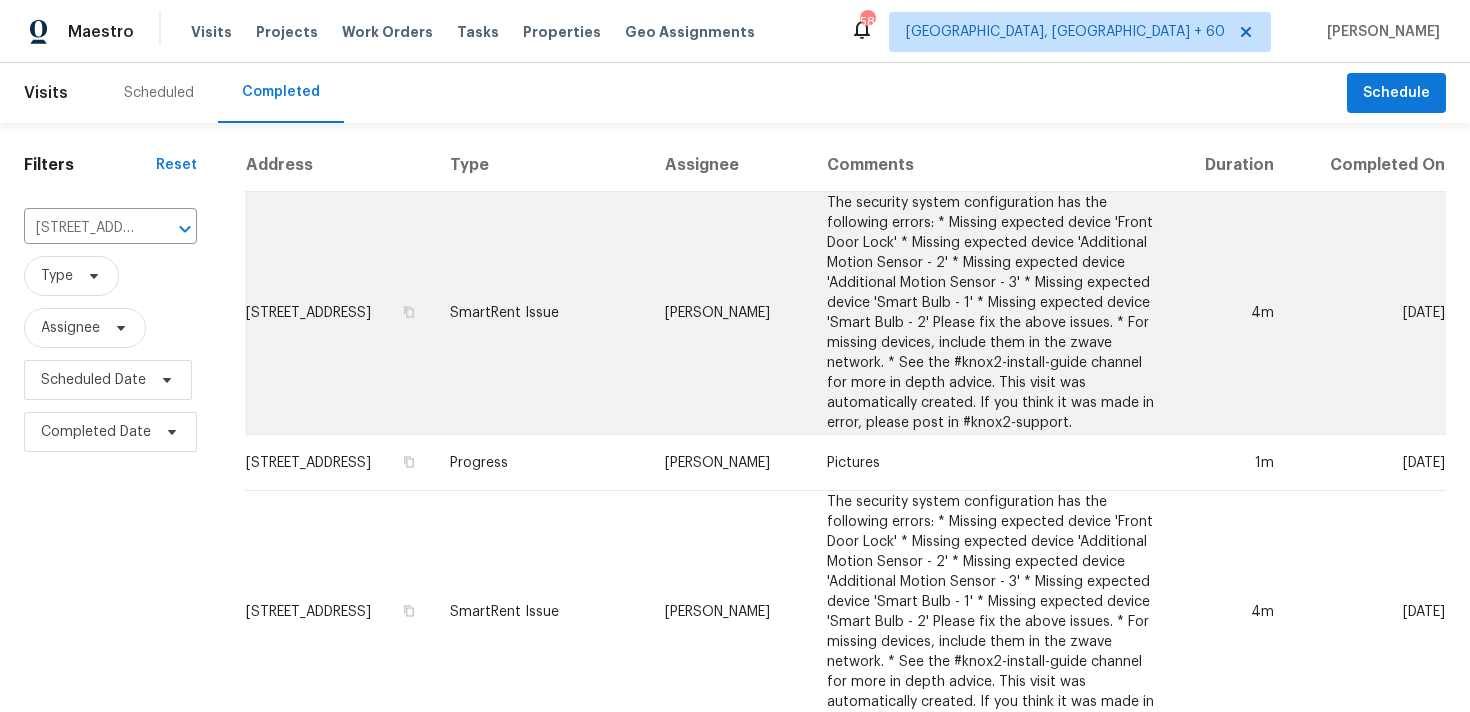 click on "SmartRent Issue" at bounding box center [541, 313] 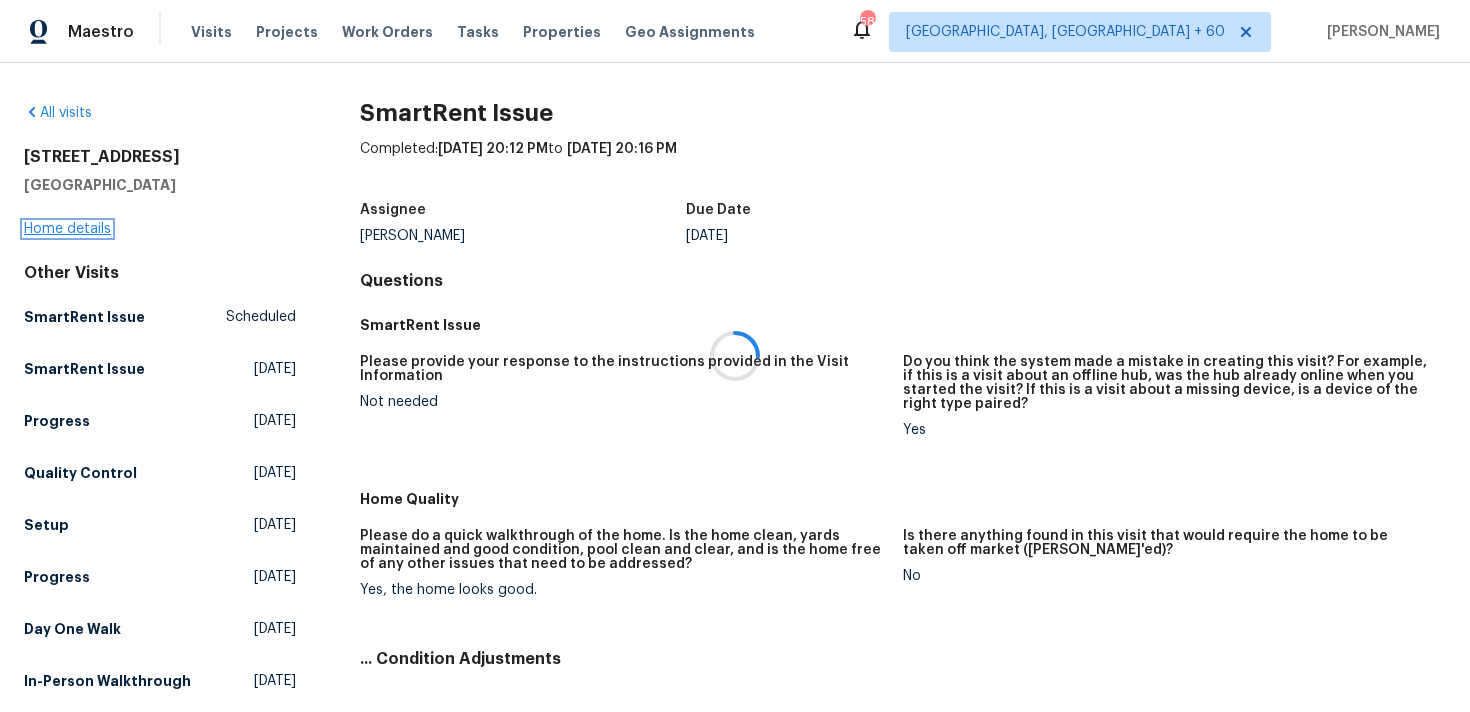 click on "Home details" at bounding box center [67, 229] 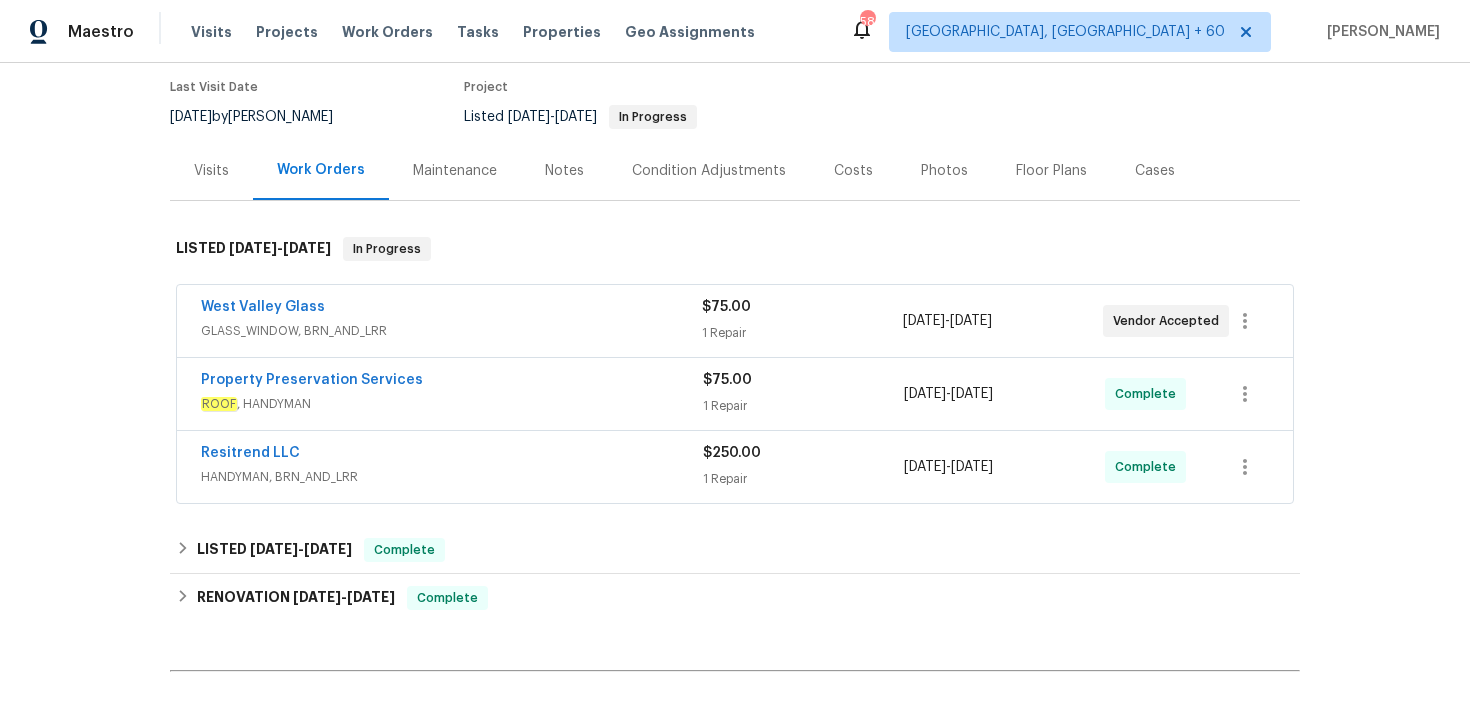 scroll, scrollTop: 169, scrollLeft: 0, axis: vertical 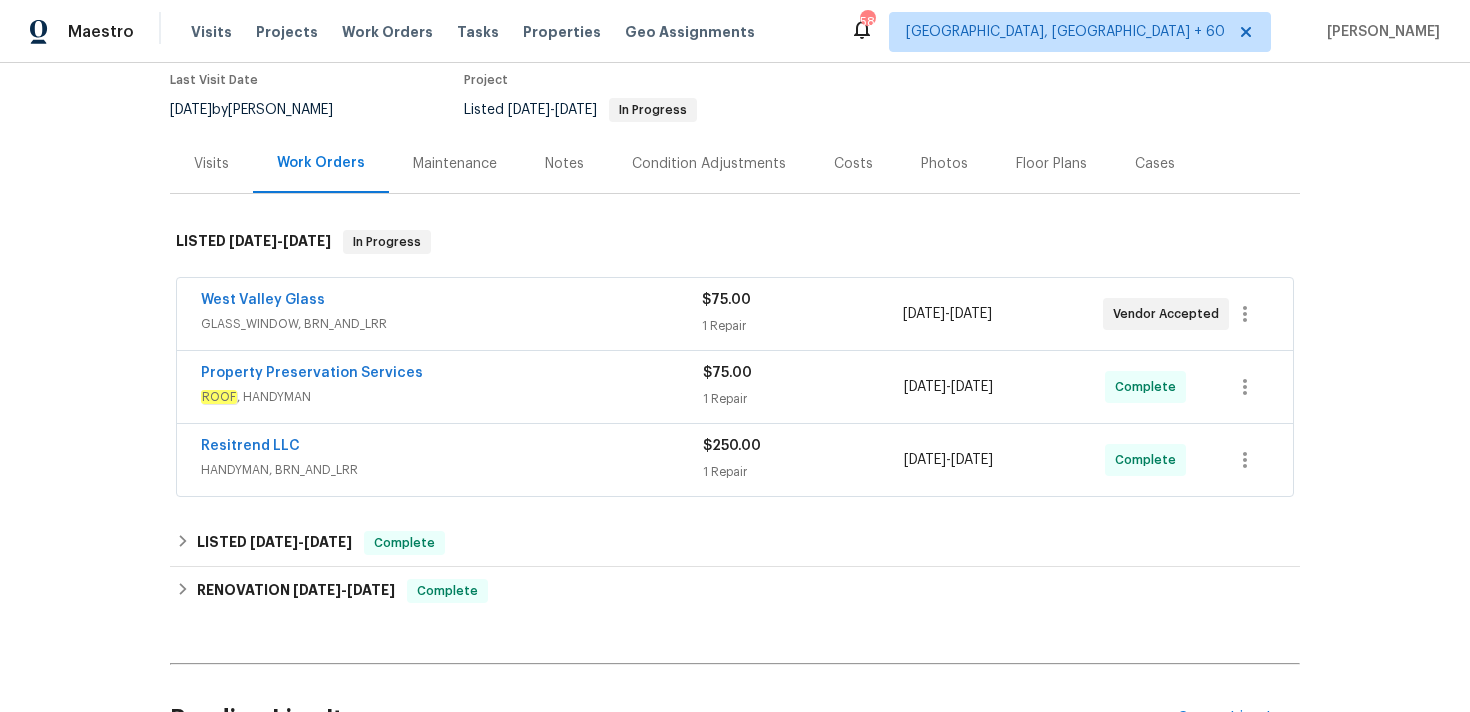 click on "$250.00 1 Repair" at bounding box center (803, 460) 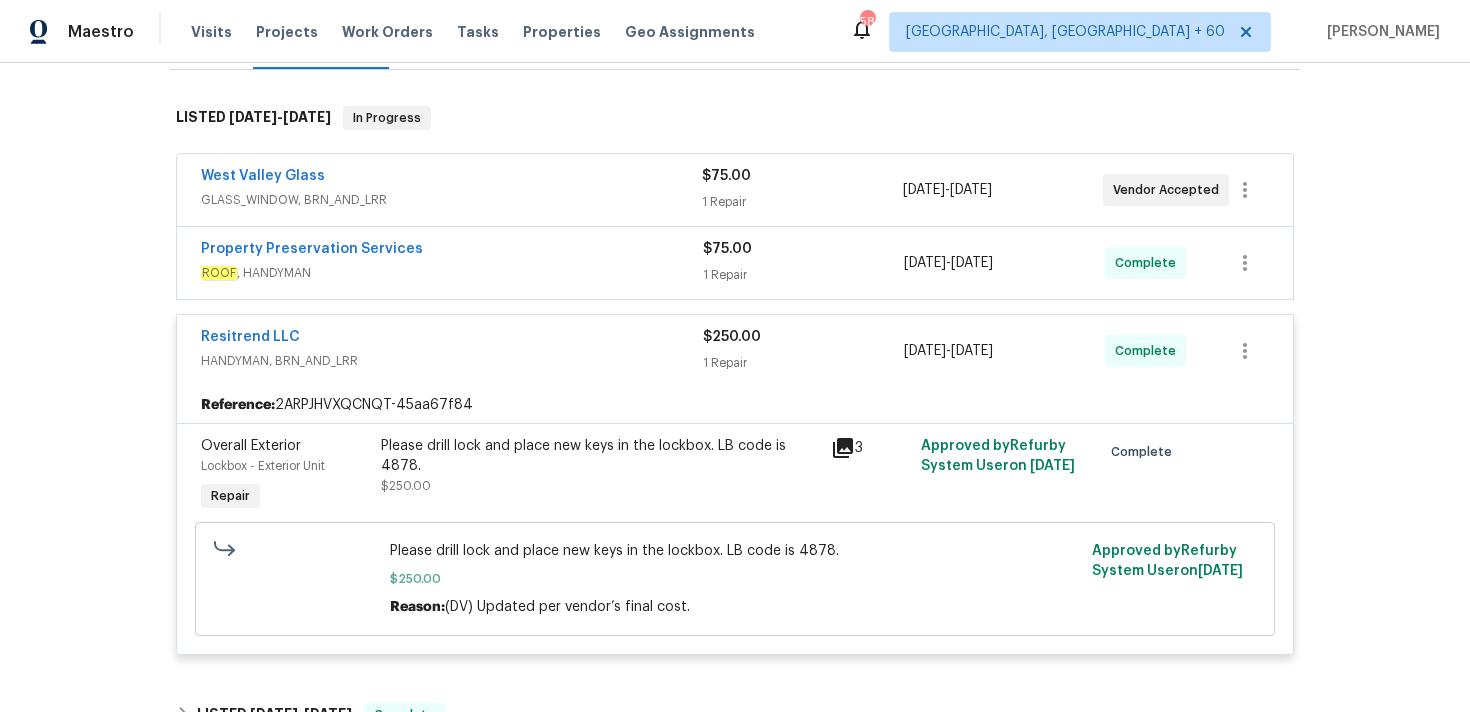 scroll, scrollTop: 290, scrollLeft: 0, axis: vertical 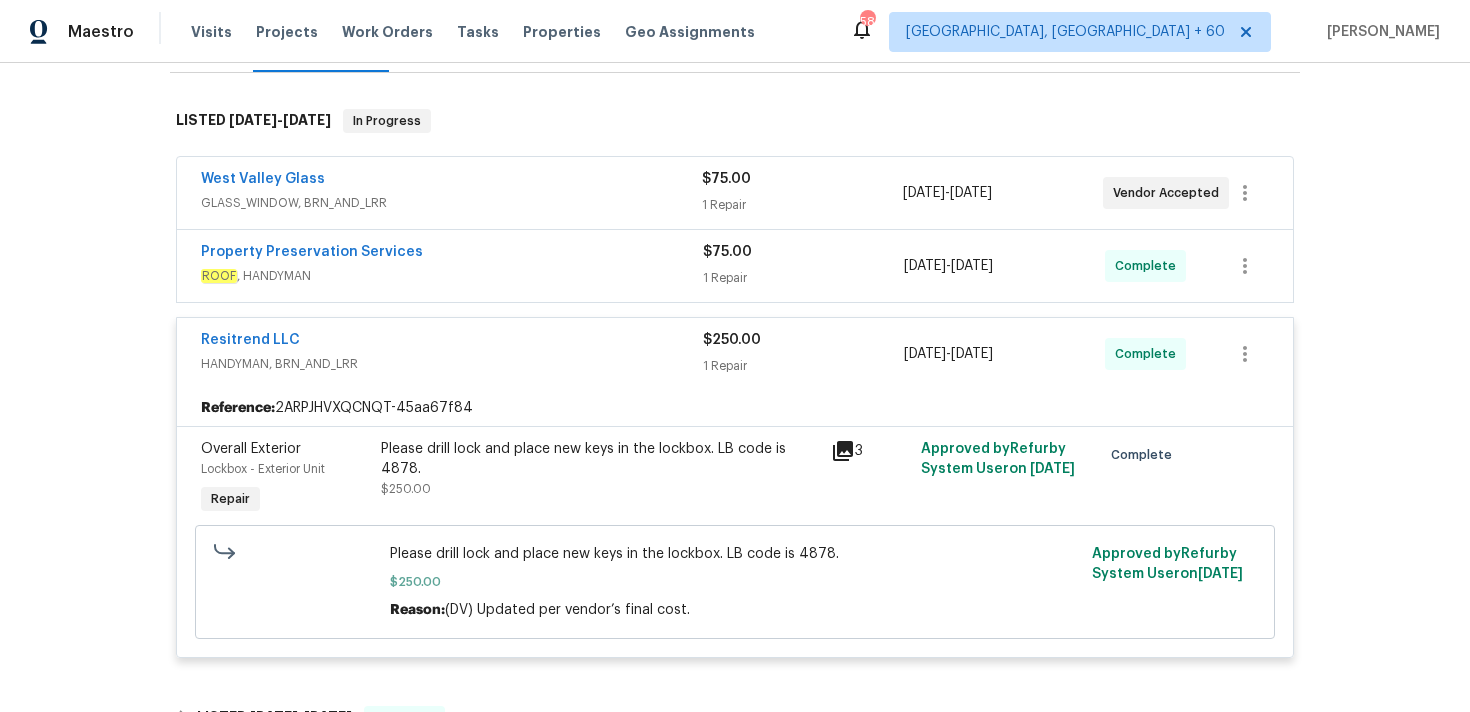 click on "$75.00 1 Repair" at bounding box center (803, 266) 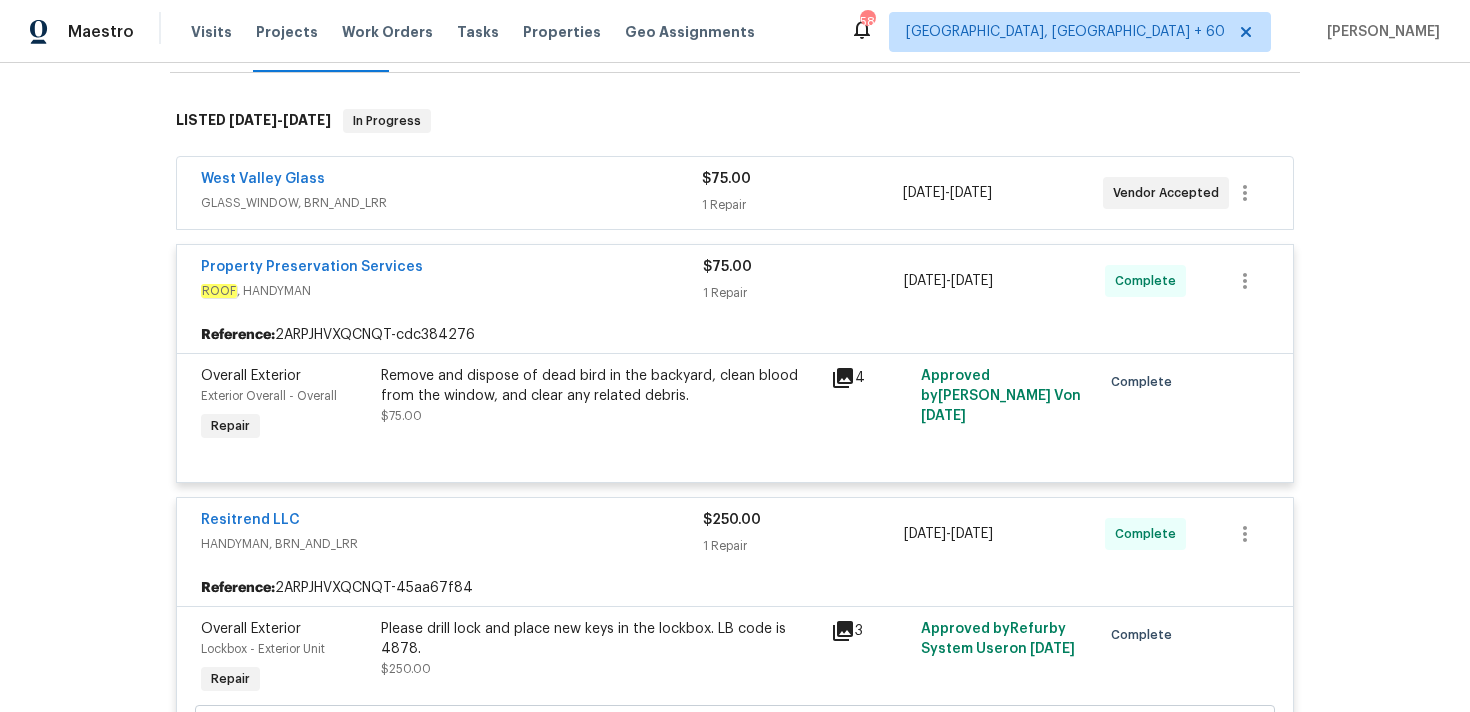 click on "1 Repair" at bounding box center (802, 205) 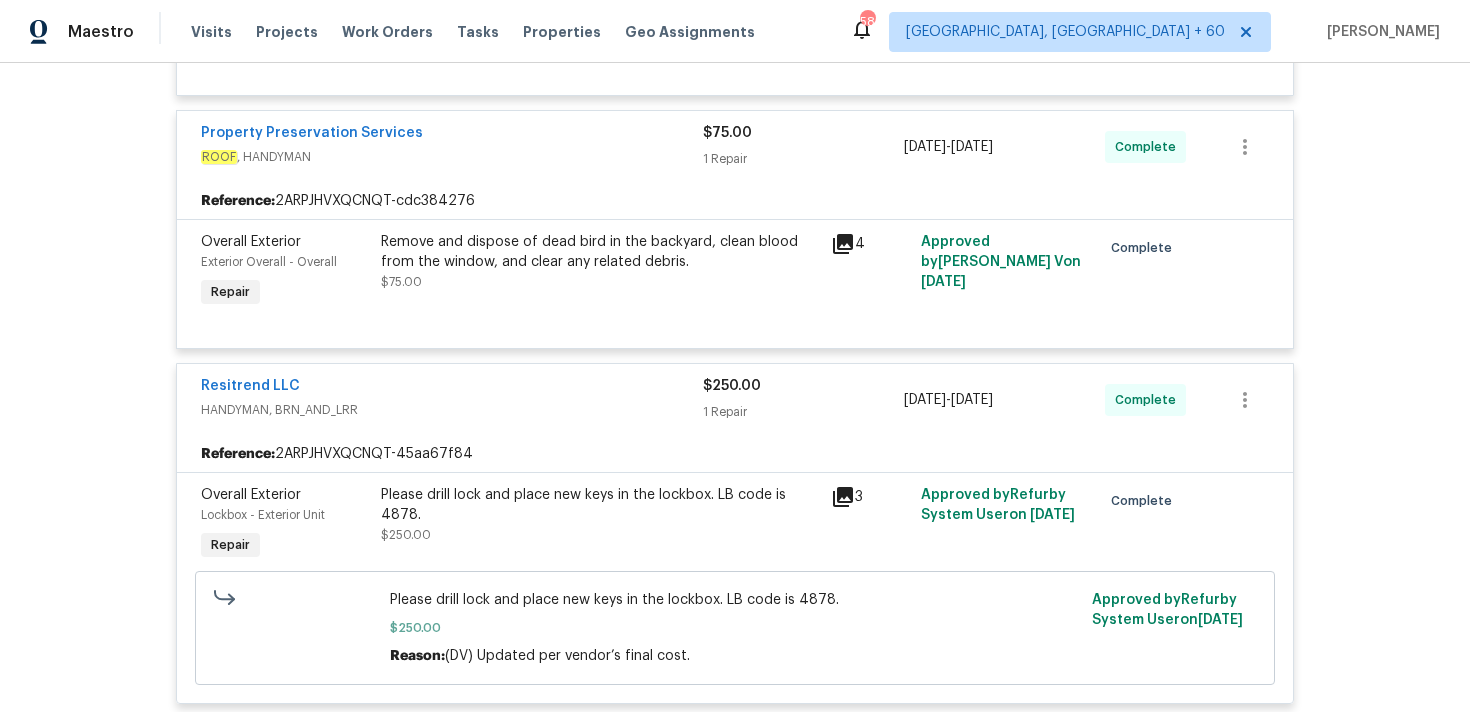 scroll, scrollTop: 623, scrollLeft: 0, axis: vertical 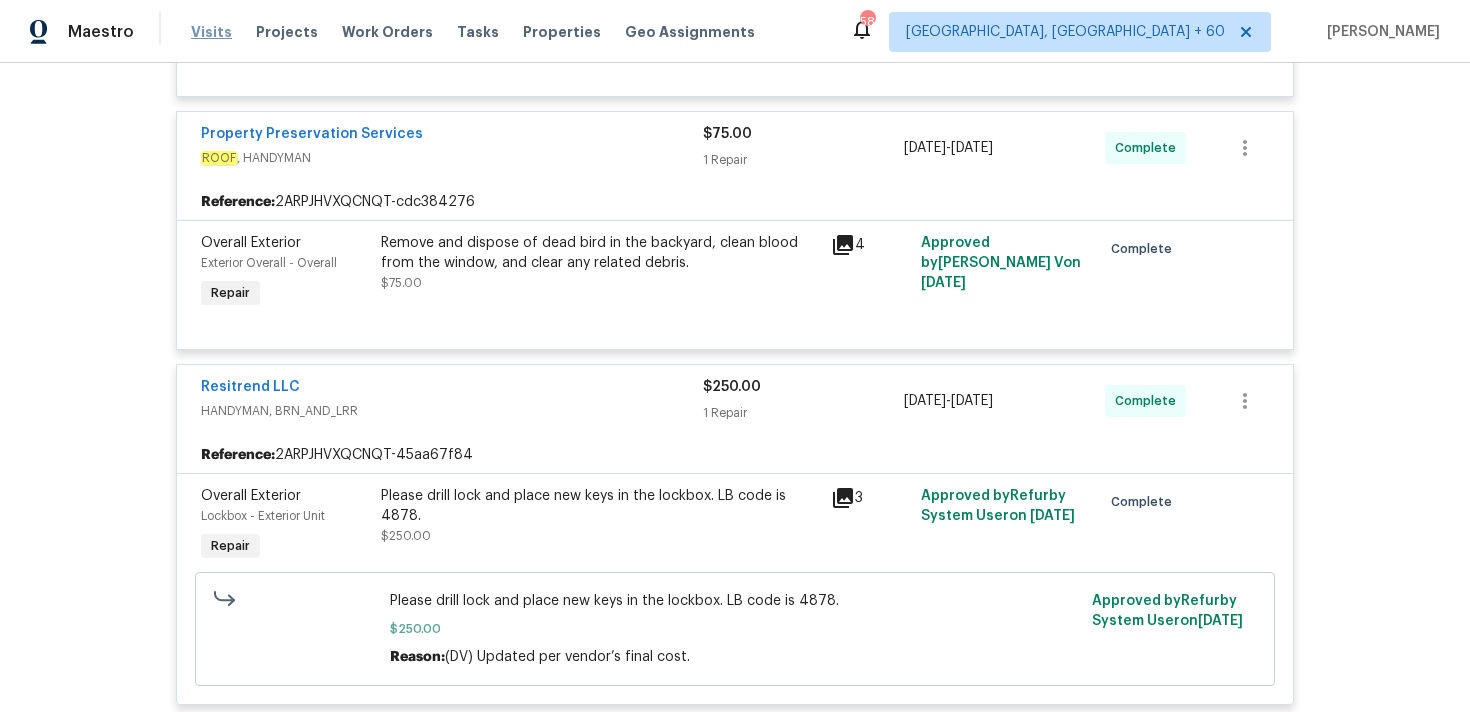click on "Visits" at bounding box center [211, 32] 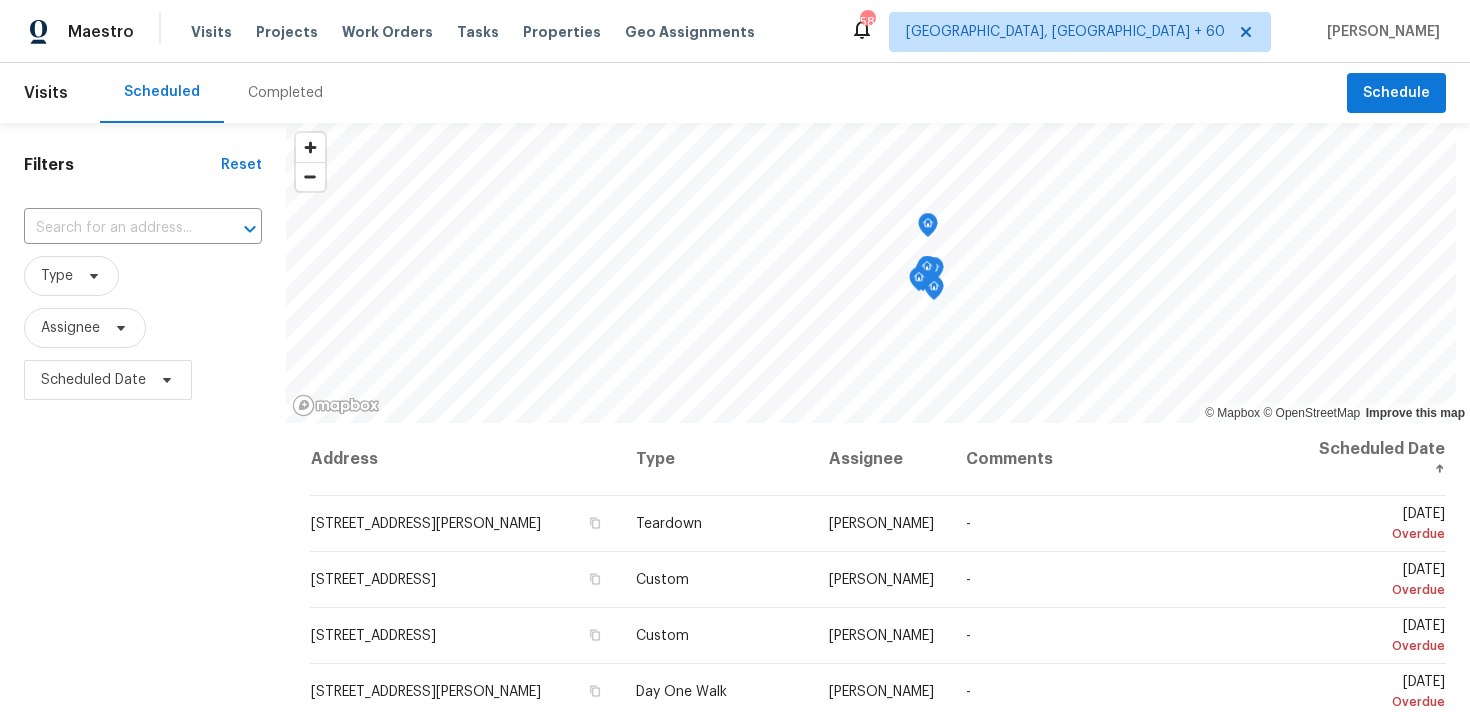 click on "Completed" at bounding box center [285, 93] 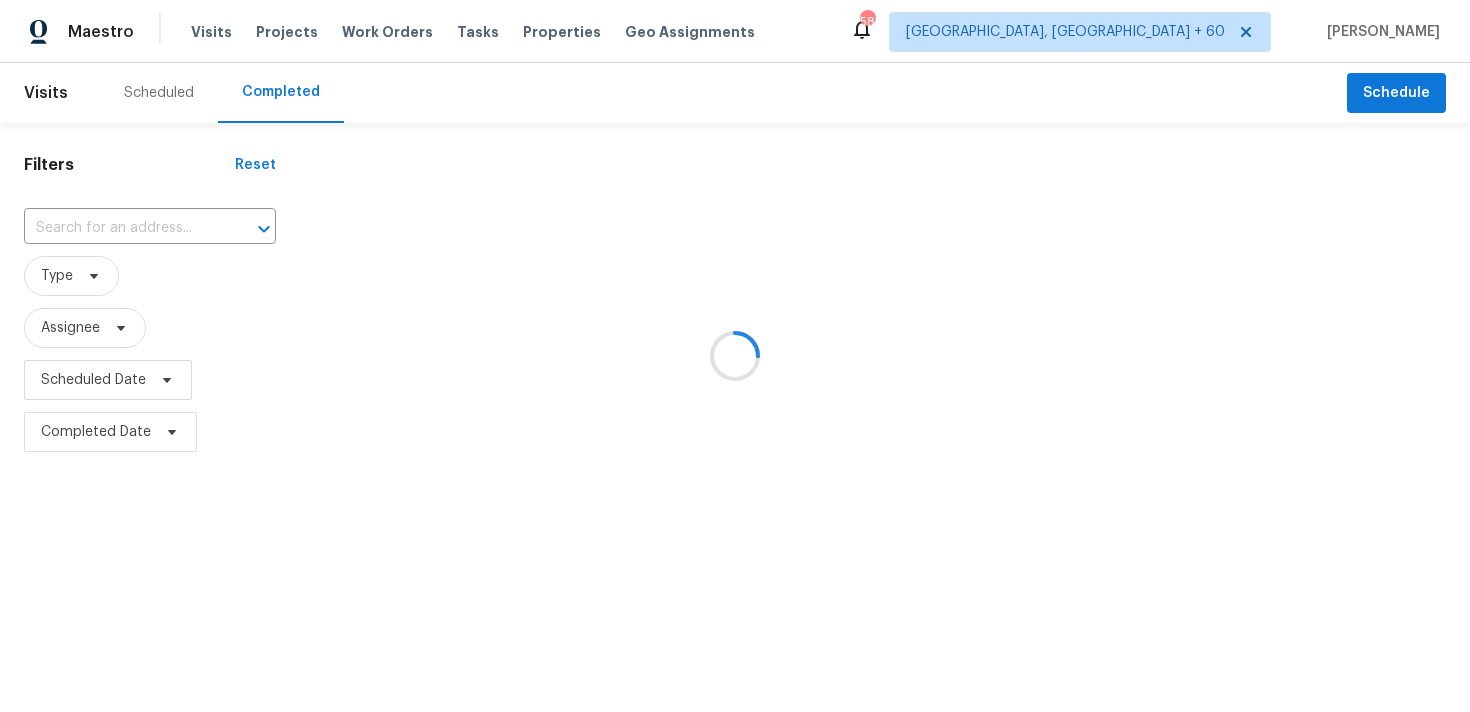click at bounding box center (735, 356) 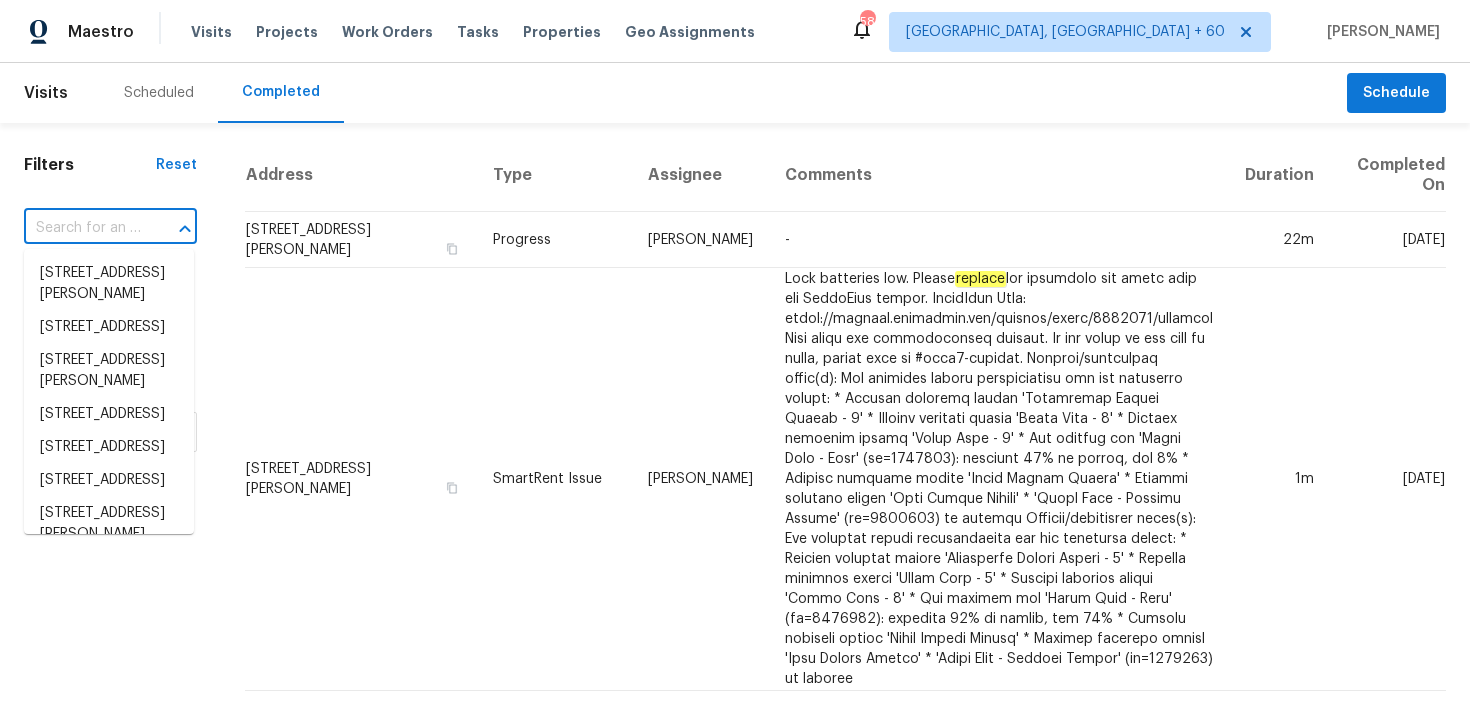 click at bounding box center (82, 228) 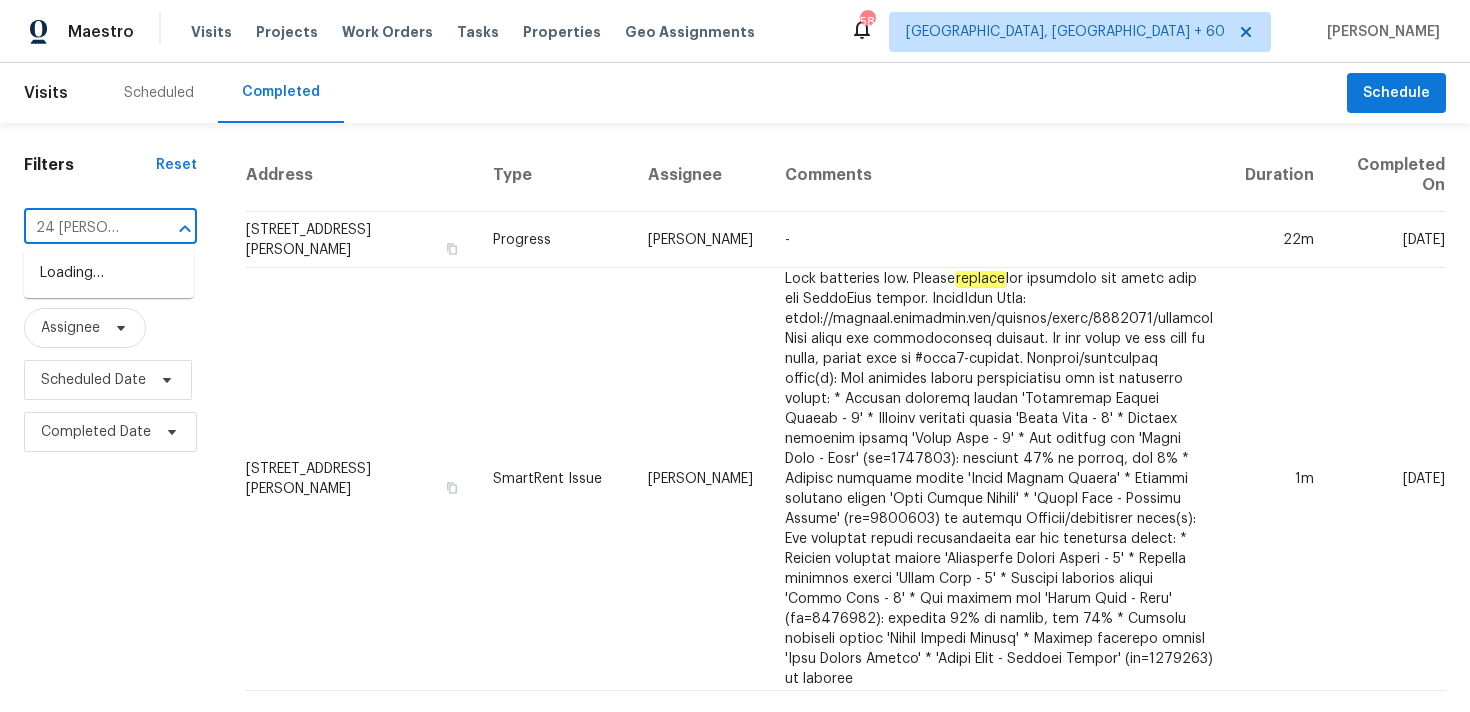 scroll, scrollTop: 0, scrollLeft: 13, axis: horizontal 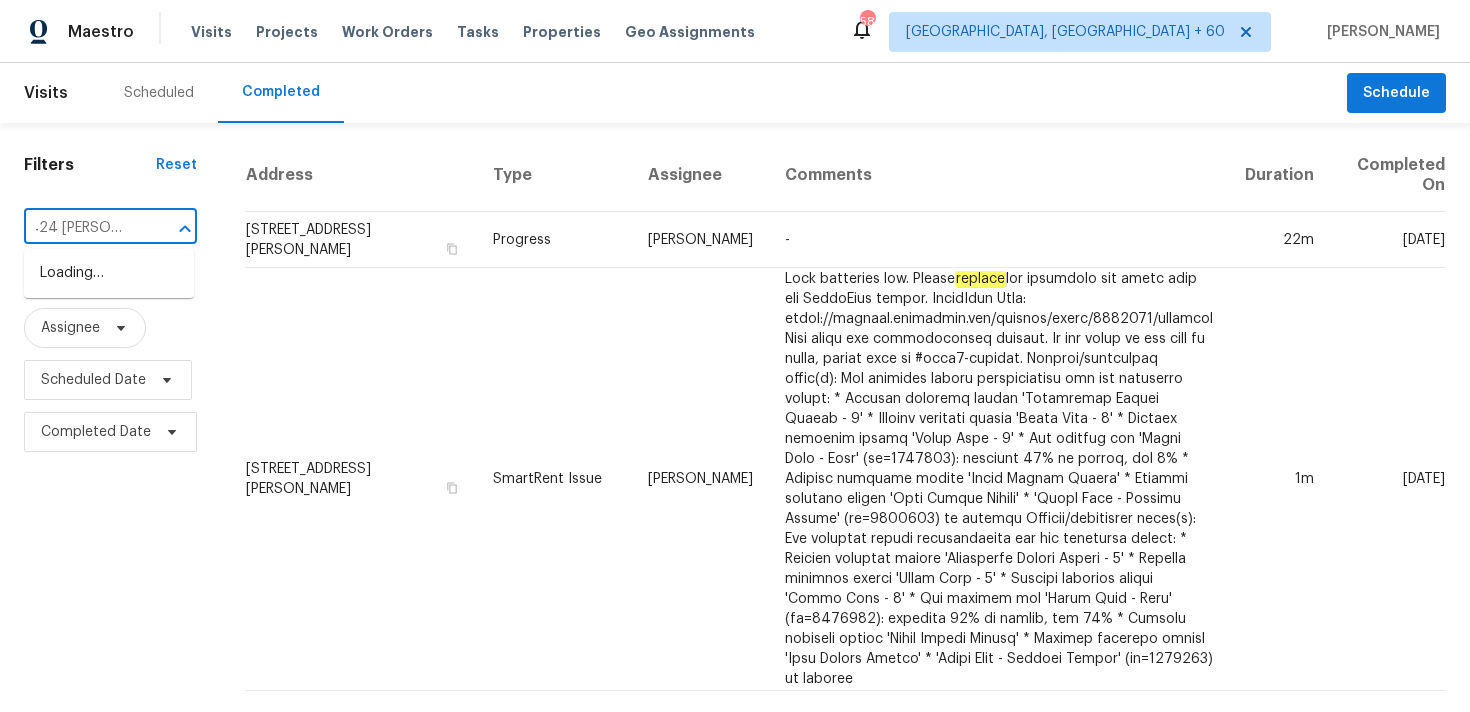 type on "1424 Pine Glen Ln" 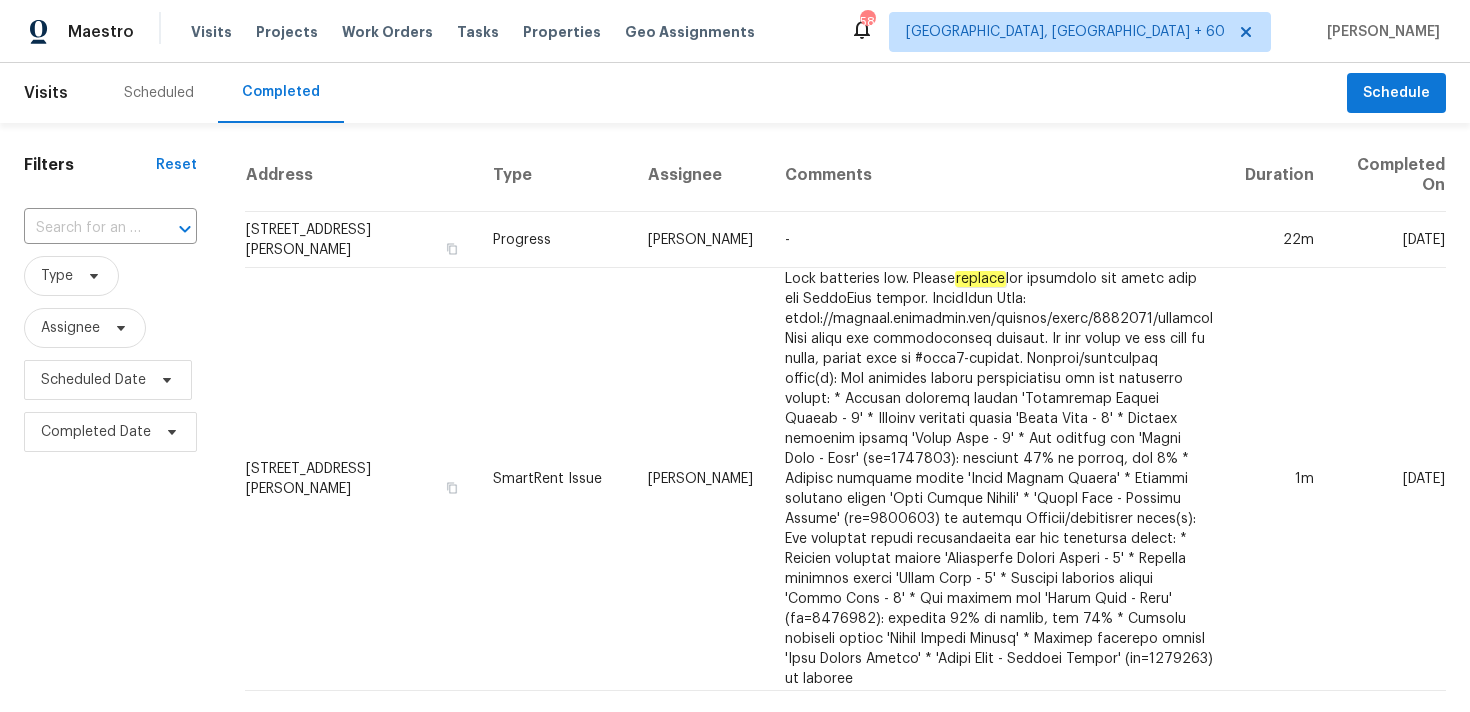 scroll, scrollTop: 0, scrollLeft: 0, axis: both 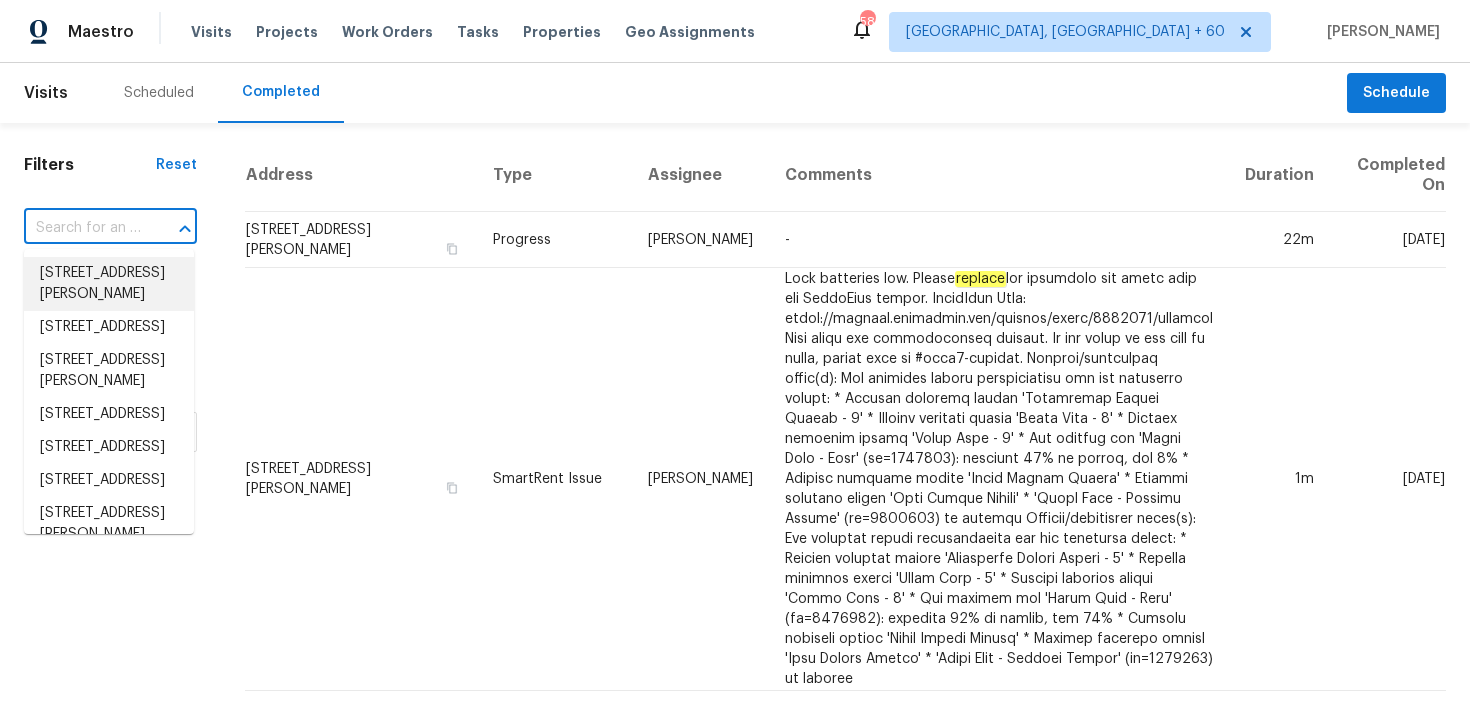 paste on "1424 Pine Glen Ln Tarpon Springs true D2, FL 34688" 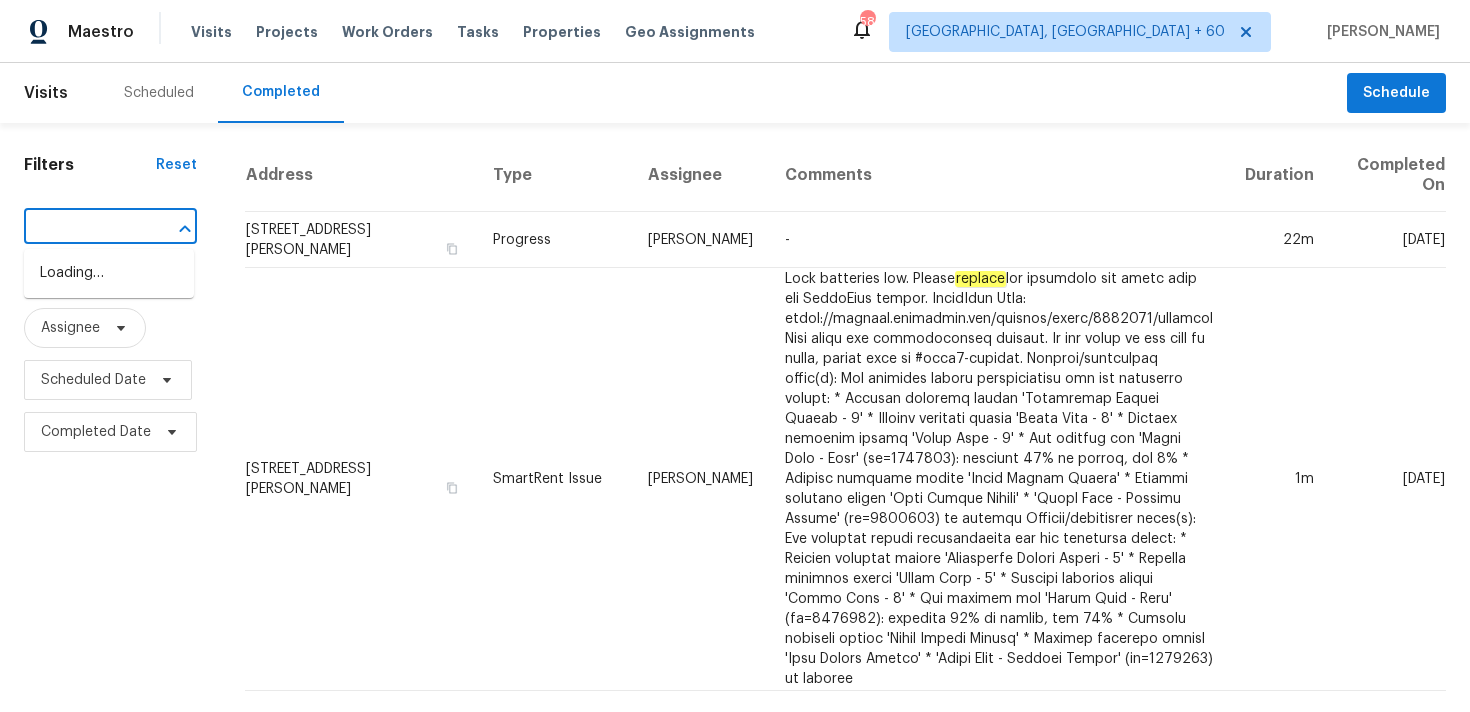 scroll, scrollTop: 0, scrollLeft: 146, axis: horizontal 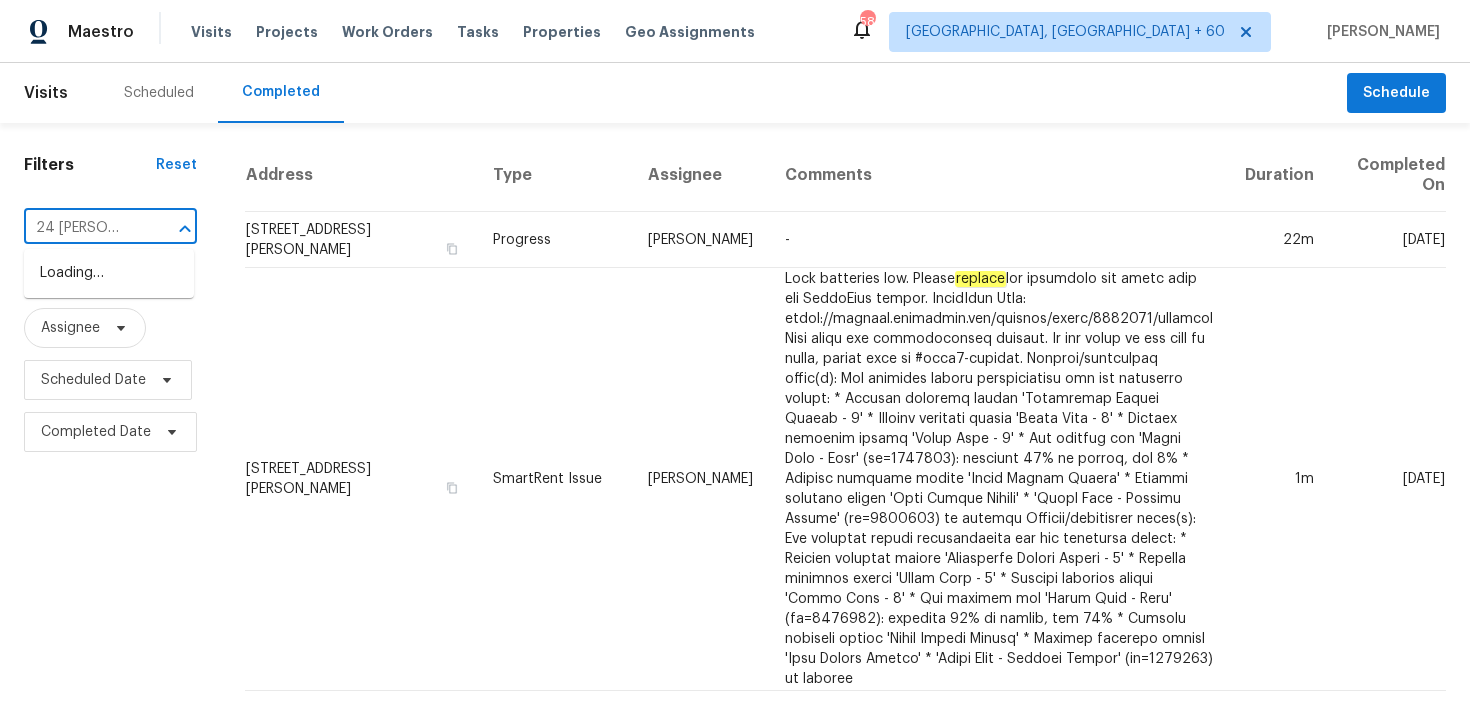 type on "1424 Pine Glen Ln" 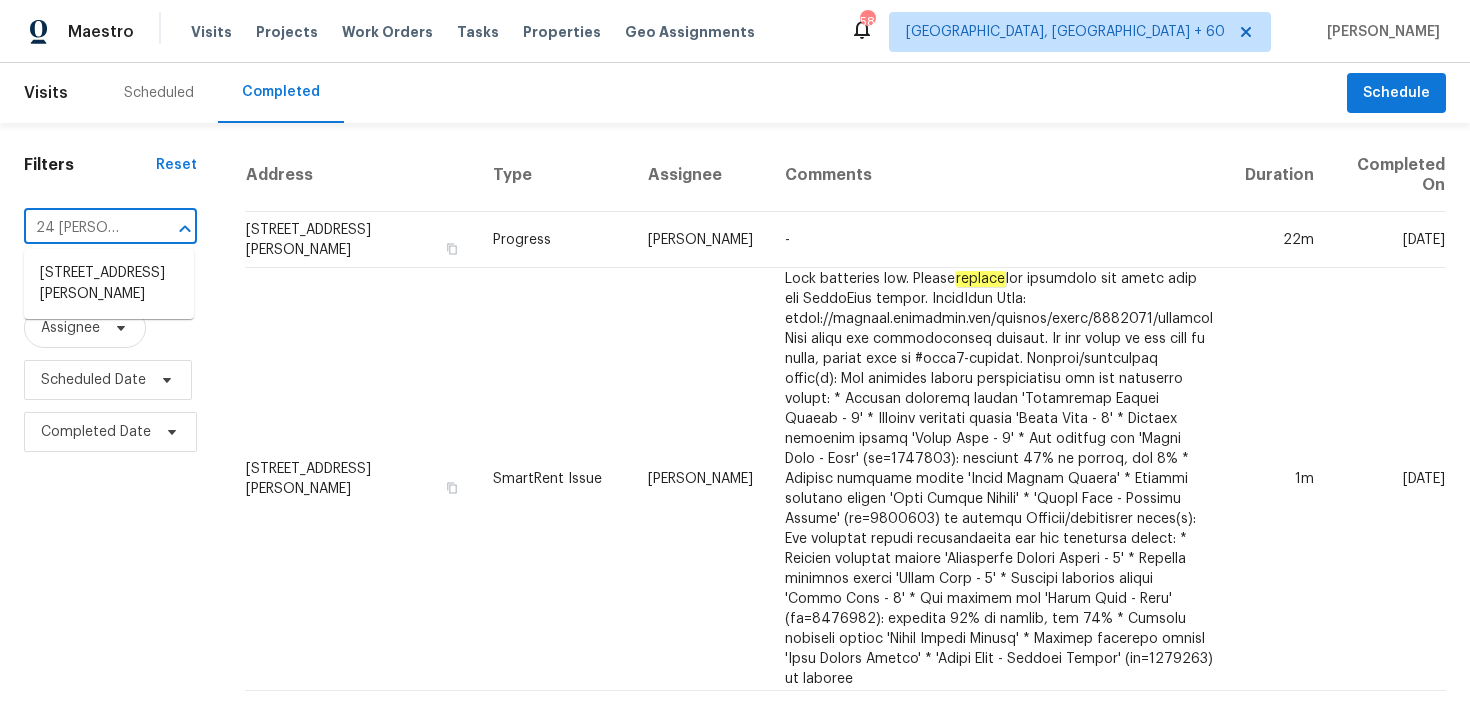 scroll, scrollTop: 0, scrollLeft: 13, axis: horizontal 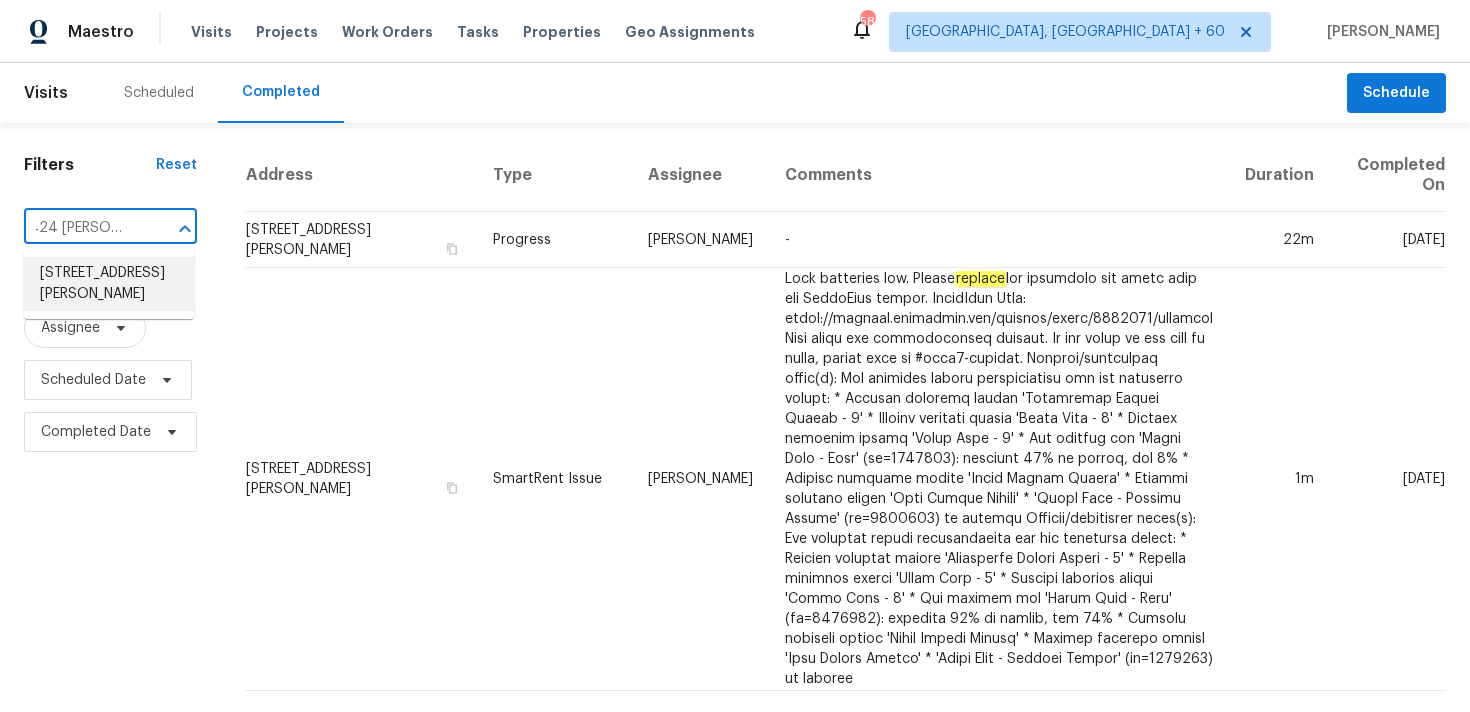 click on "1424 Pine Glen Ln Apt D2, Tarpon Springs, FL 34688" at bounding box center (109, 284) 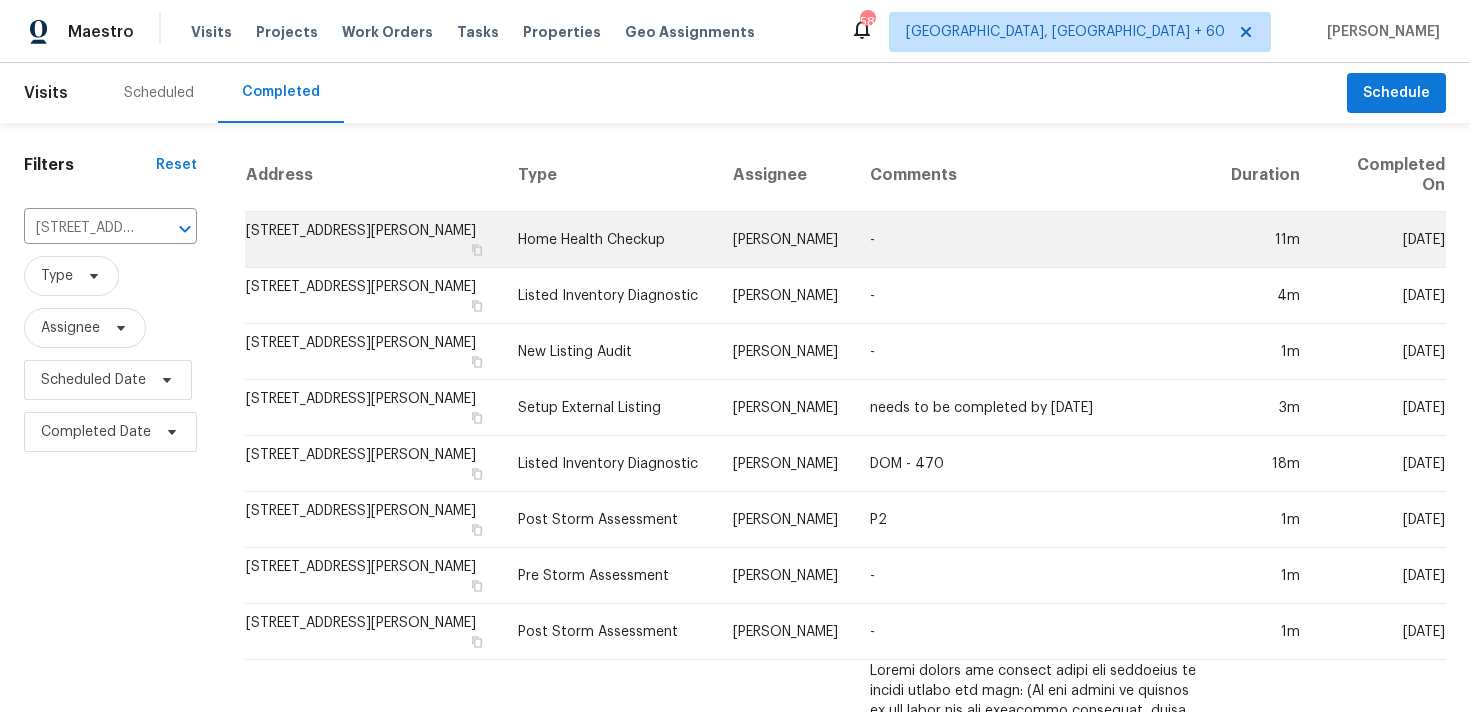 click on "Home Health Checkup" at bounding box center [610, 240] 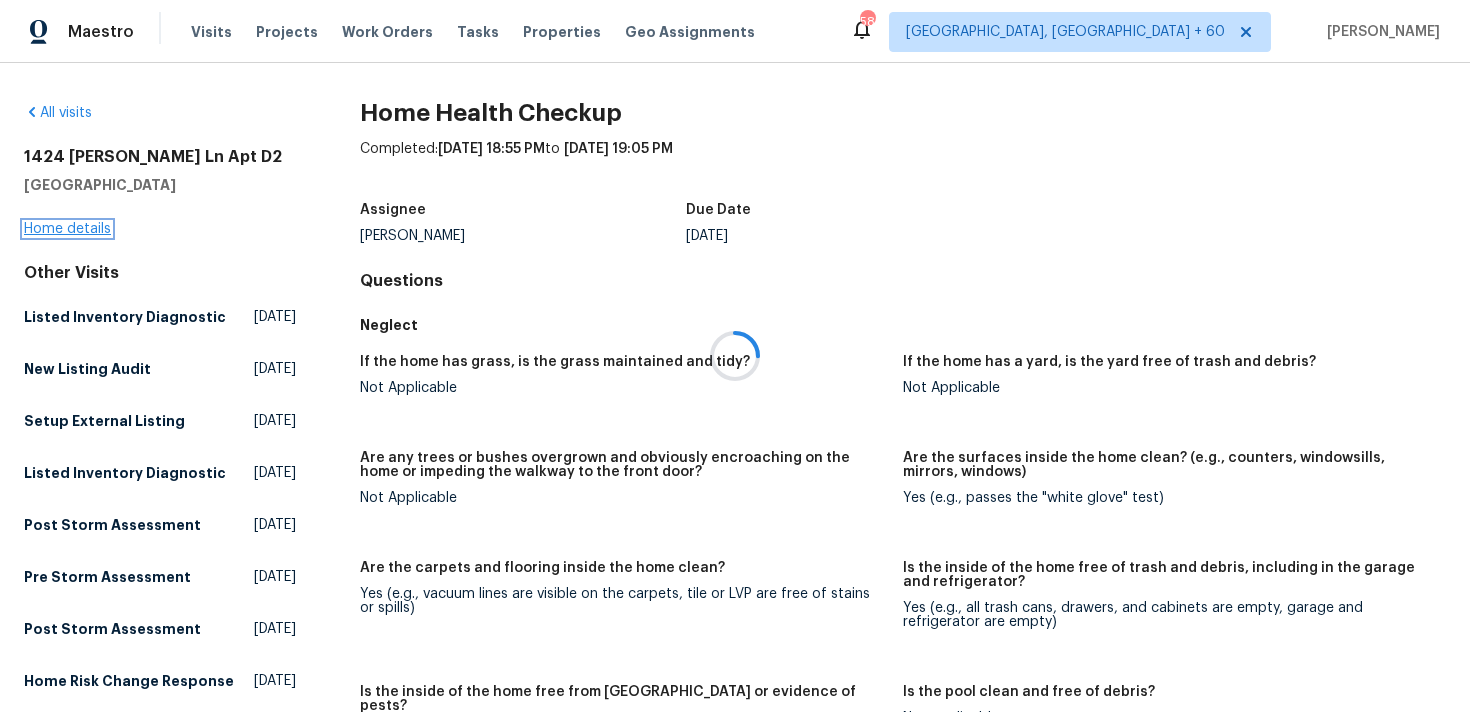 click on "Home details" at bounding box center (67, 229) 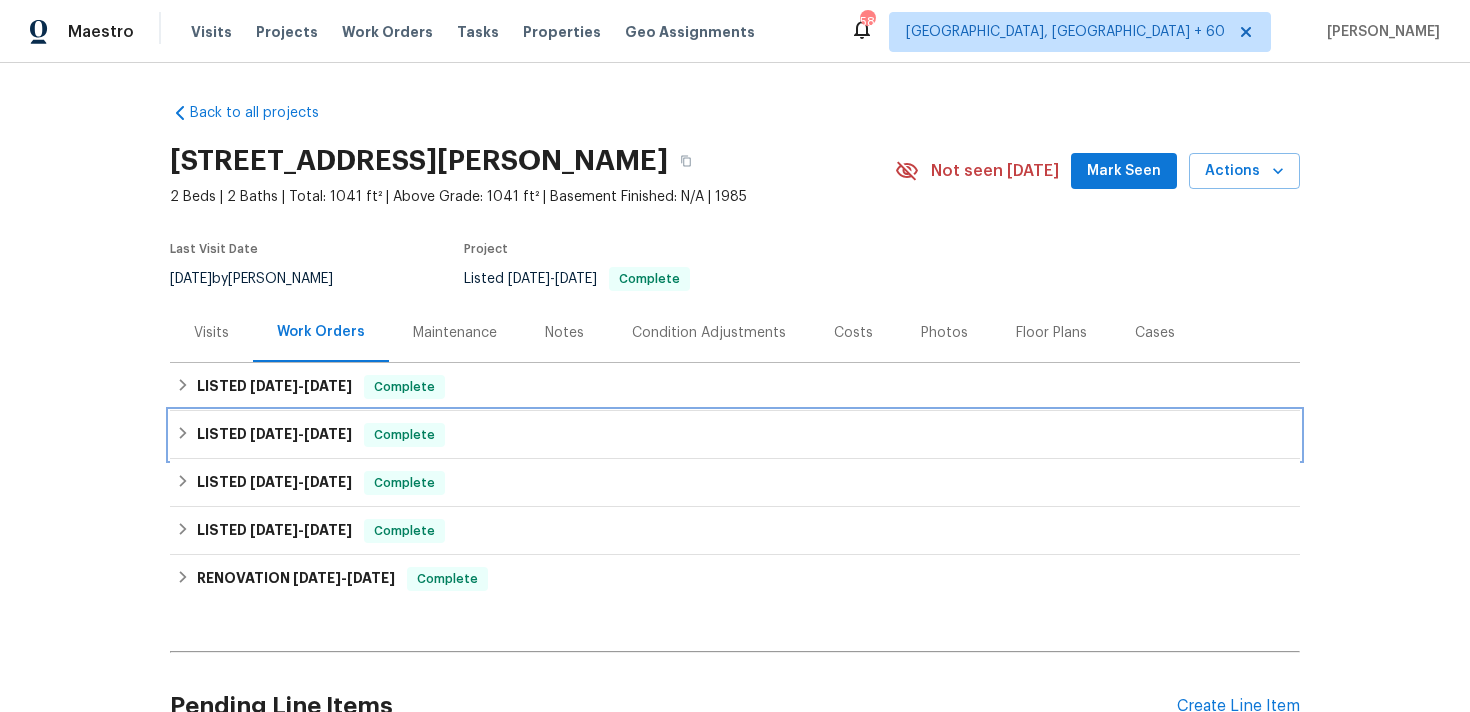 click on "LISTED   3/13/25  -  3/16/25 Complete" at bounding box center (735, 435) 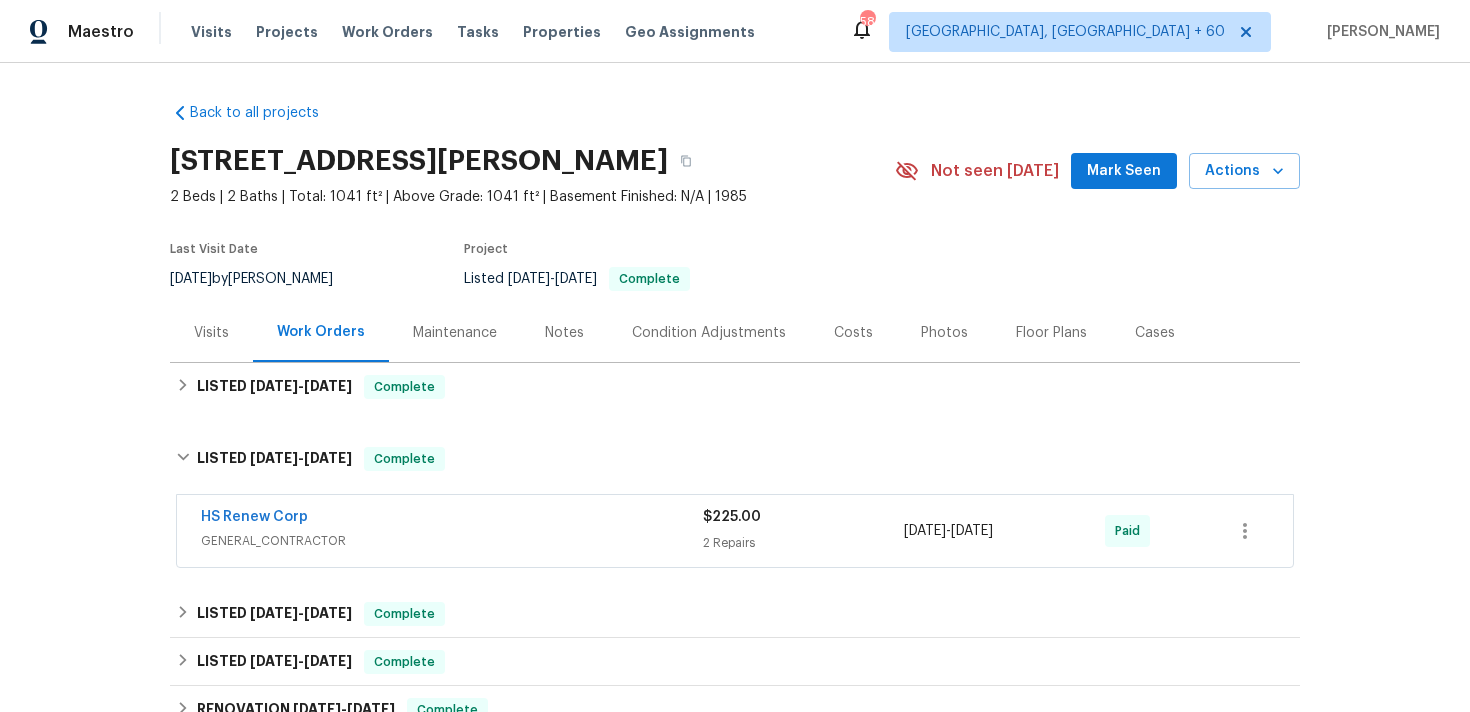 click on "$225.00 2 Repairs" at bounding box center (803, 531) 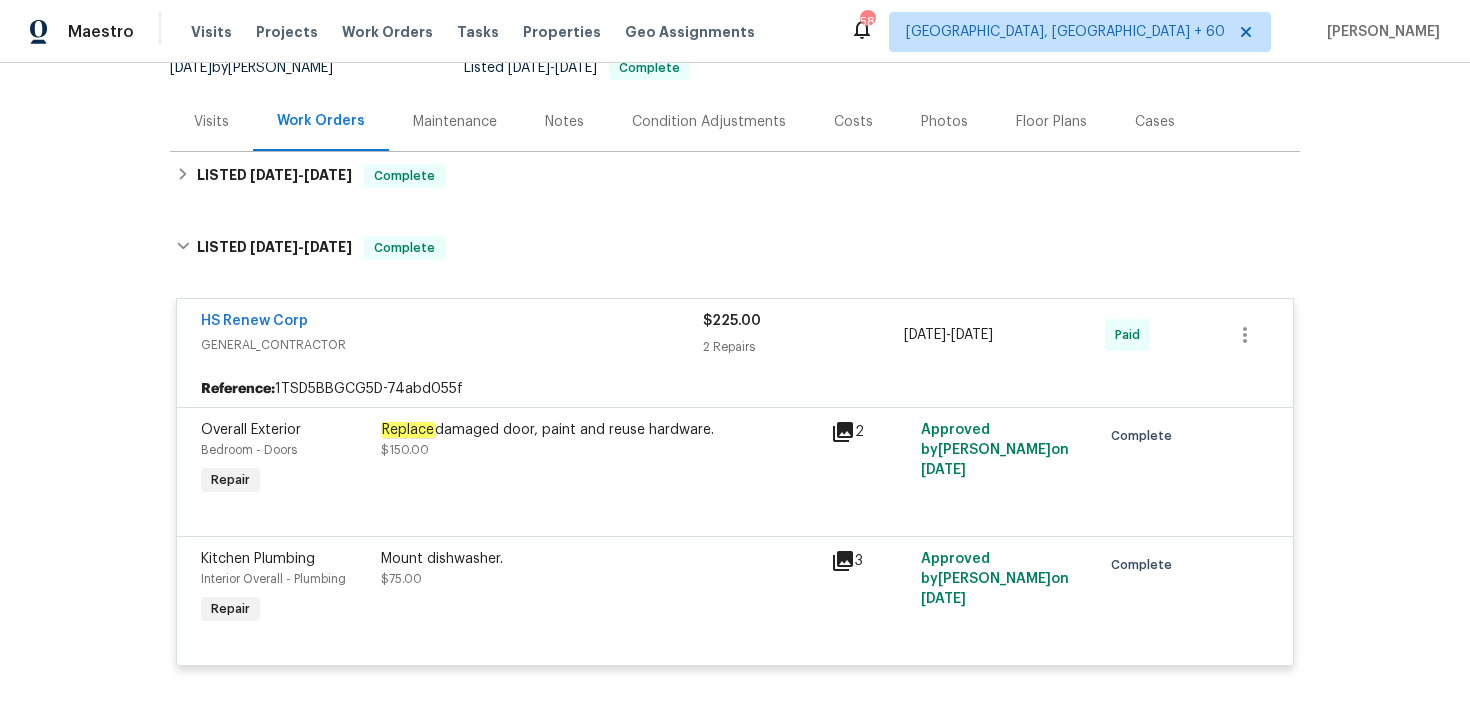 scroll, scrollTop: 209, scrollLeft: 0, axis: vertical 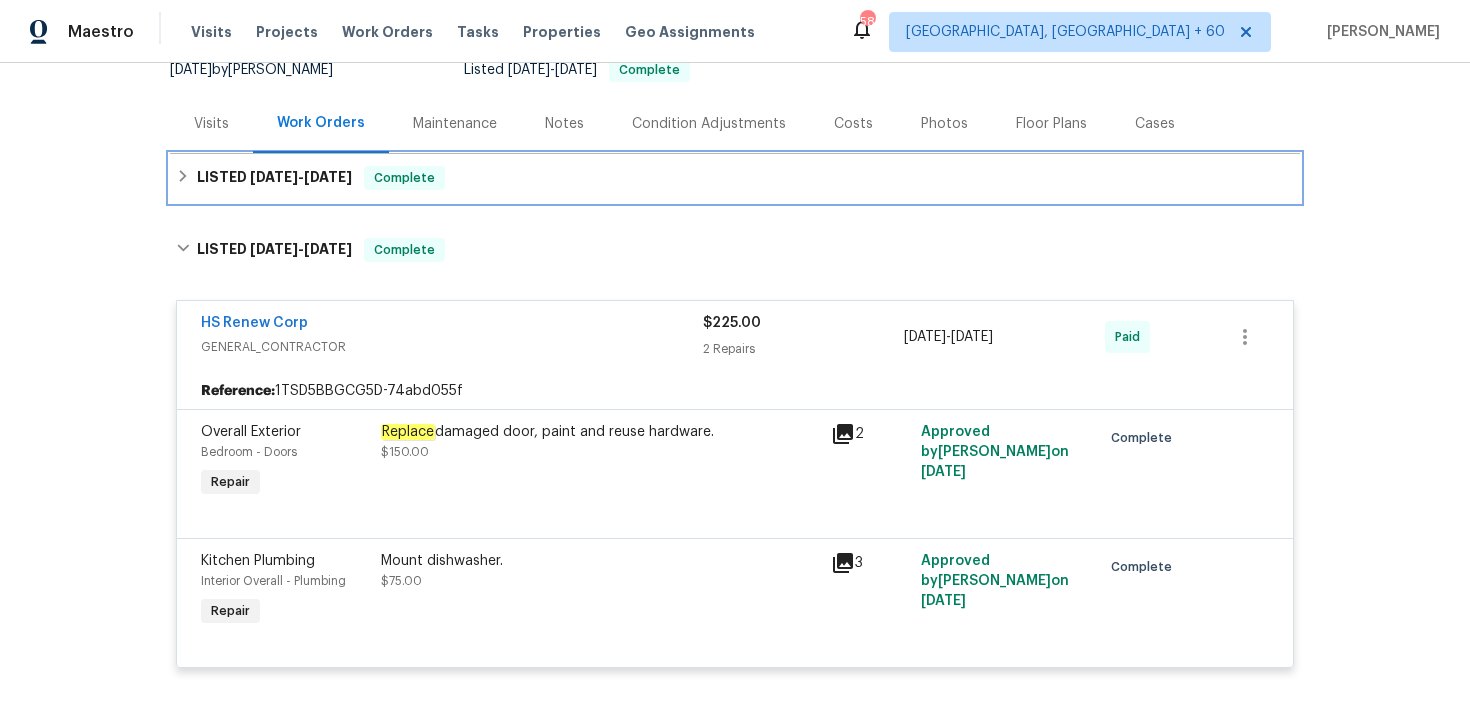 click on "LISTED   7/3/25  -  7/16/25 Complete" at bounding box center [735, 178] 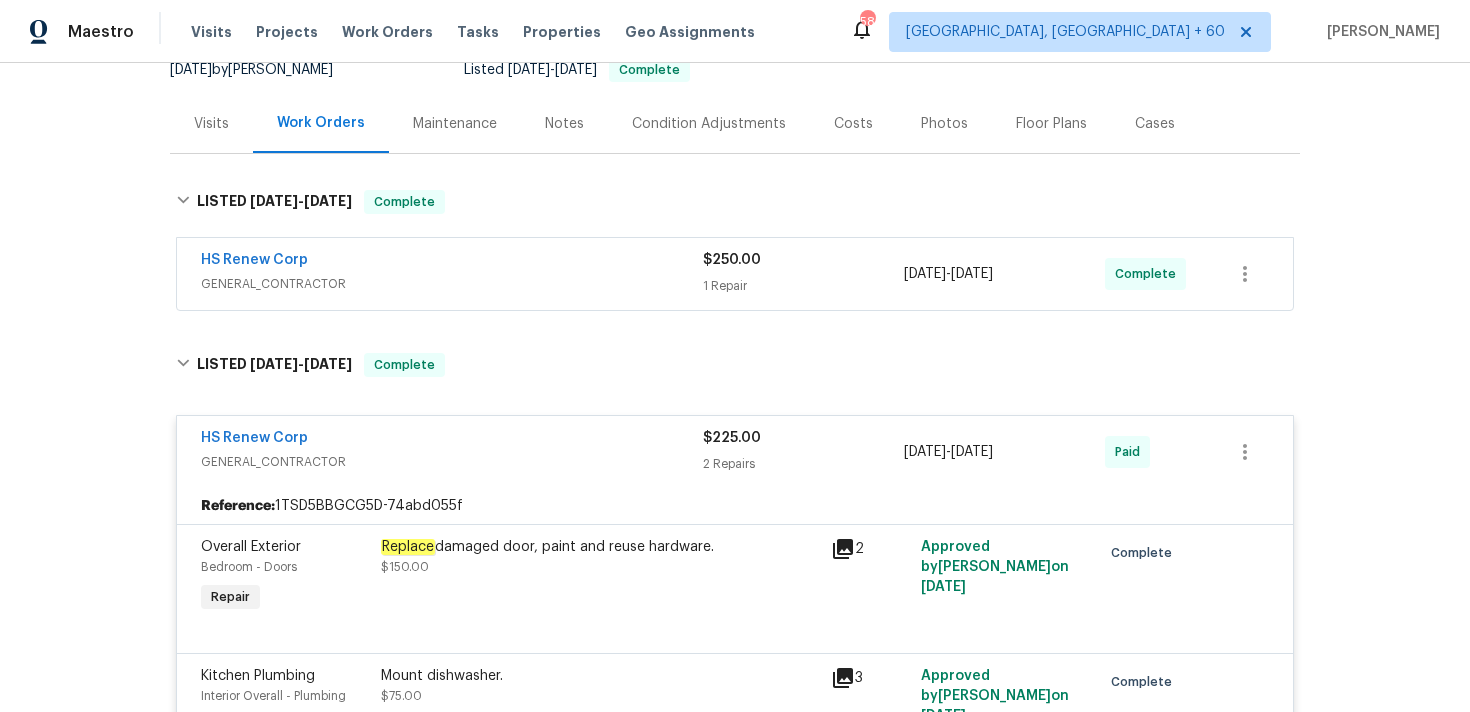 click on "HS Renew Corp" at bounding box center [452, 262] 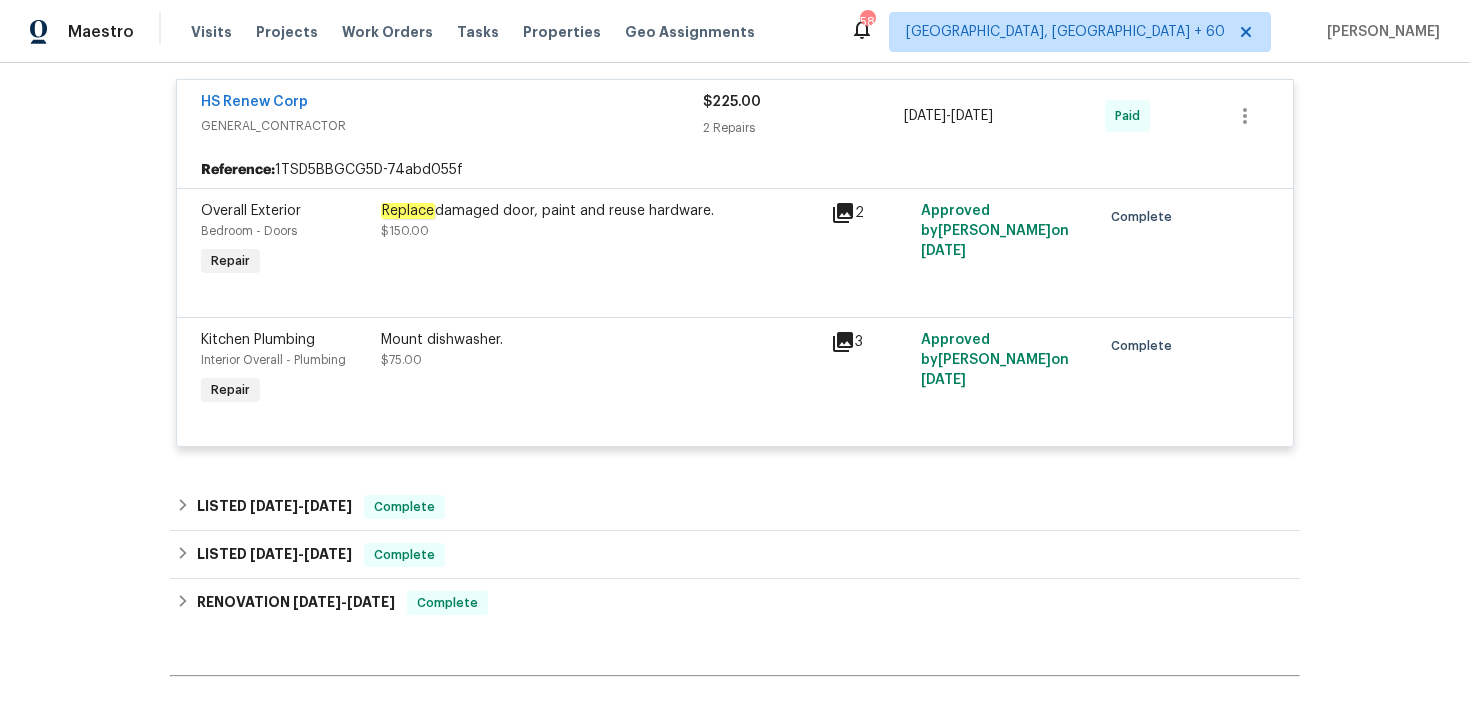 scroll, scrollTop: 880, scrollLeft: 0, axis: vertical 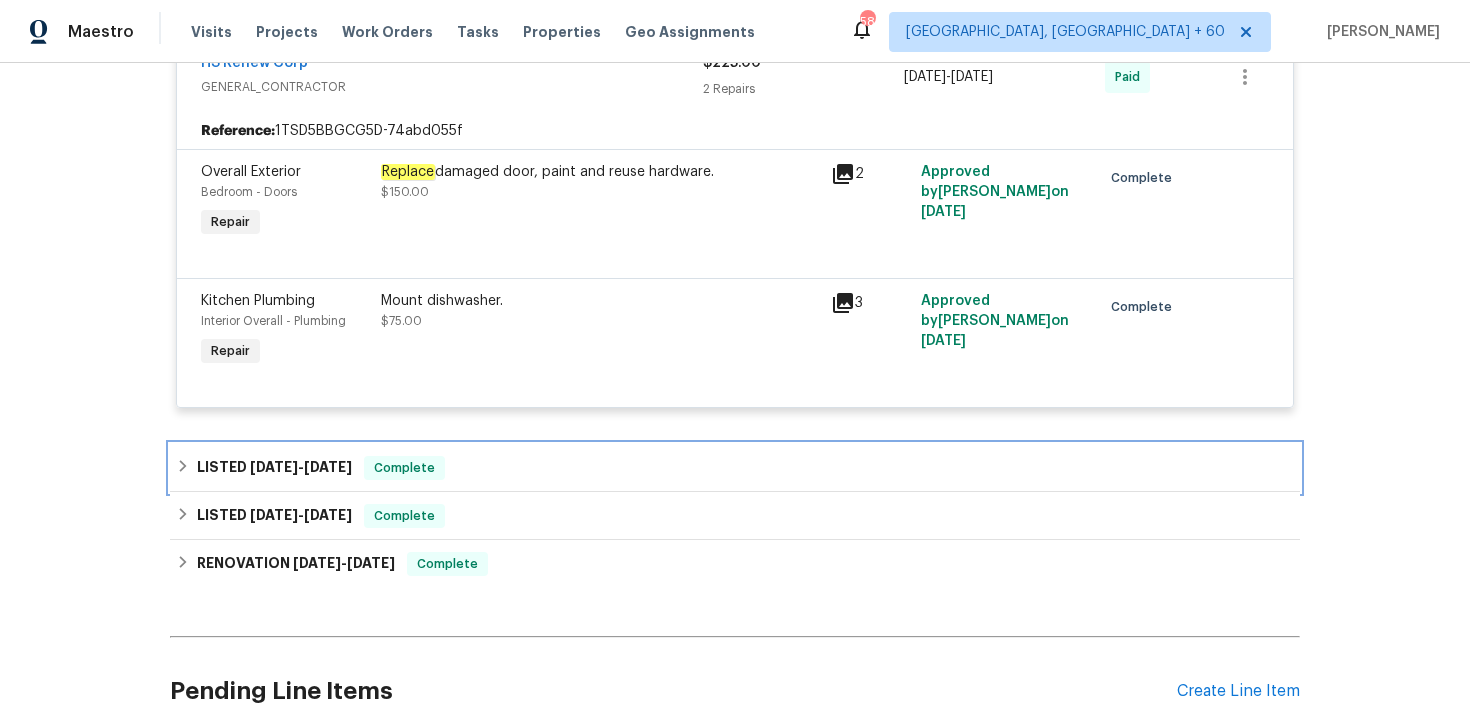 click on "LISTED   10/2/24  -  11/13/24 Complete" at bounding box center [735, 468] 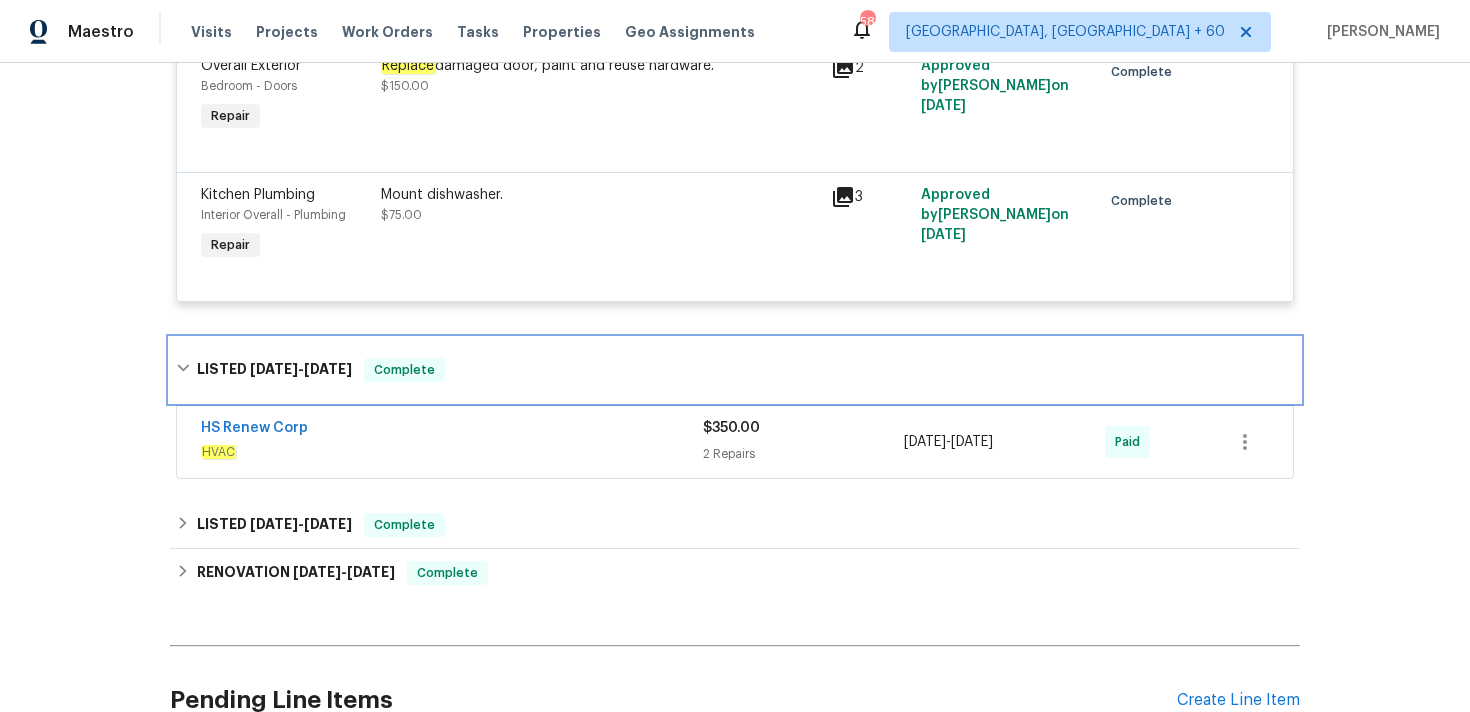 scroll, scrollTop: 1020, scrollLeft: 0, axis: vertical 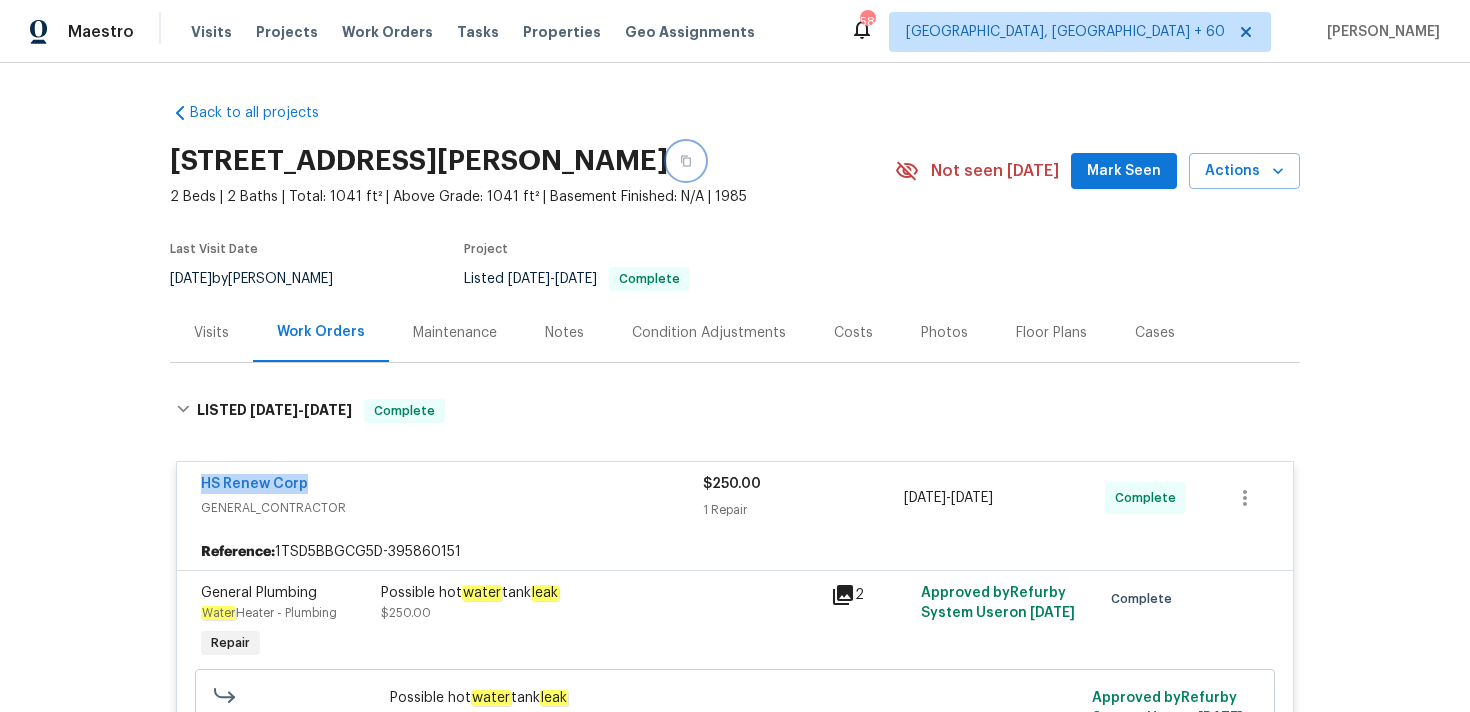 click at bounding box center [686, 161] 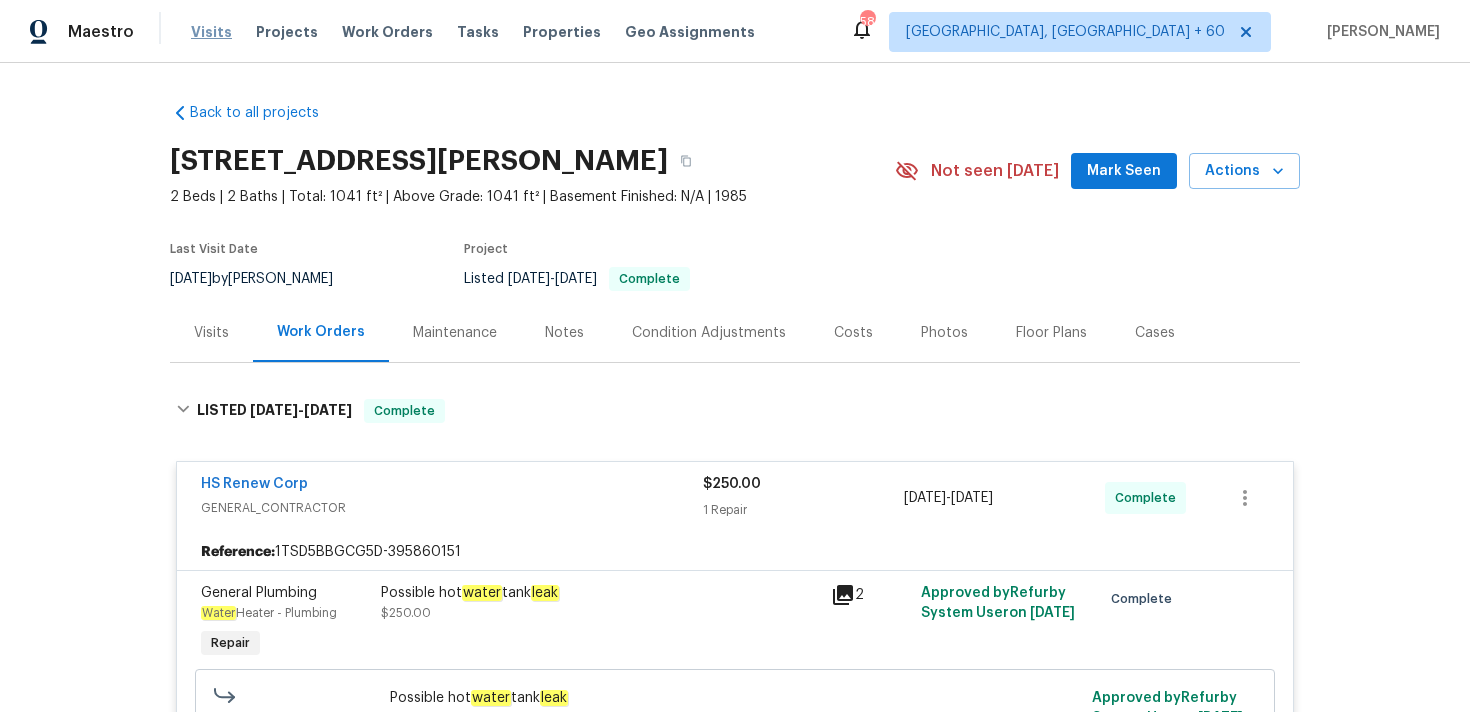 click on "Visits" at bounding box center [211, 32] 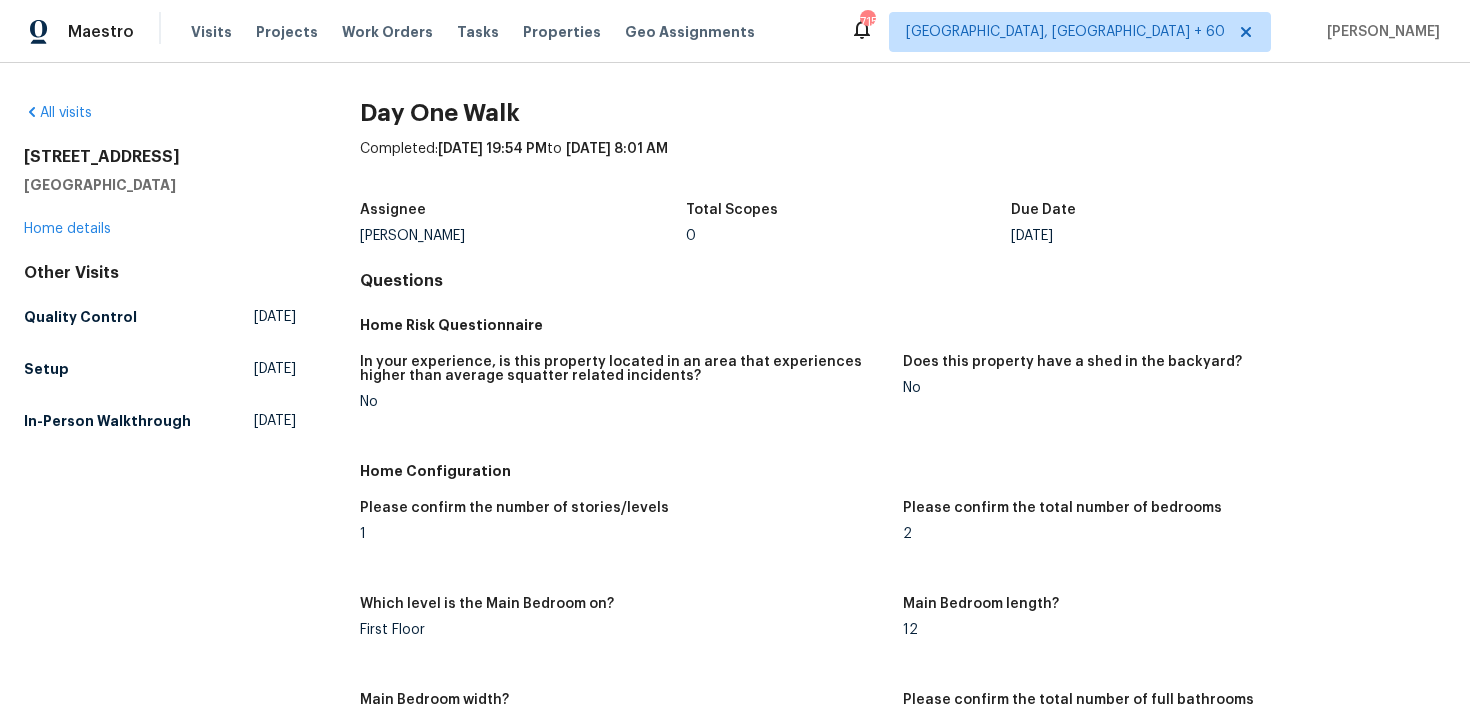 scroll, scrollTop: 0, scrollLeft: 0, axis: both 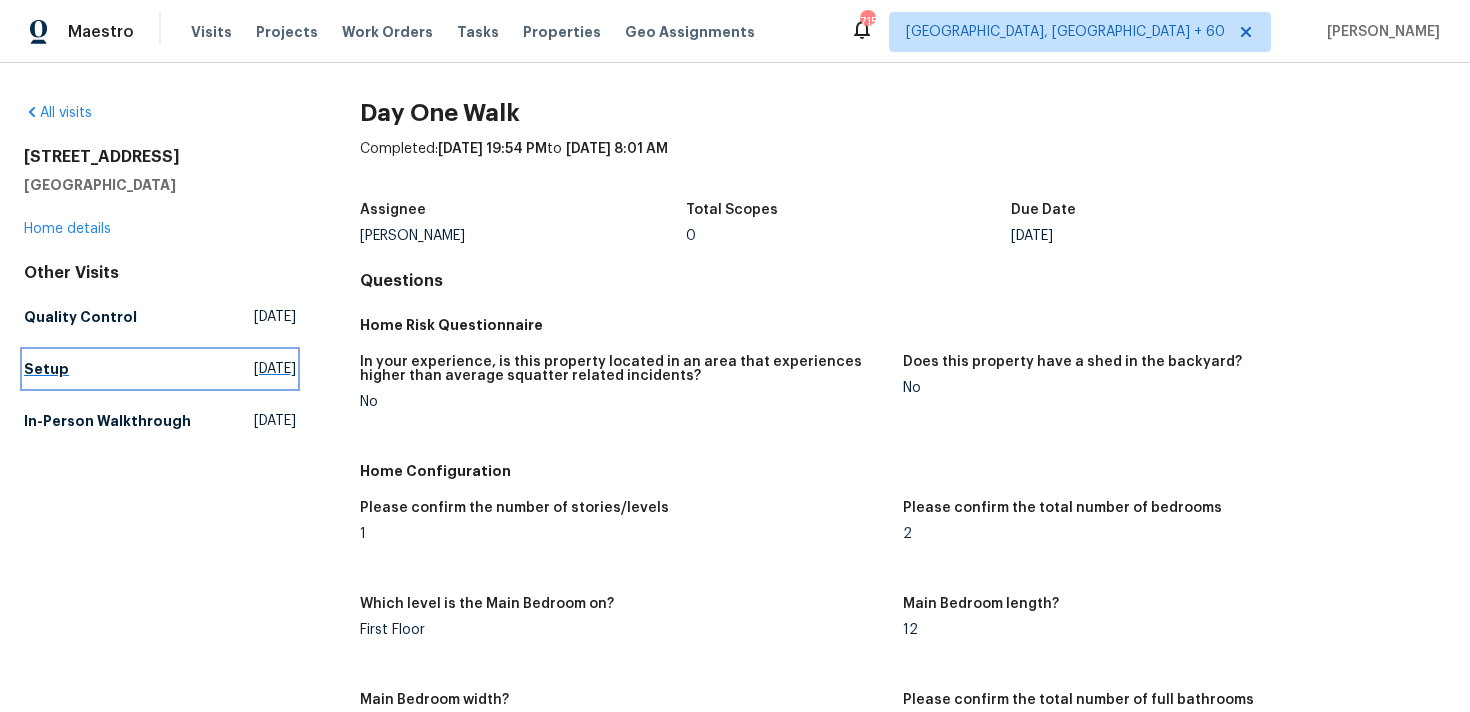 click on "Setup" at bounding box center (46, 369) 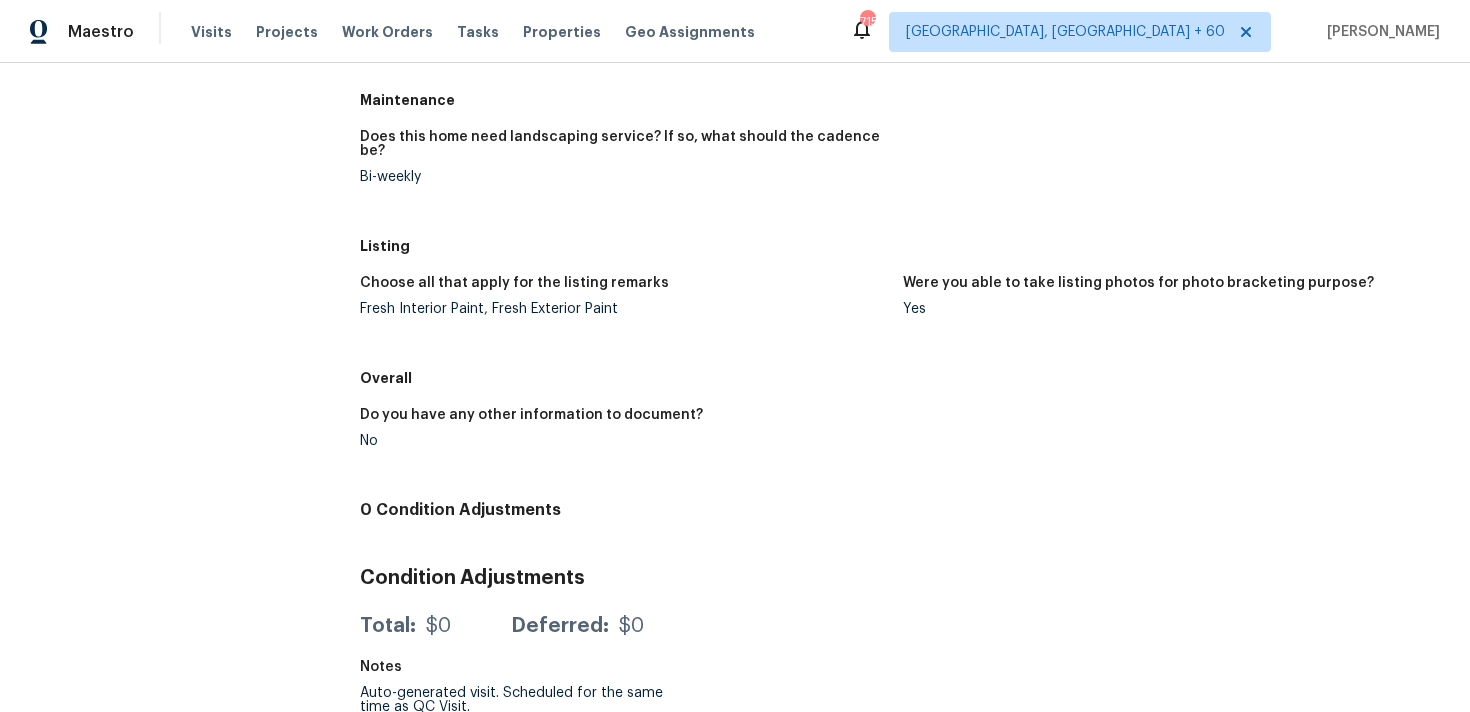 scroll, scrollTop: 0, scrollLeft: 0, axis: both 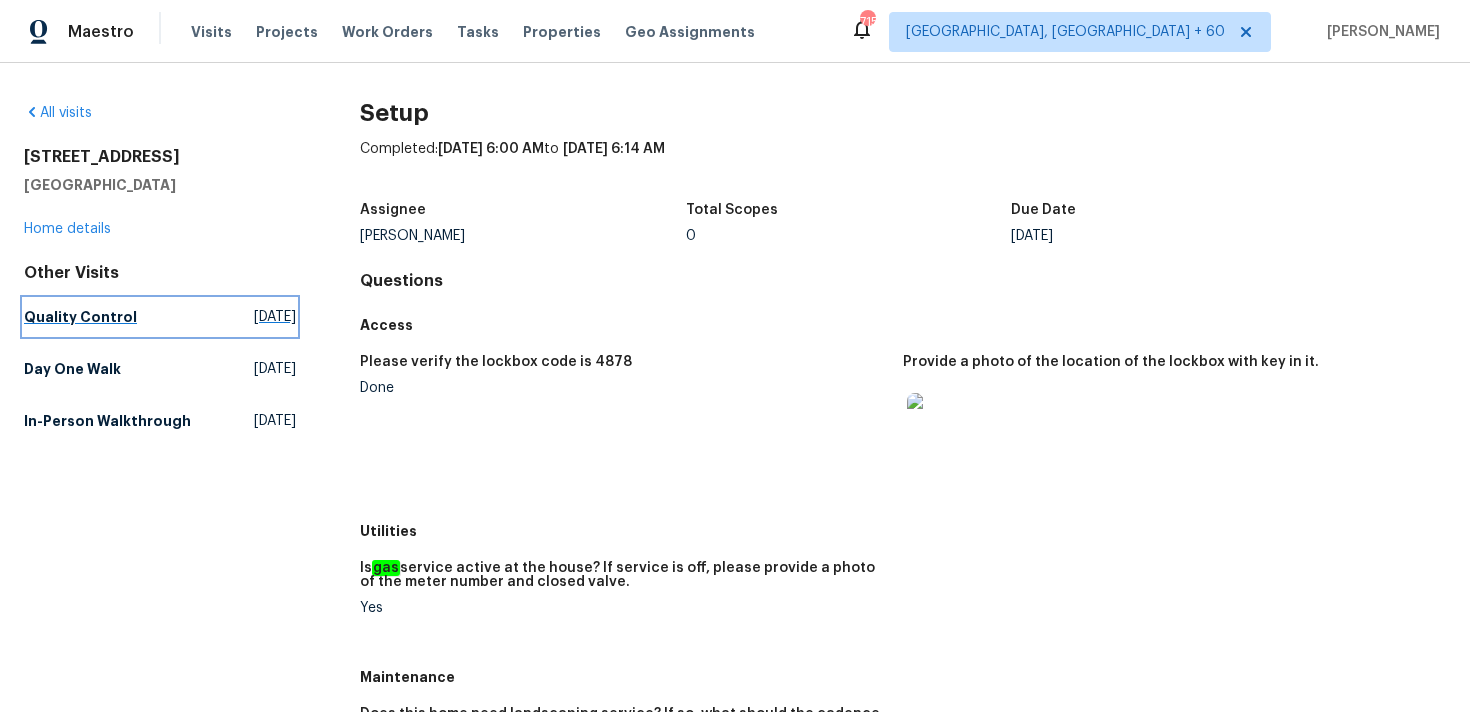 click on "Quality Control" at bounding box center (80, 317) 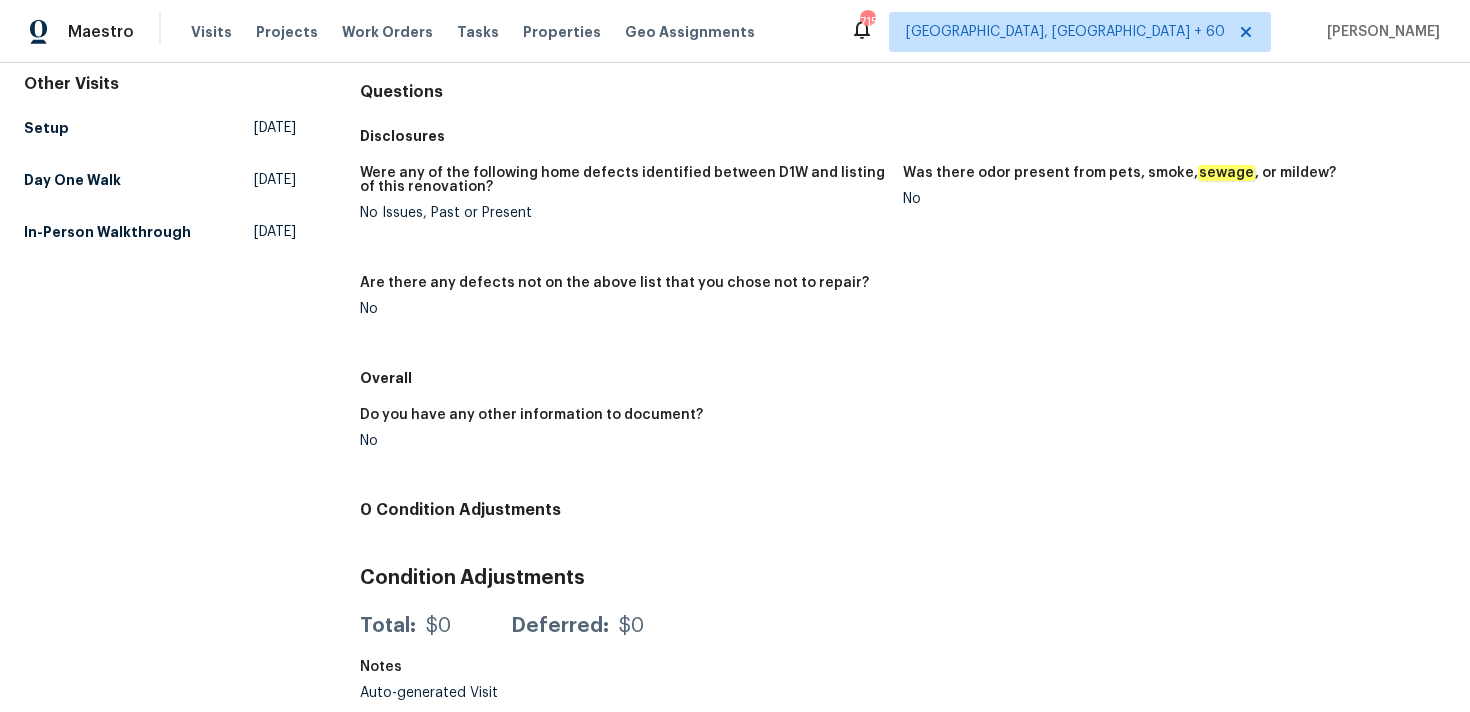 scroll, scrollTop: 0, scrollLeft: 0, axis: both 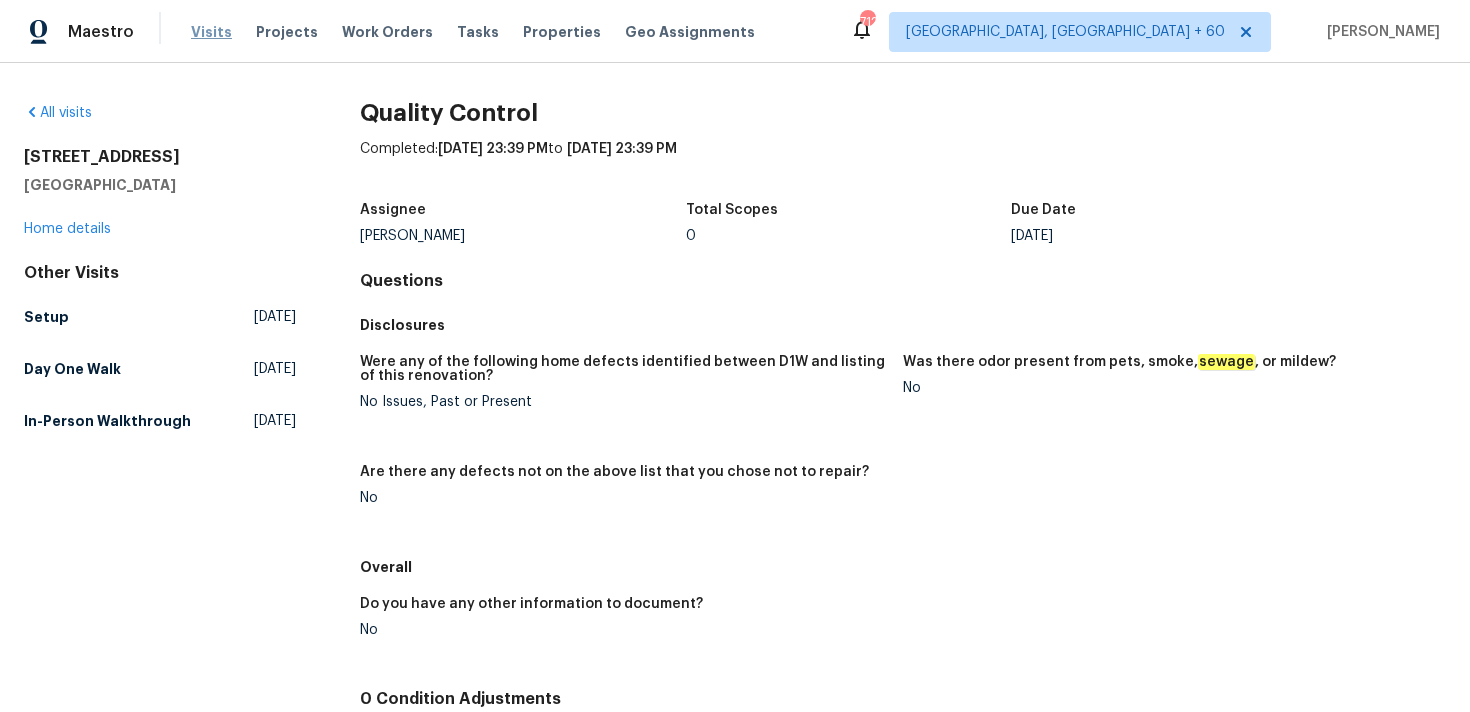 click on "Visits" at bounding box center [211, 32] 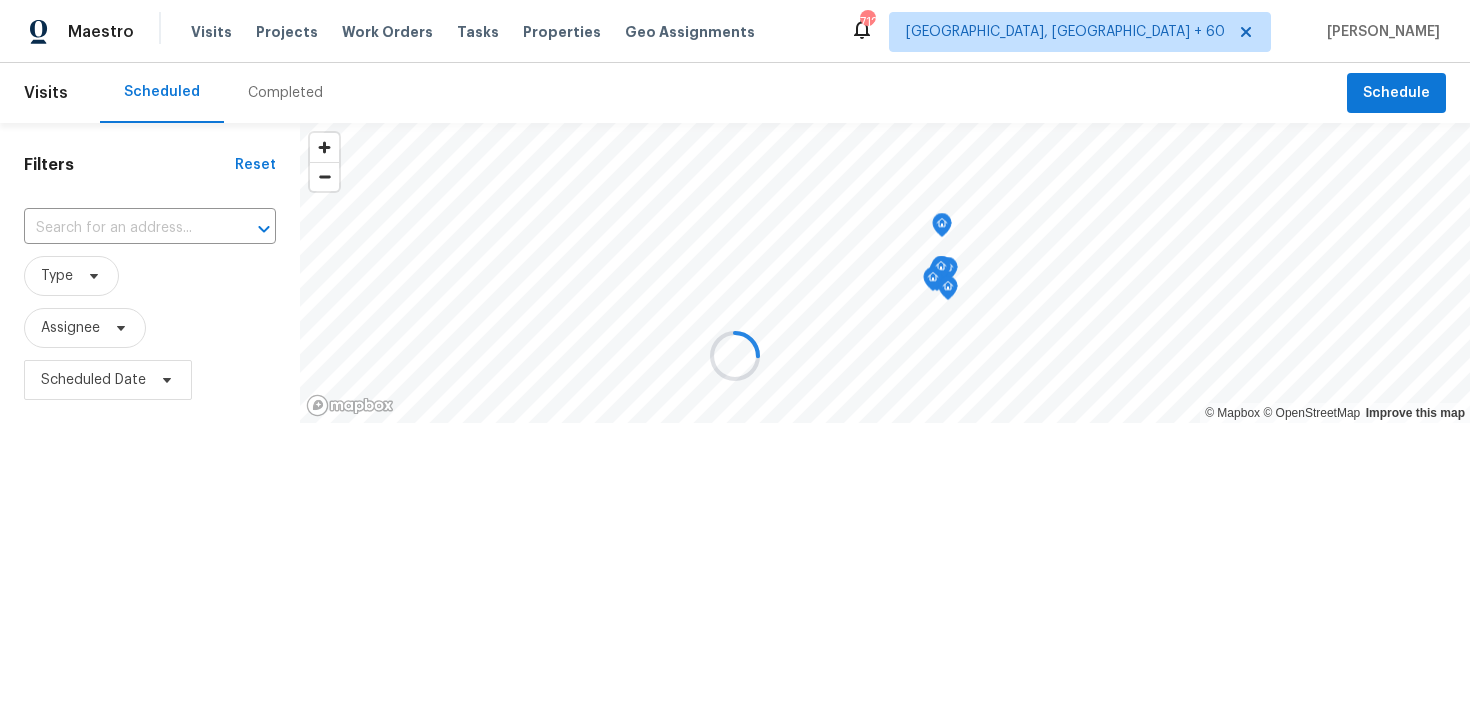 click at bounding box center (735, 356) 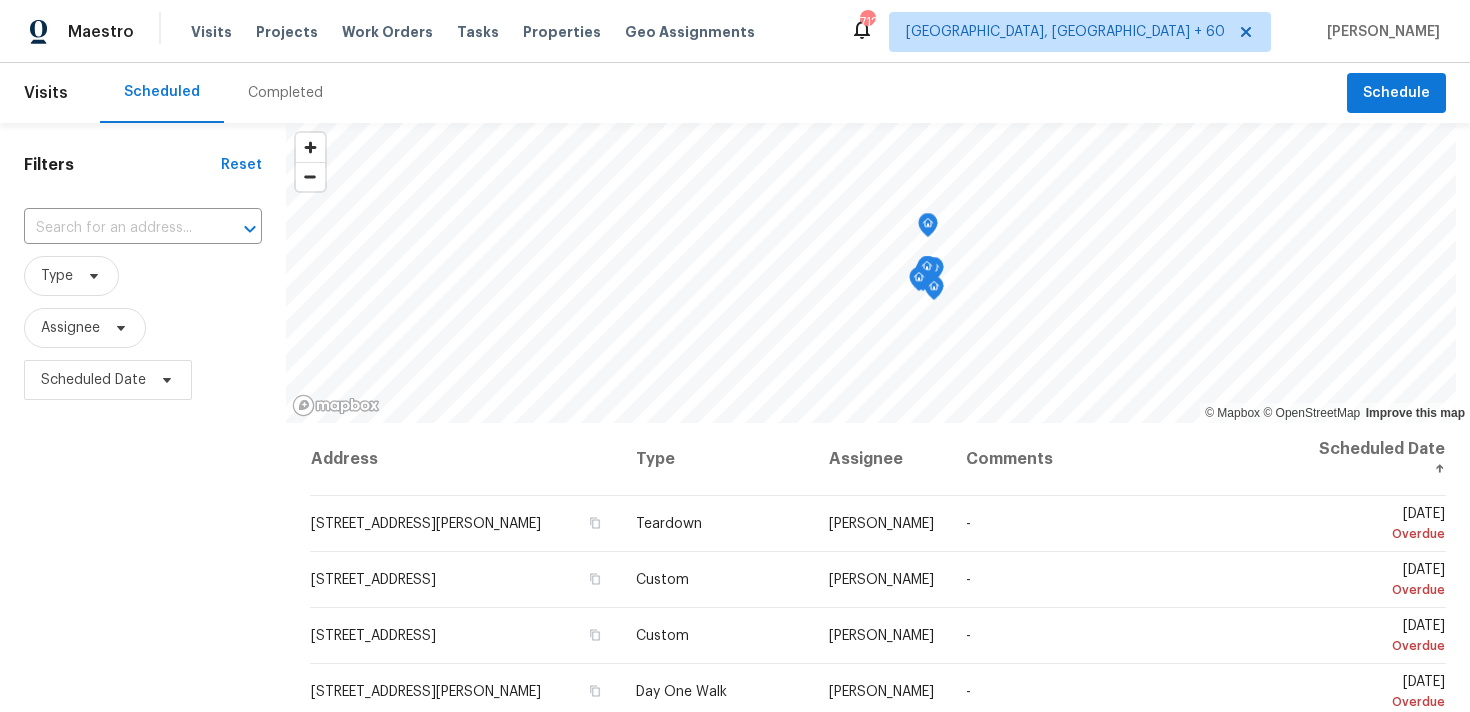 click on "Completed" at bounding box center (285, 93) 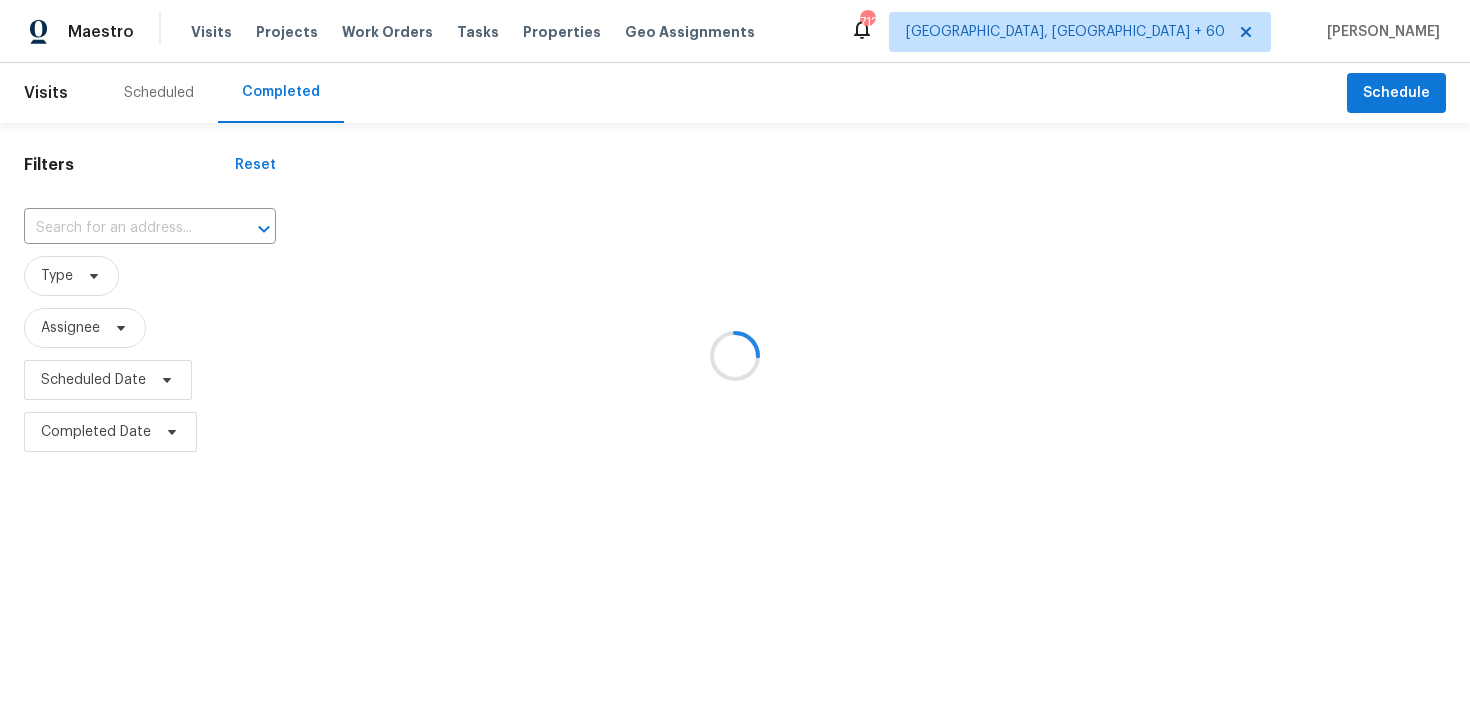 click at bounding box center [735, 356] 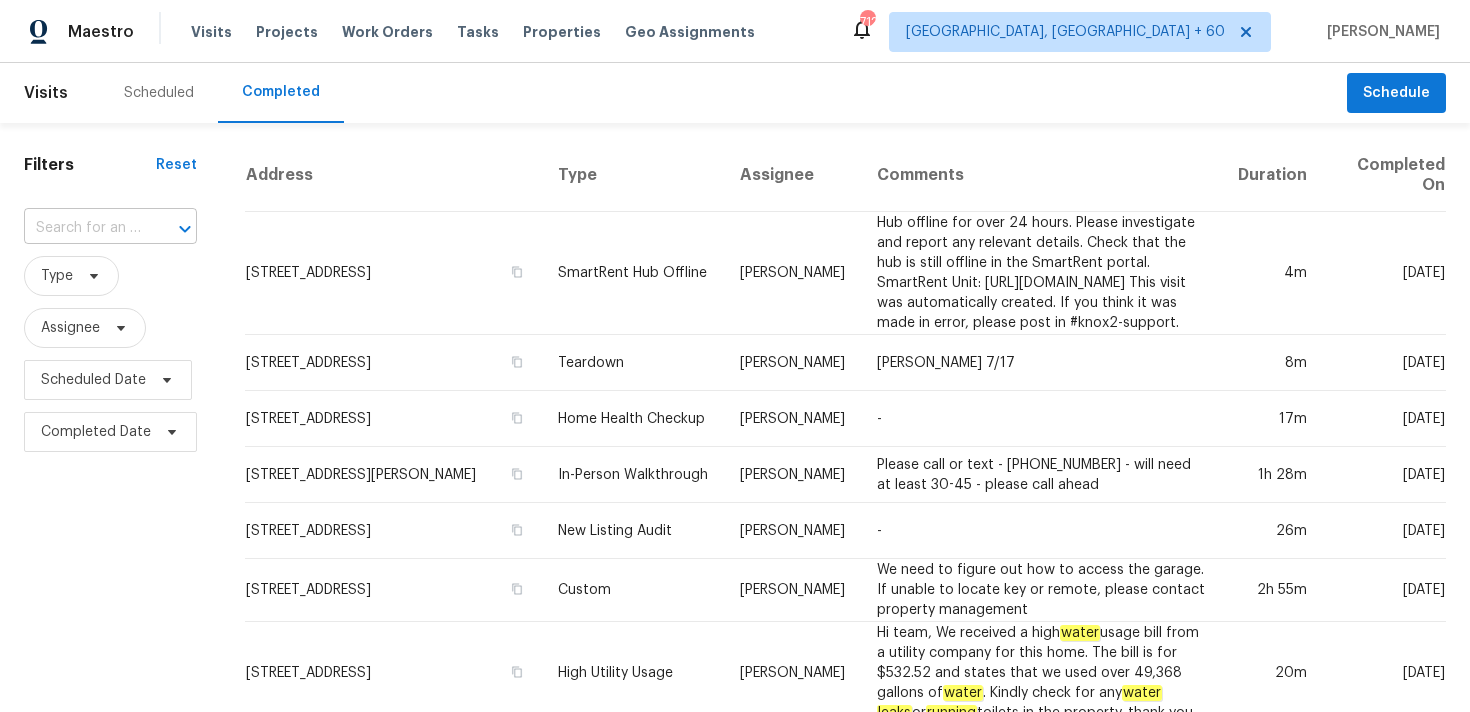 click at bounding box center (82, 228) 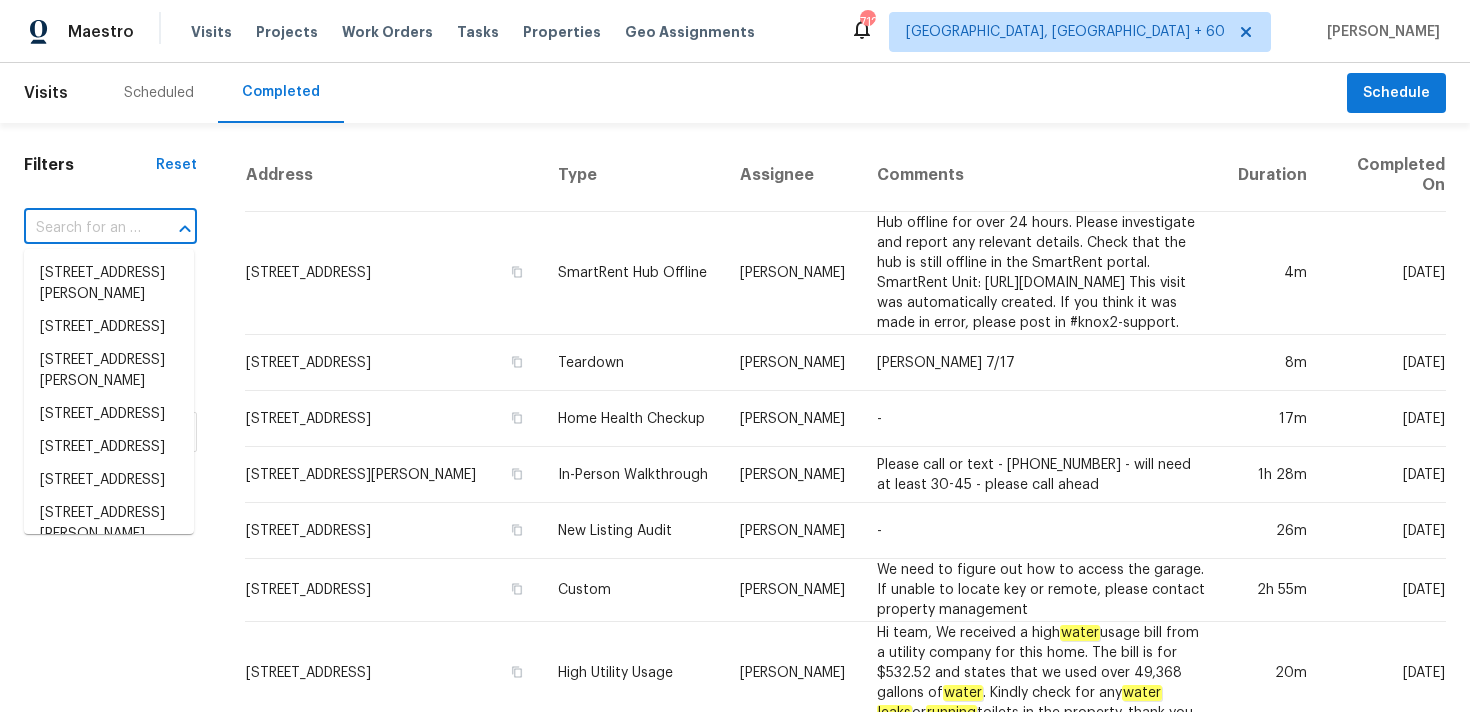 paste on "11138 Summer Star Dr Riverview, FL 33579" 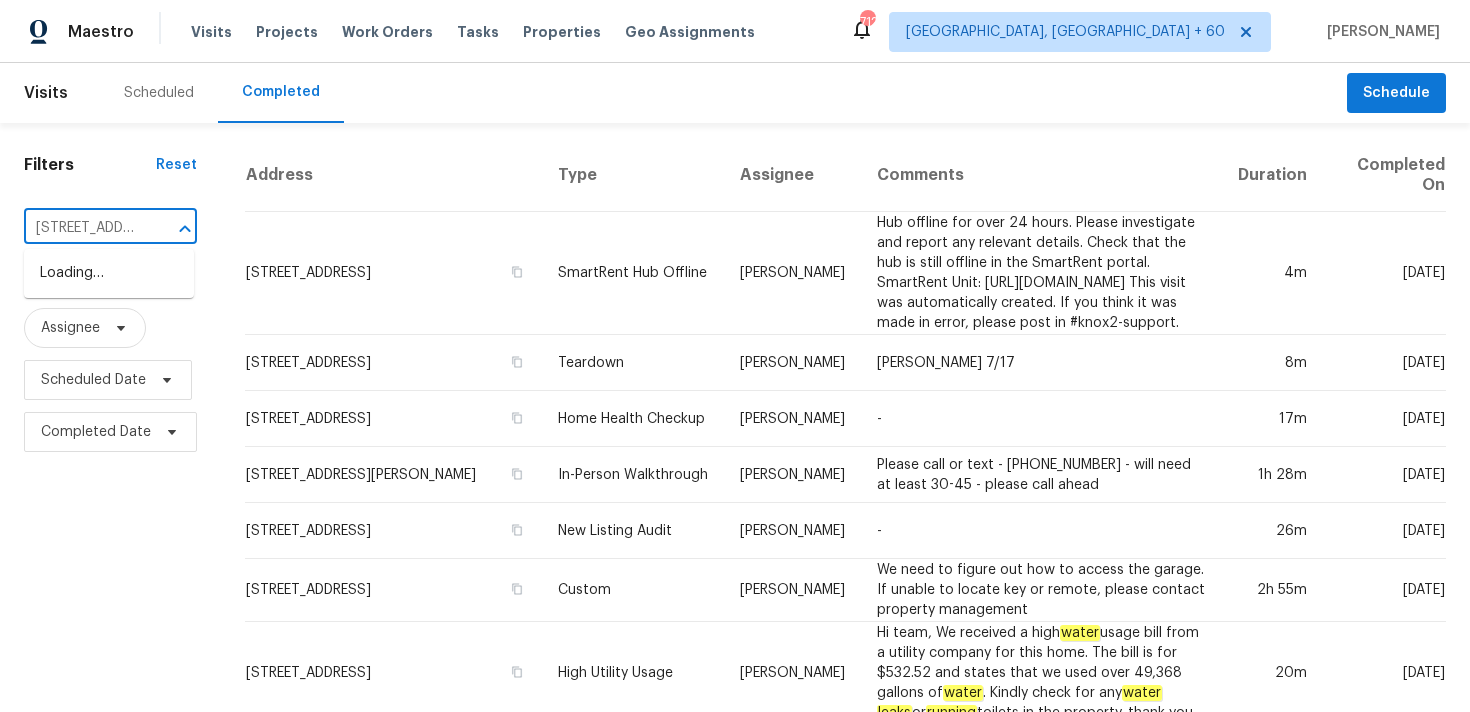 scroll, scrollTop: 0, scrollLeft: 172, axis: horizontal 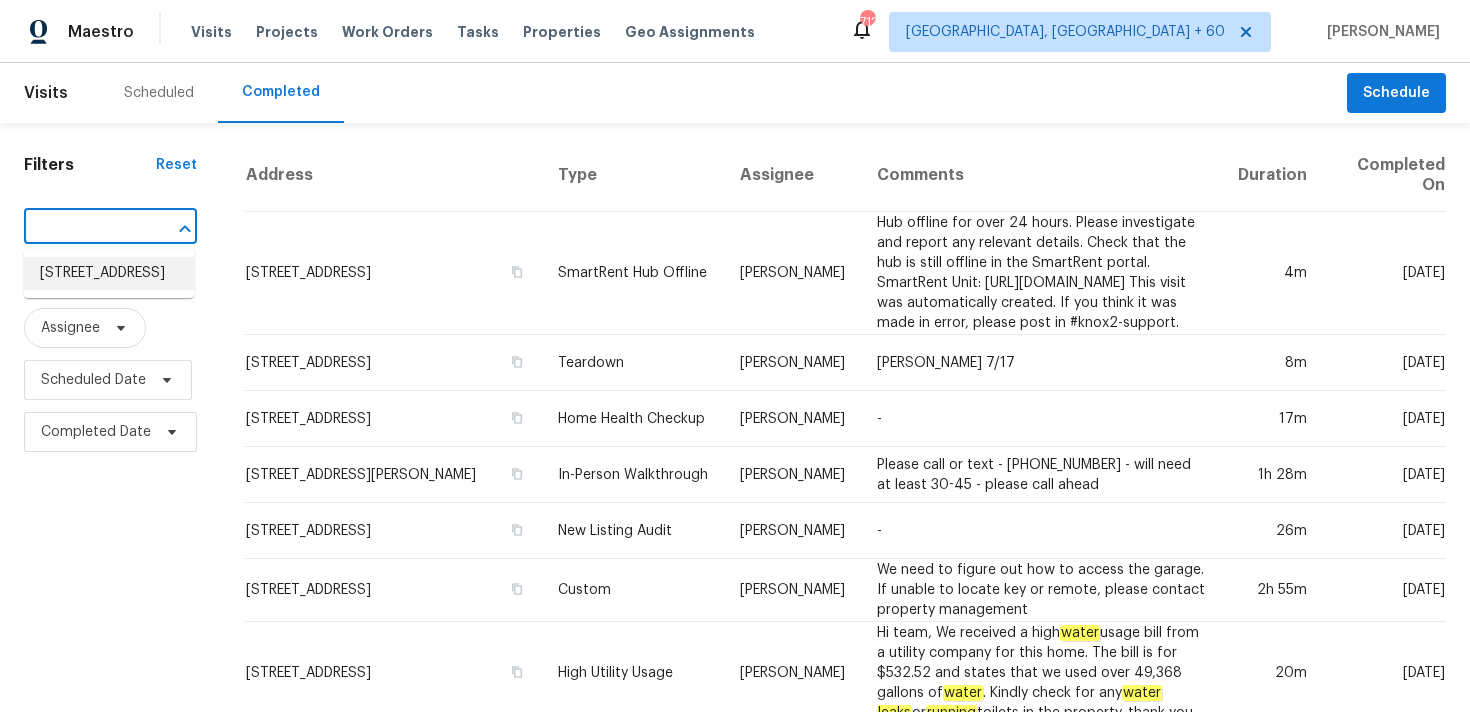click on "11138 Summer Star Dr, Riverview, FL 33579" at bounding box center [109, 273] 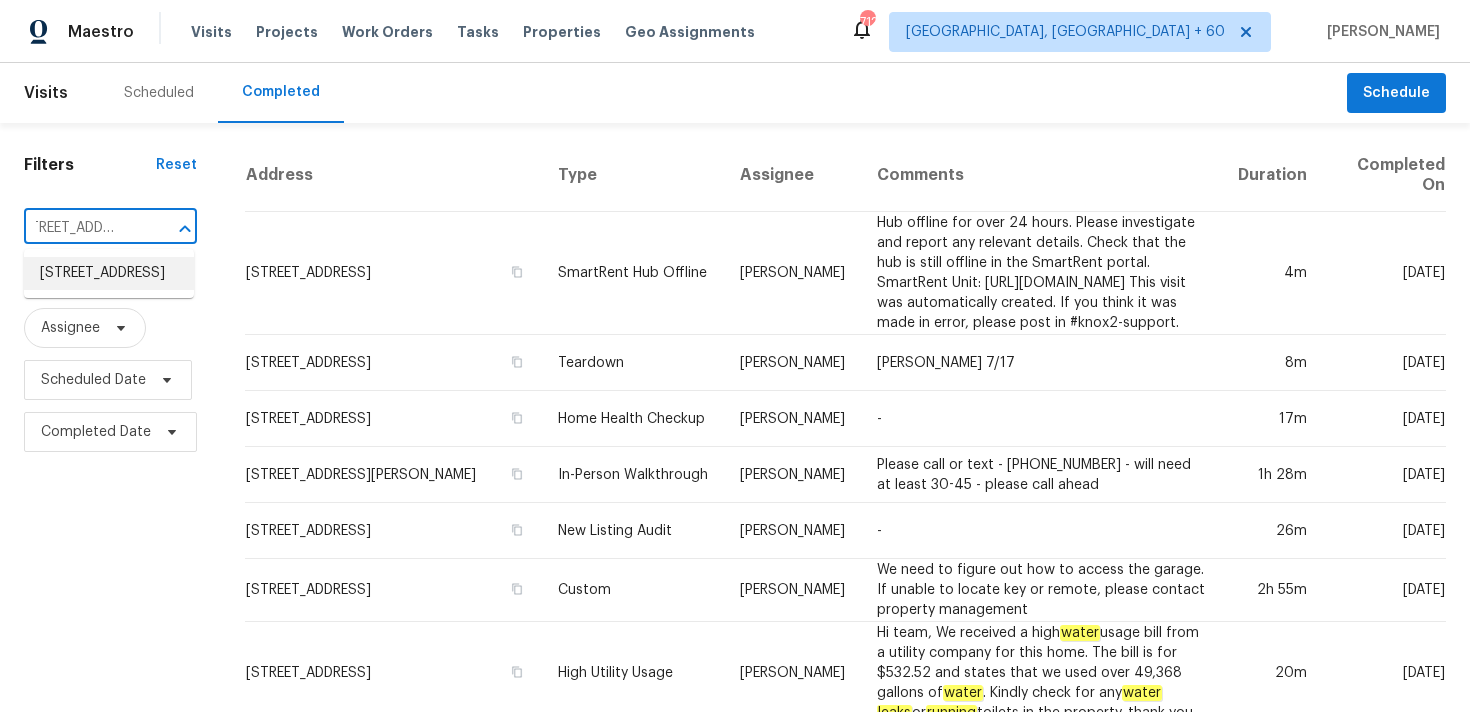 scroll, scrollTop: 0, scrollLeft: 0, axis: both 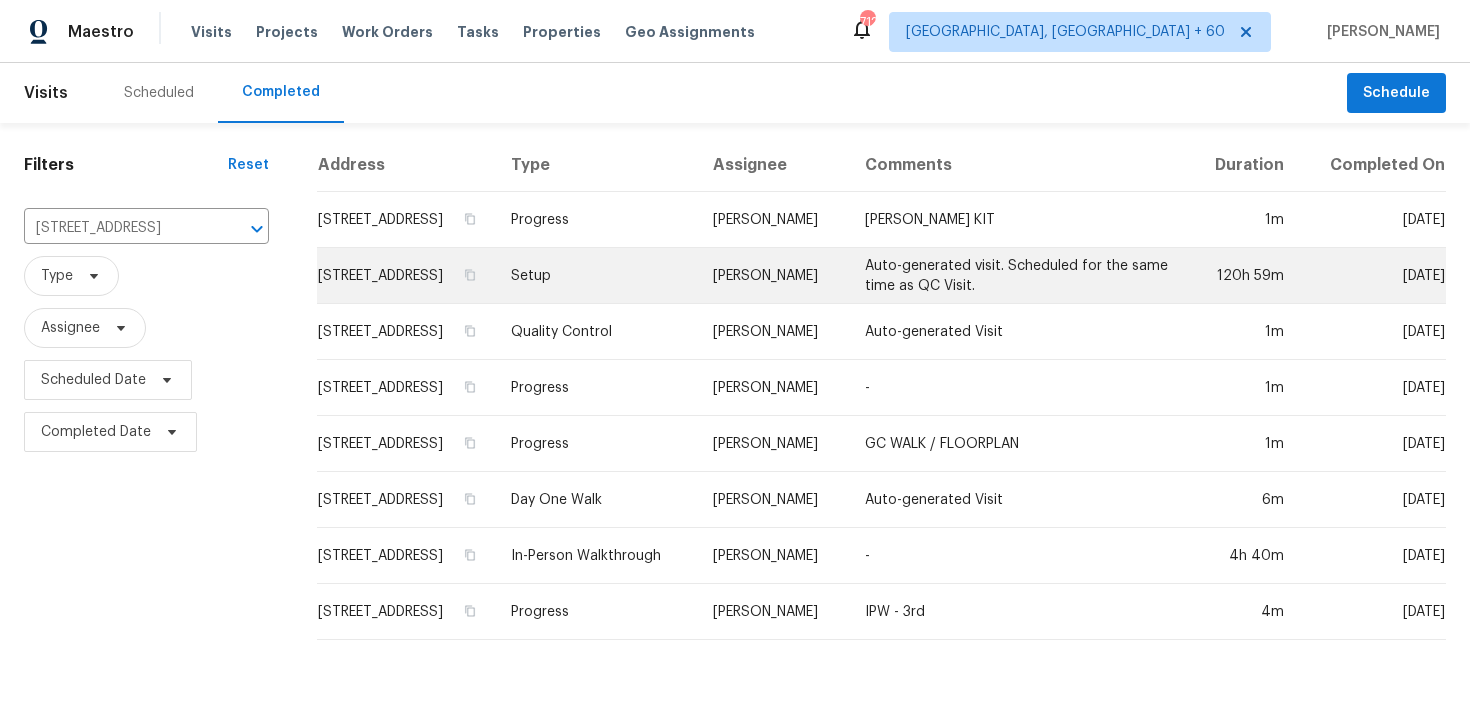 click on "Setup" at bounding box center [596, 276] 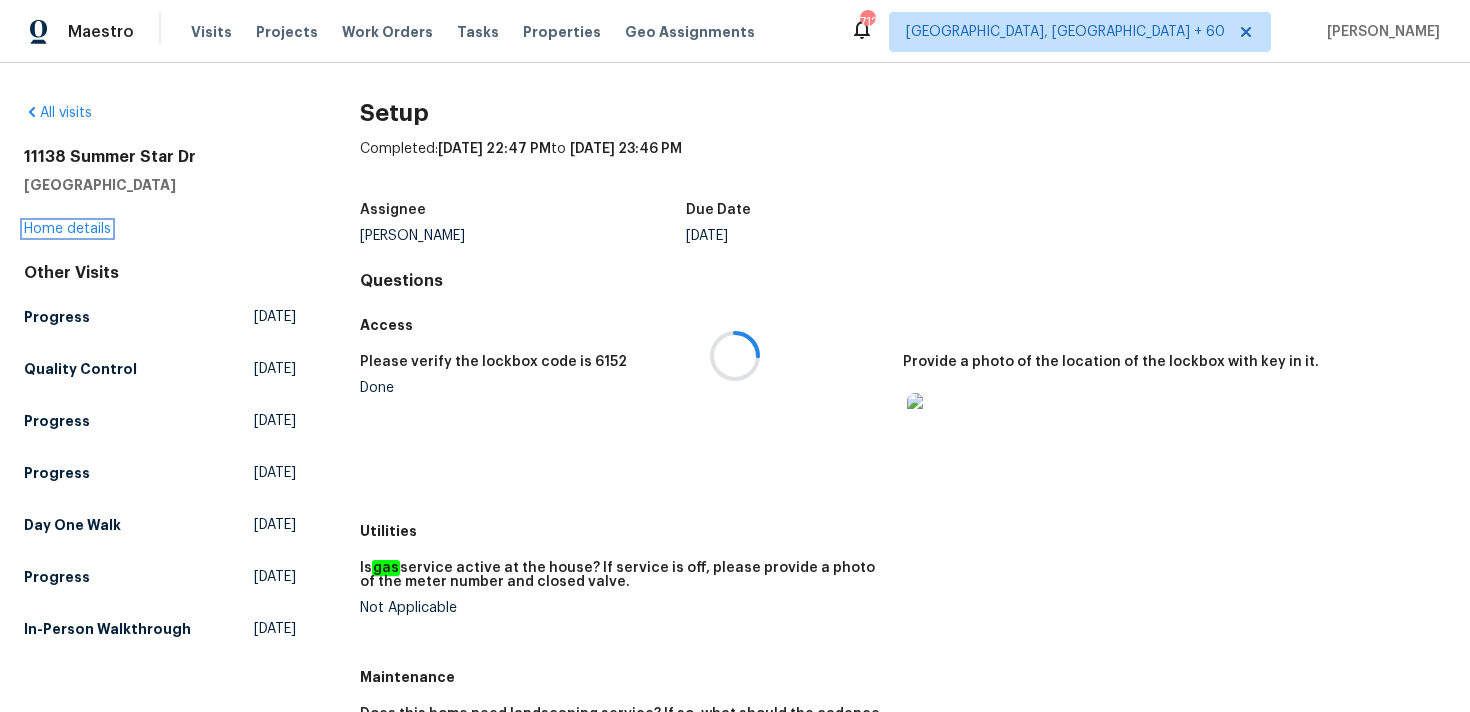 click on "Home details" at bounding box center (67, 229) 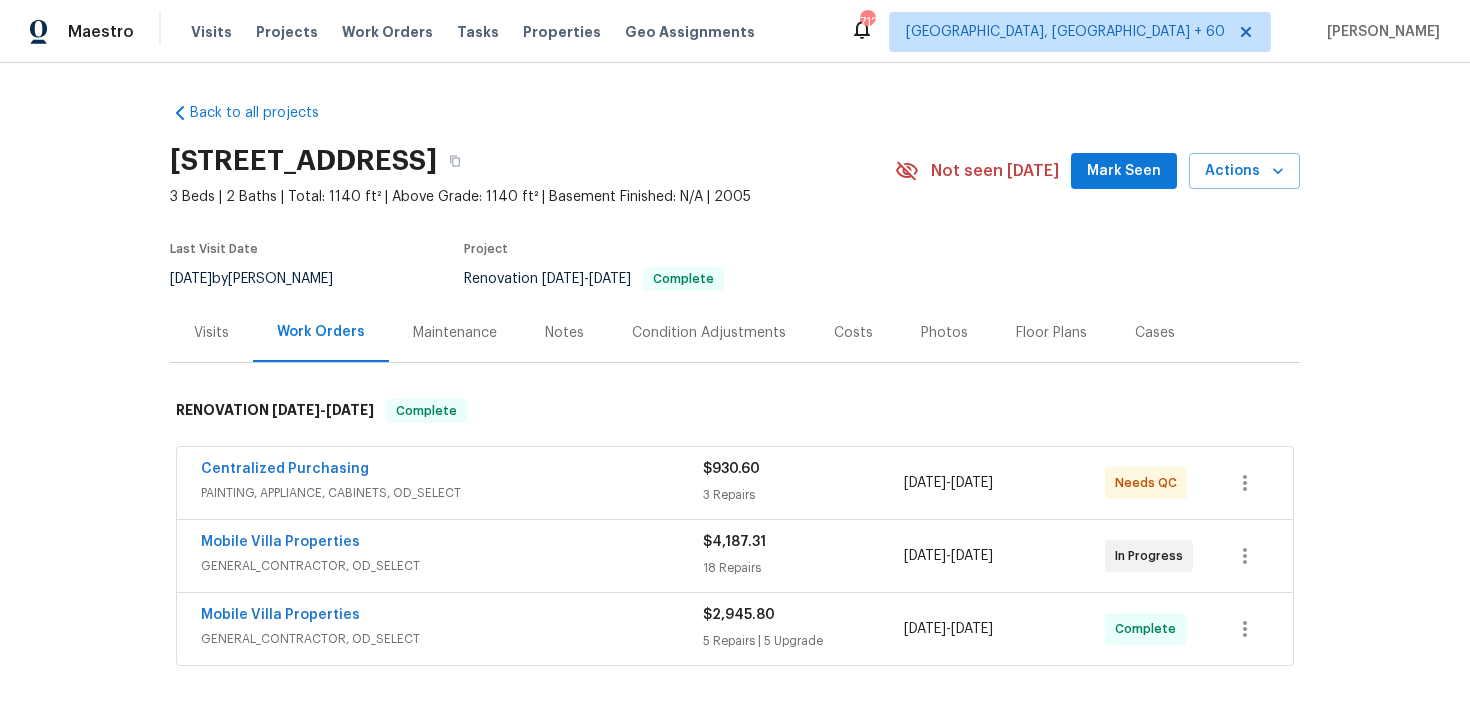 click on "Visits" at bounding box center [211, 333] 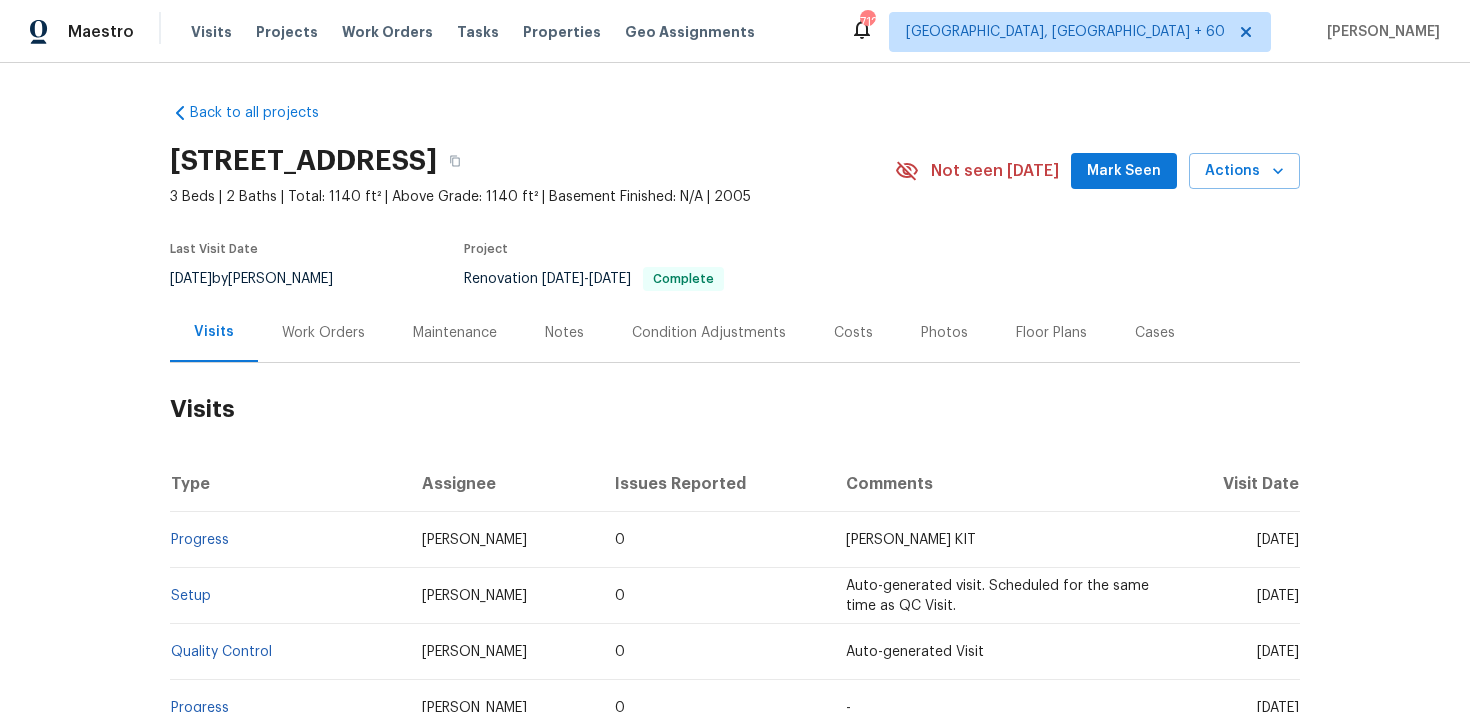 scroll, scrollTop: 384, scrollLeft: 0, axis: vertical 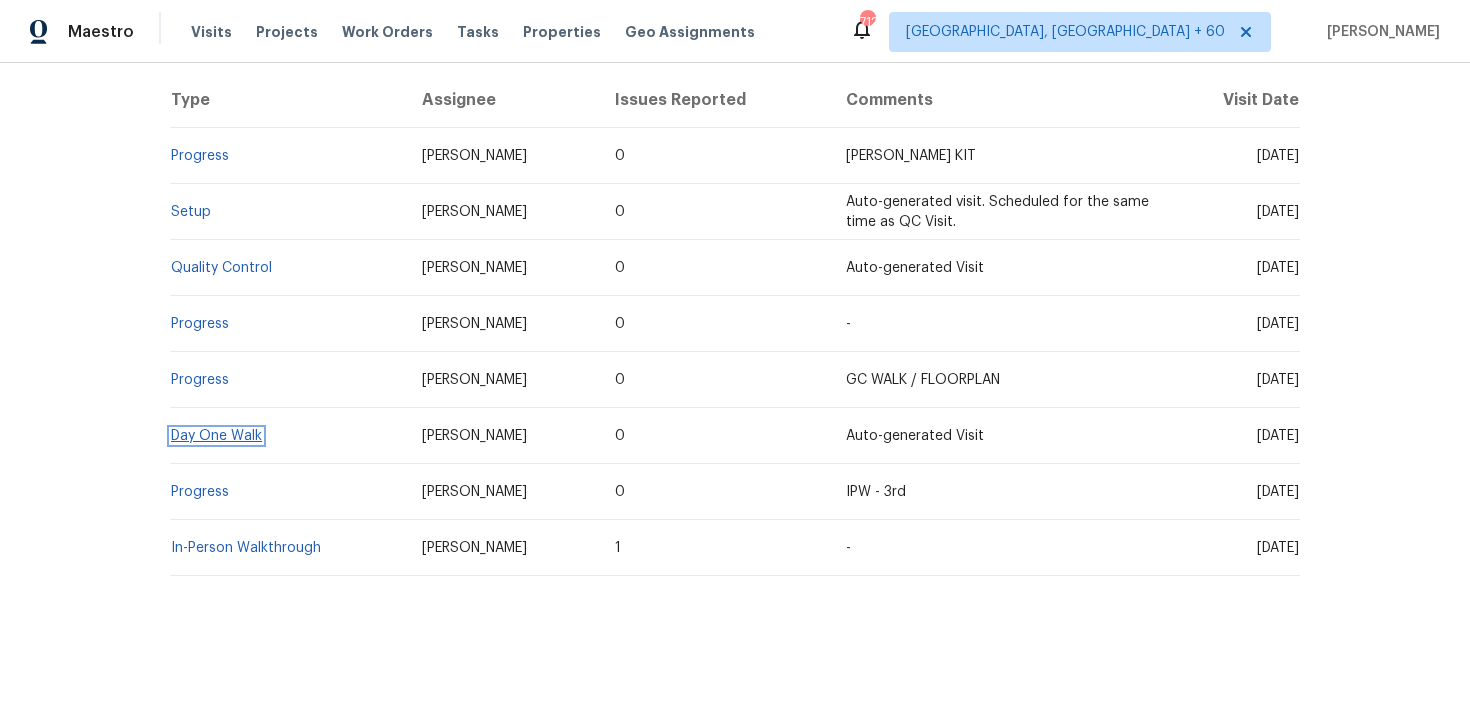 click on "Day One Walk" at bounding box center (216, 436) 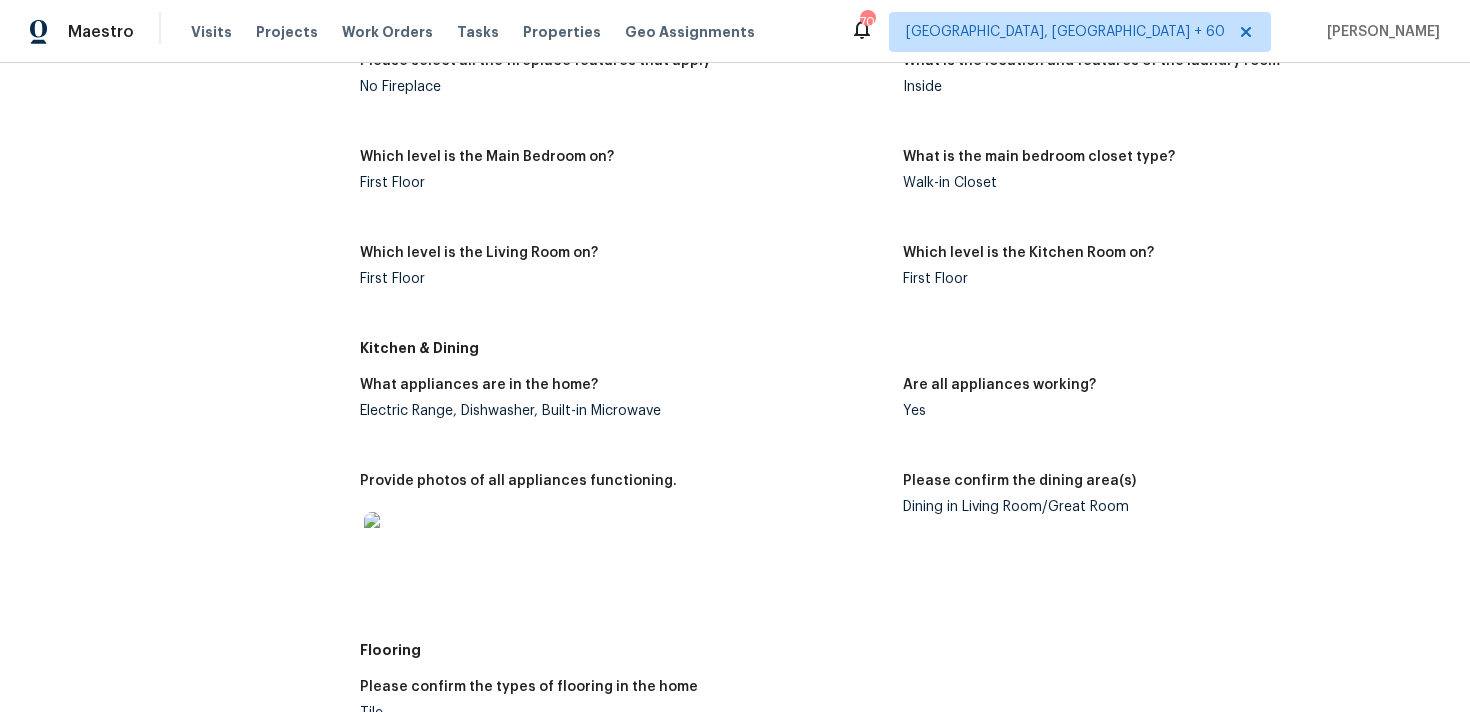 scroll, scrollTop: 0, scrollLeft: 0, axis: both 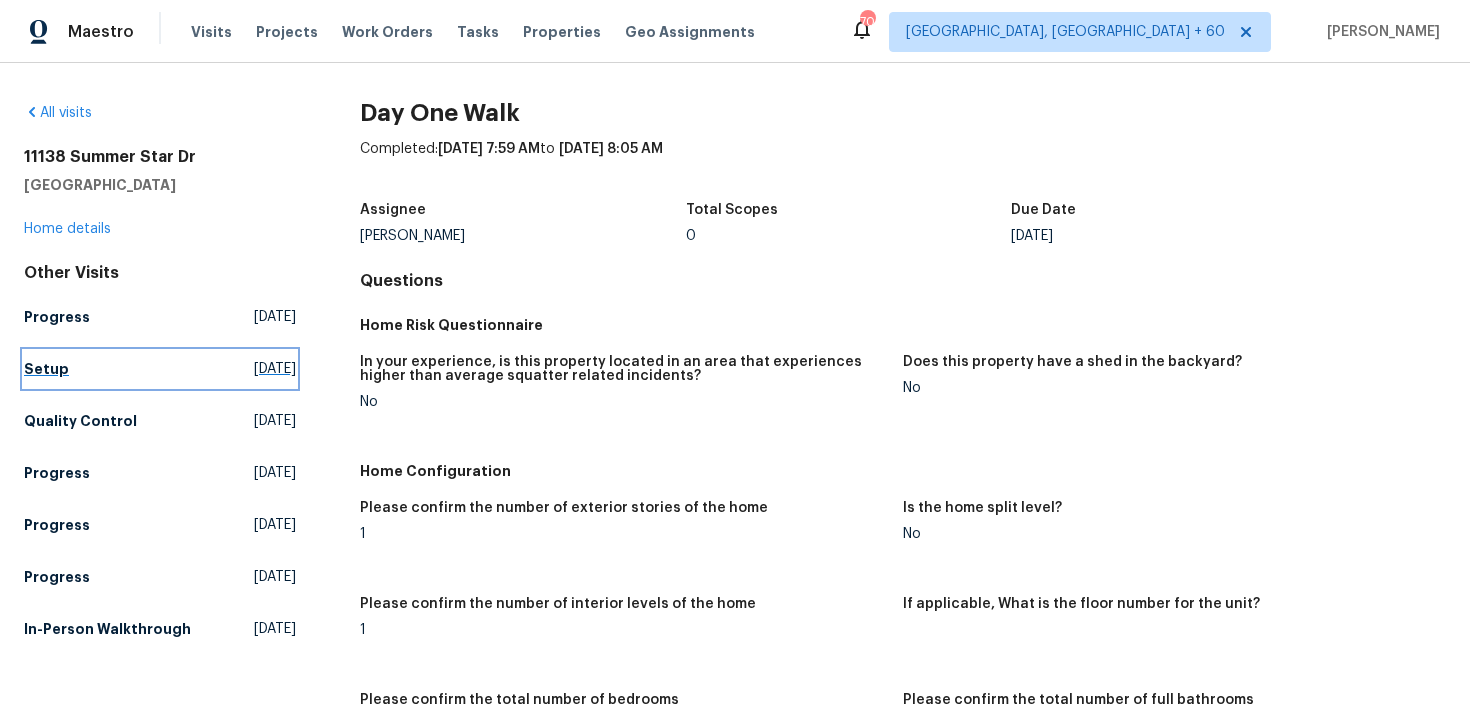 click on "Setup" at bounding box center [46, 369] 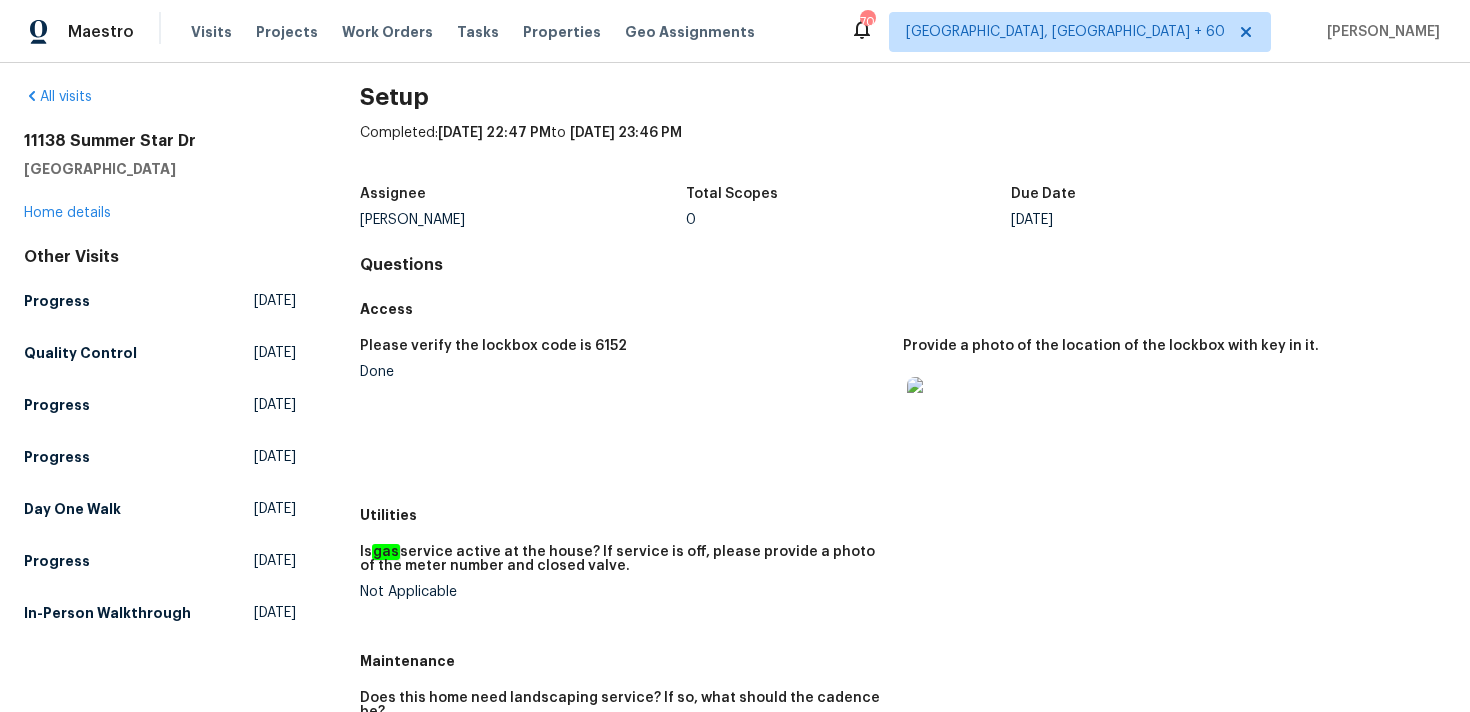 scroll, scrollTop: 0, scrollLeft: 0, axis: both 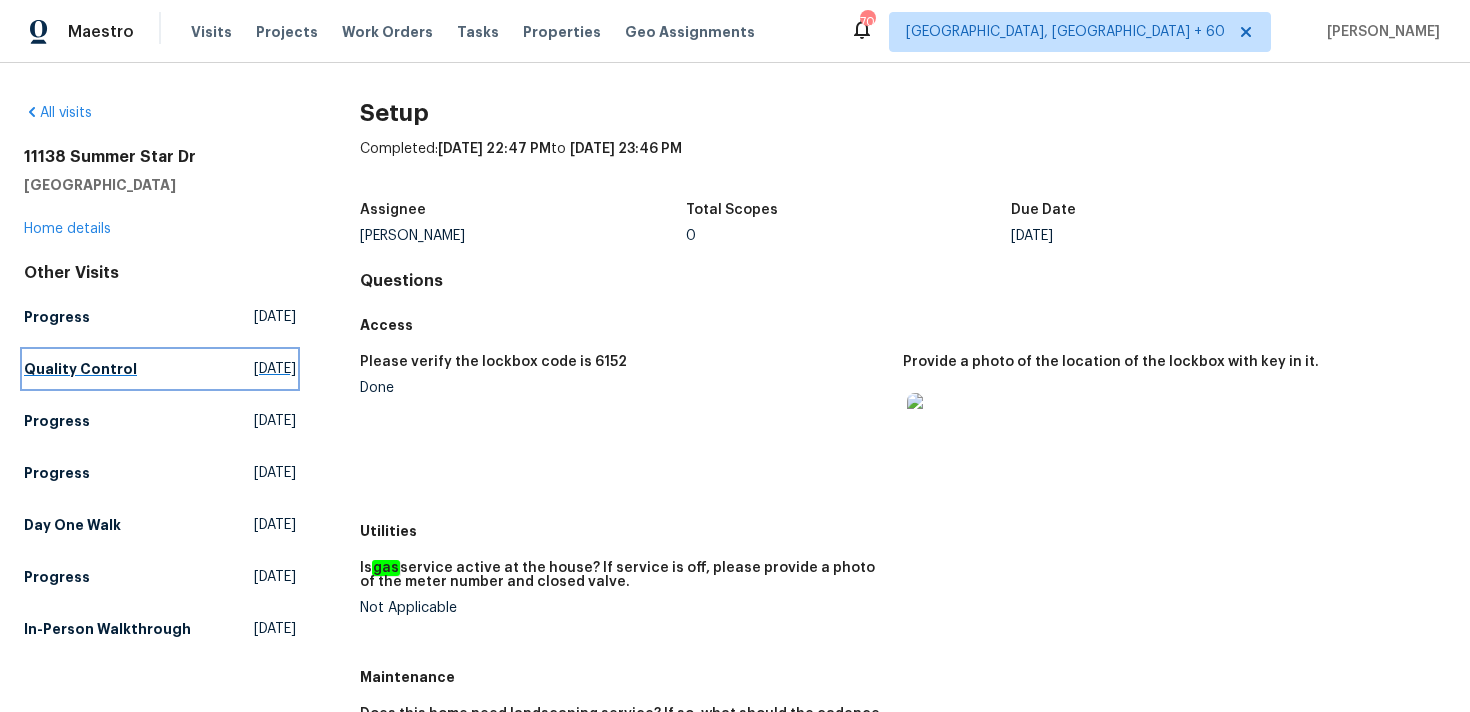 click on "Quality Control" at bounding box center (80, 369) 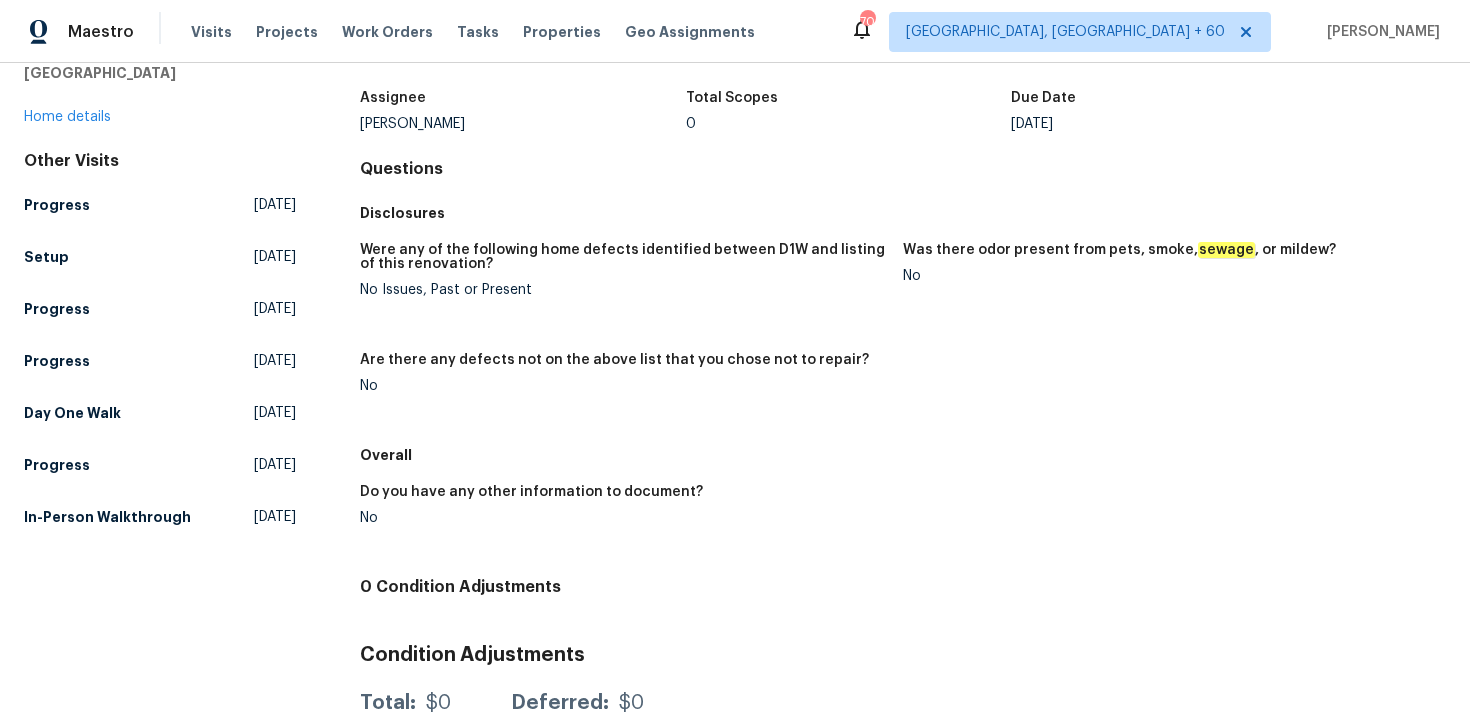 scroll, scrollTop: 189, scrollLeft: 0, axis: vertical 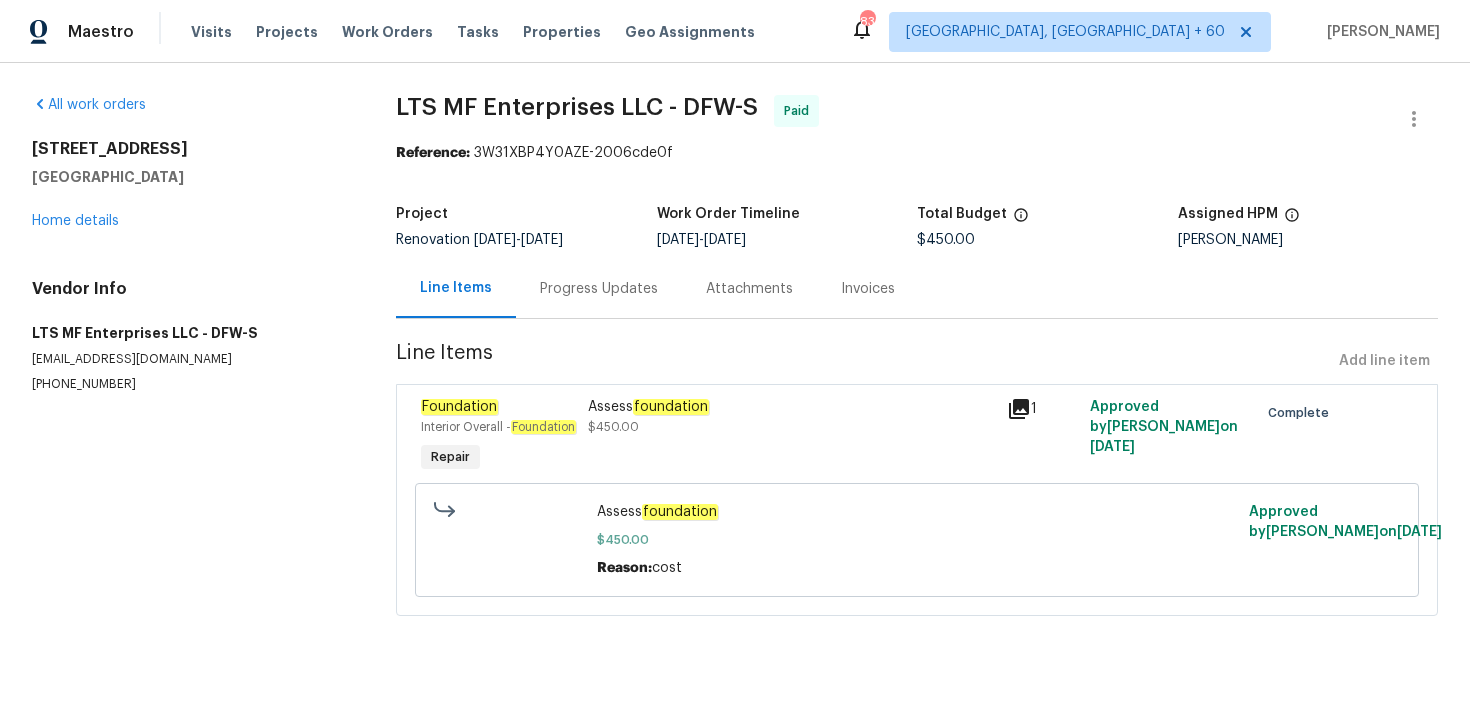 click on "Progress Updates" at bounding box center (599, 288) 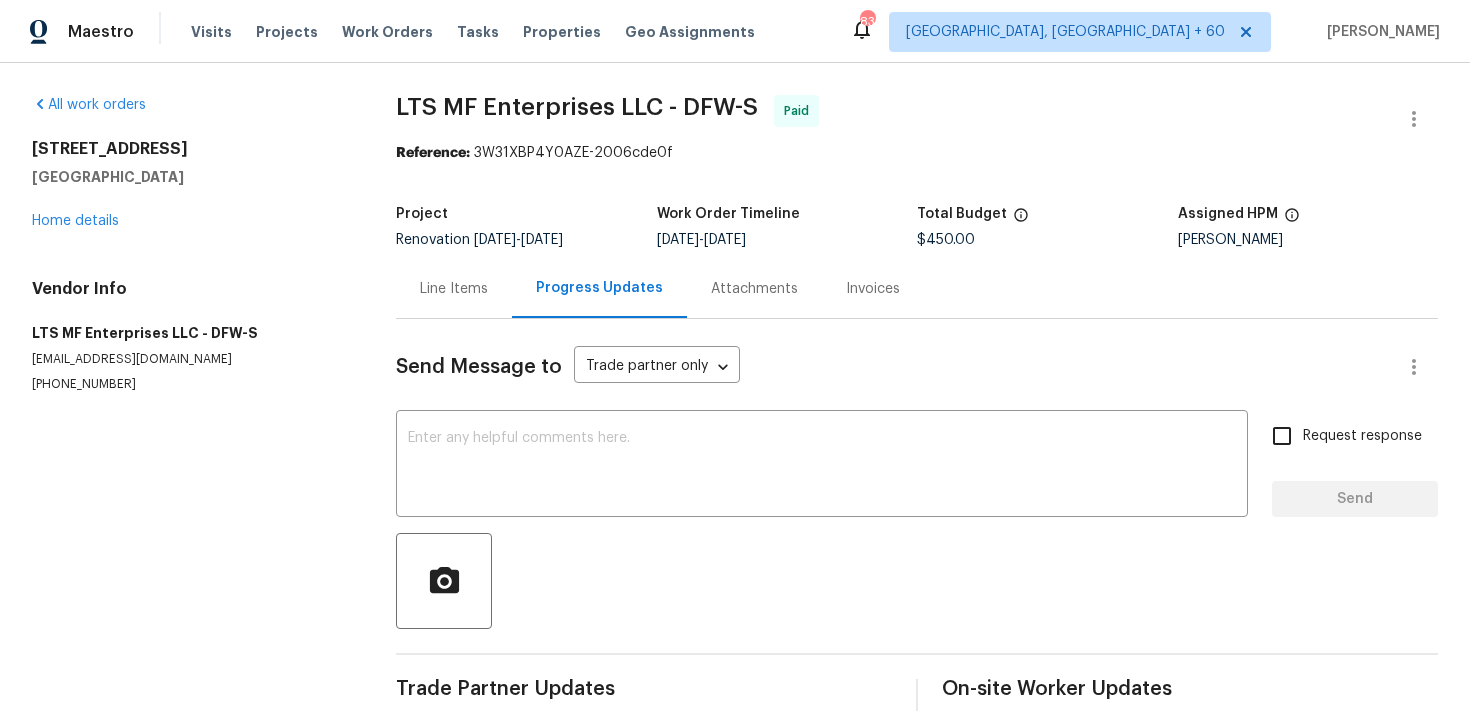 click on "Invoices" at bounding box center (873, 289) 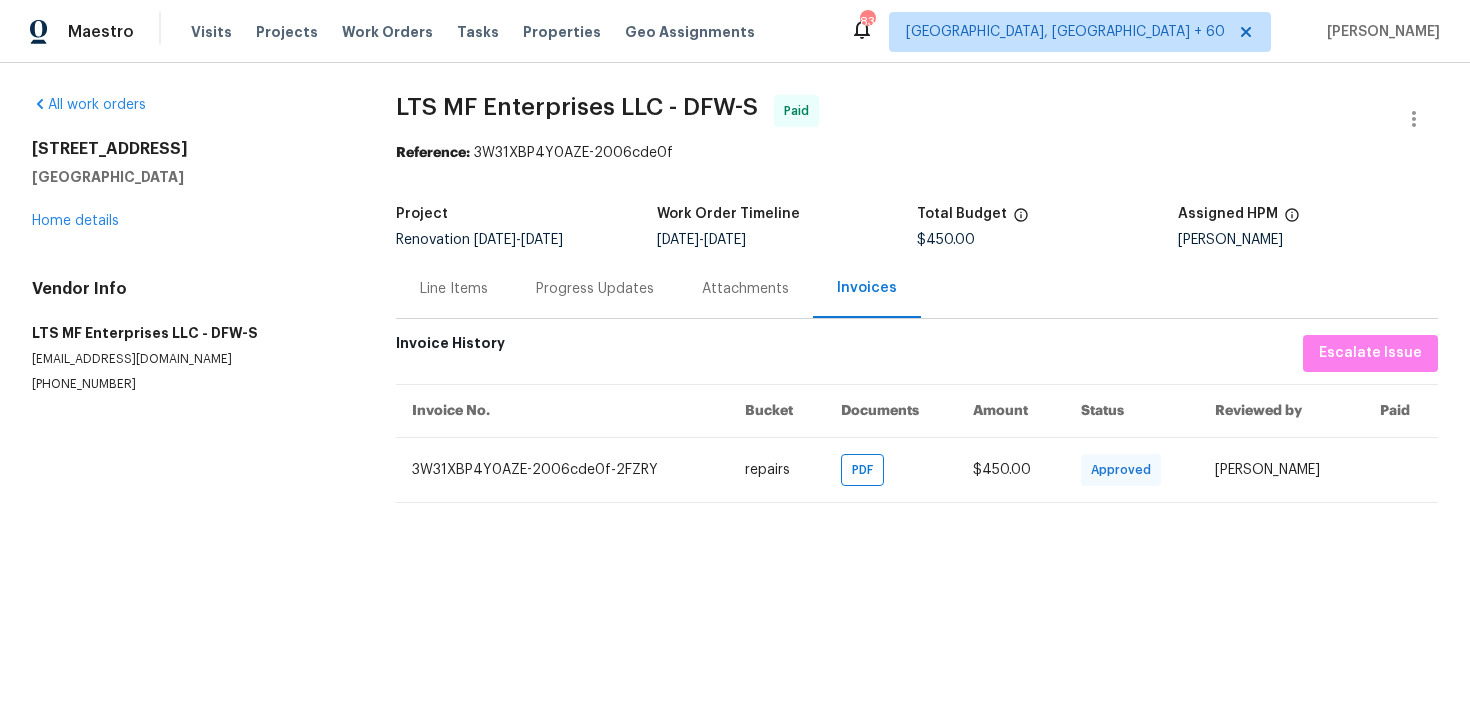 click on "Progress Updates" at bounding box center [595, 288] 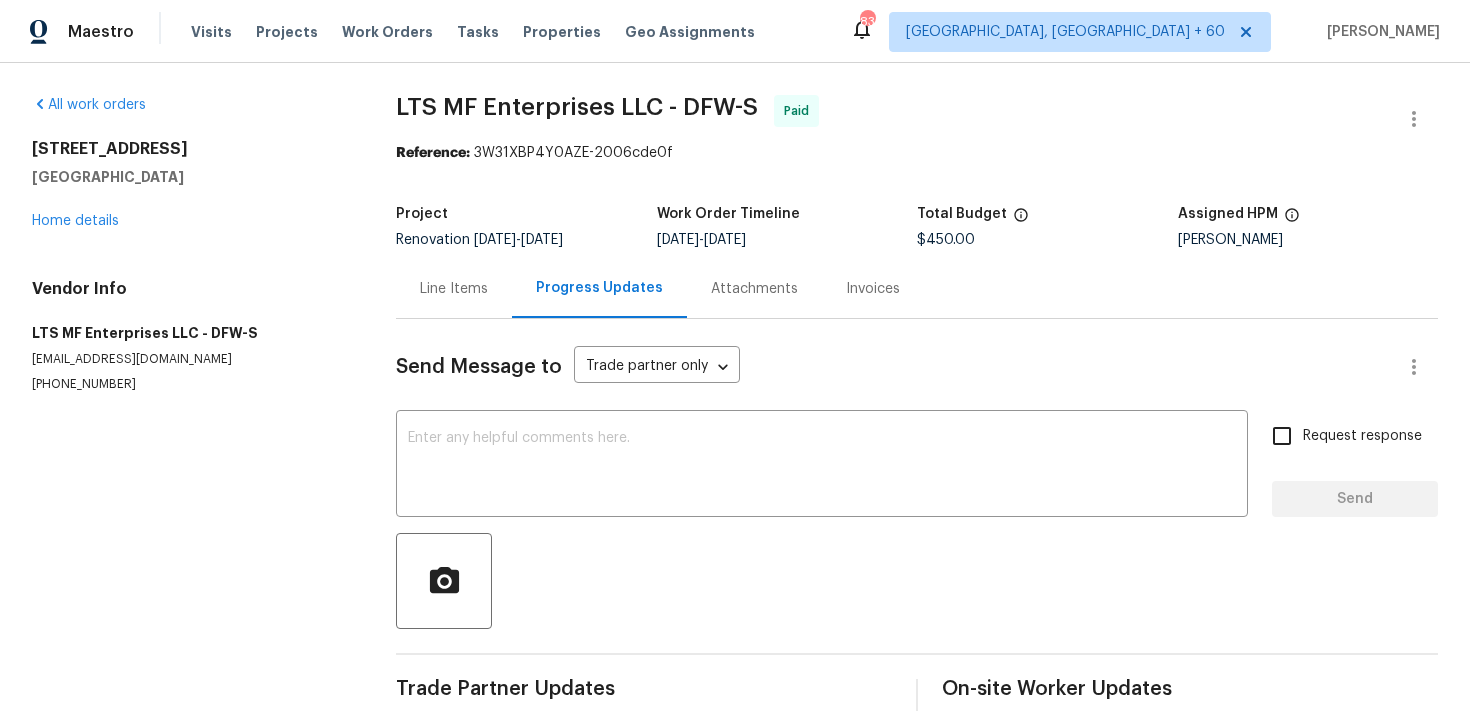 scroll, scrollTop: 31, scrollLeft: 0, axis: vertical 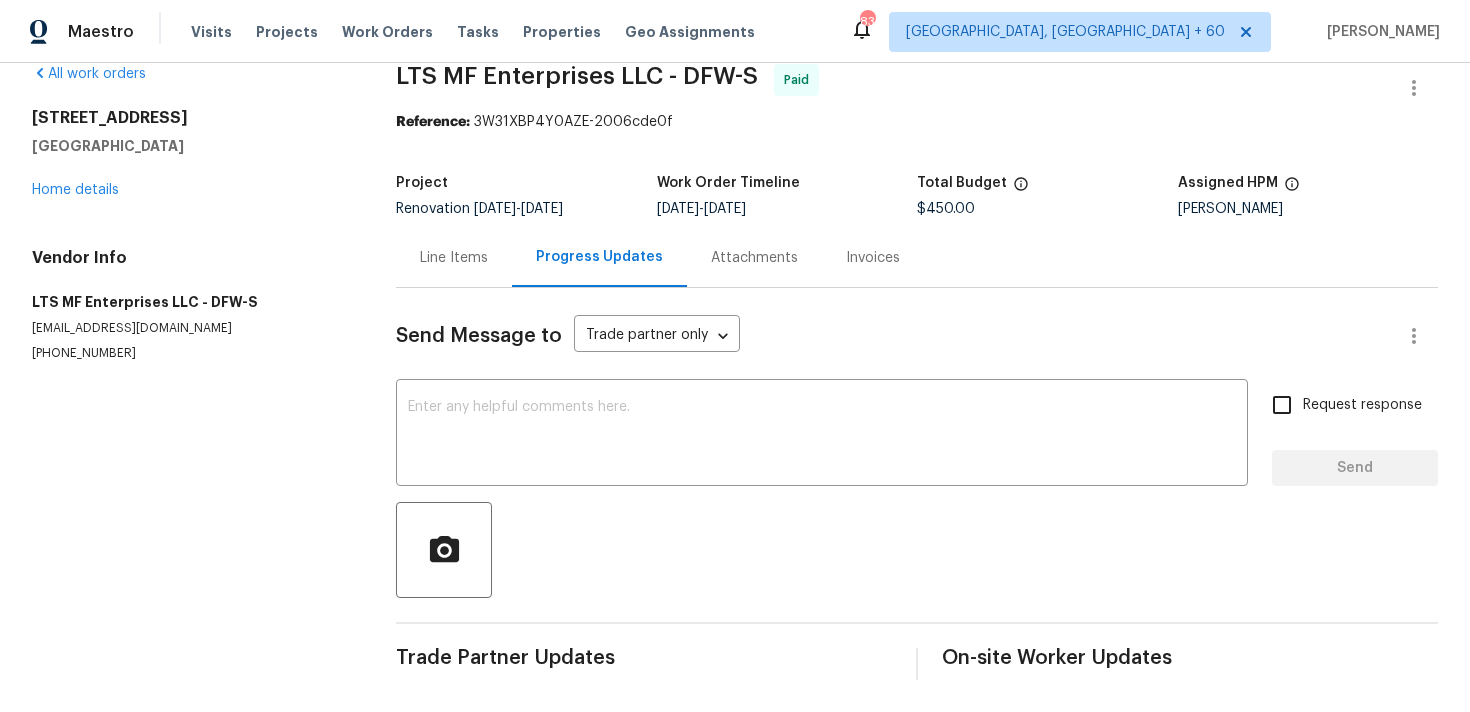 click on "Invoices" at bounding box center [873, 257] 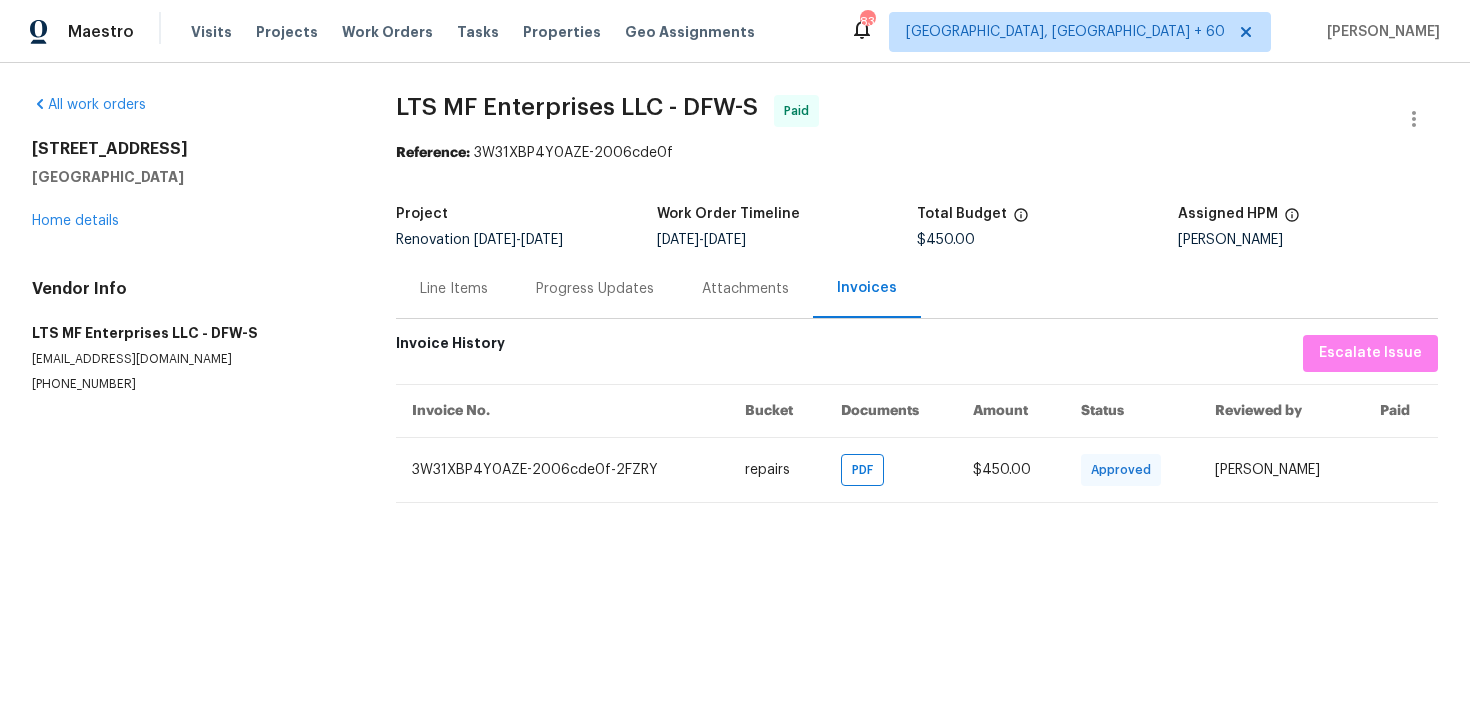scroll, scrollTop: 0, scrollLeft: 0, axis: both 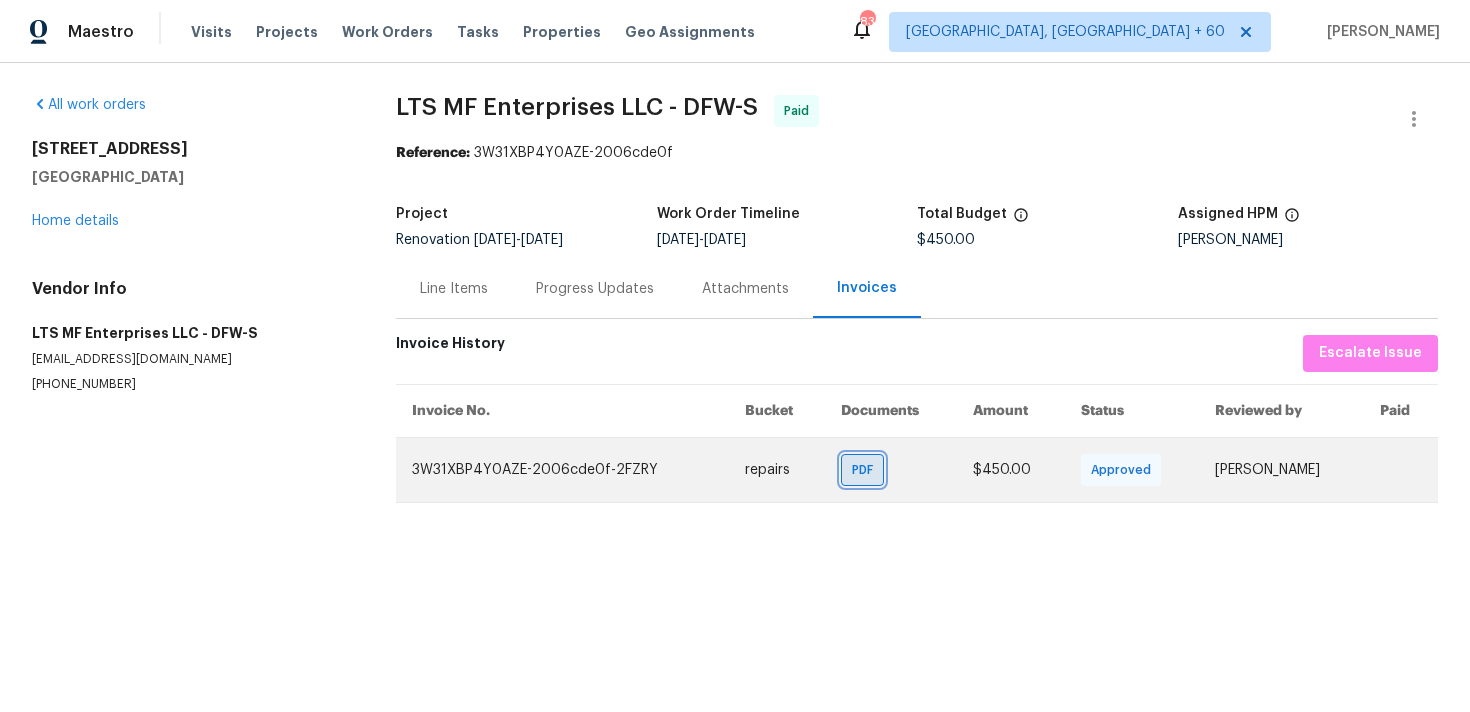 click on "PDF" at bounding box center [866, 470] 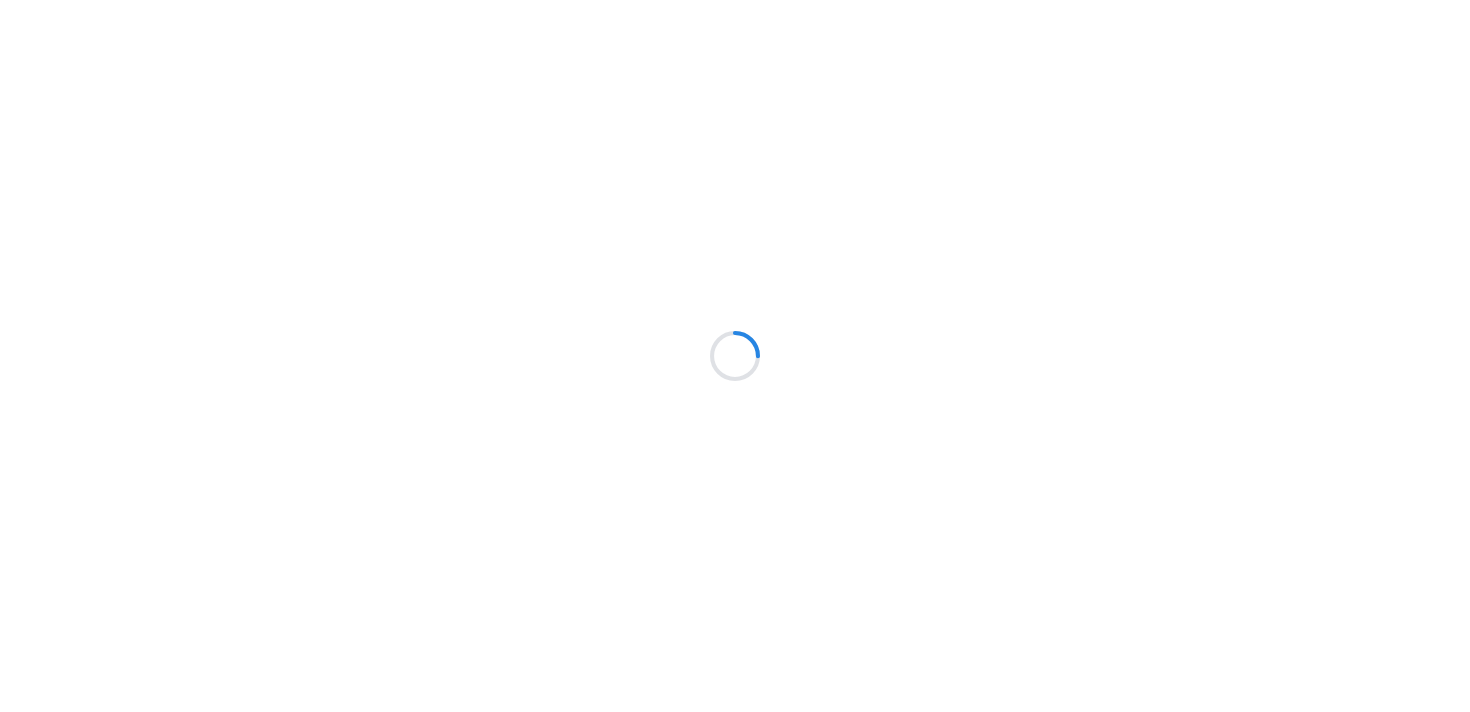 scroll, scrollTop: 0, scrollLeft: 0, axis: both 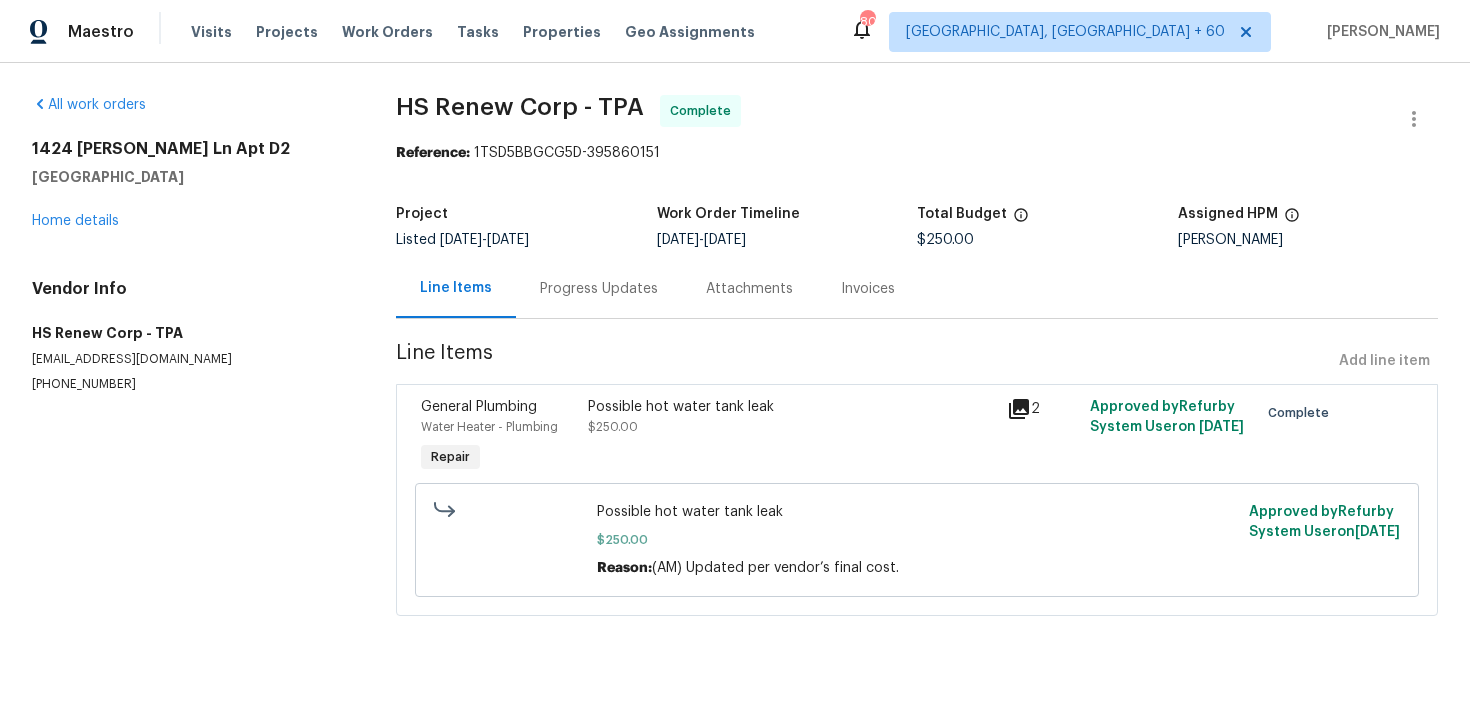 click on "Progress Updates" at bounding box center (599, 289) 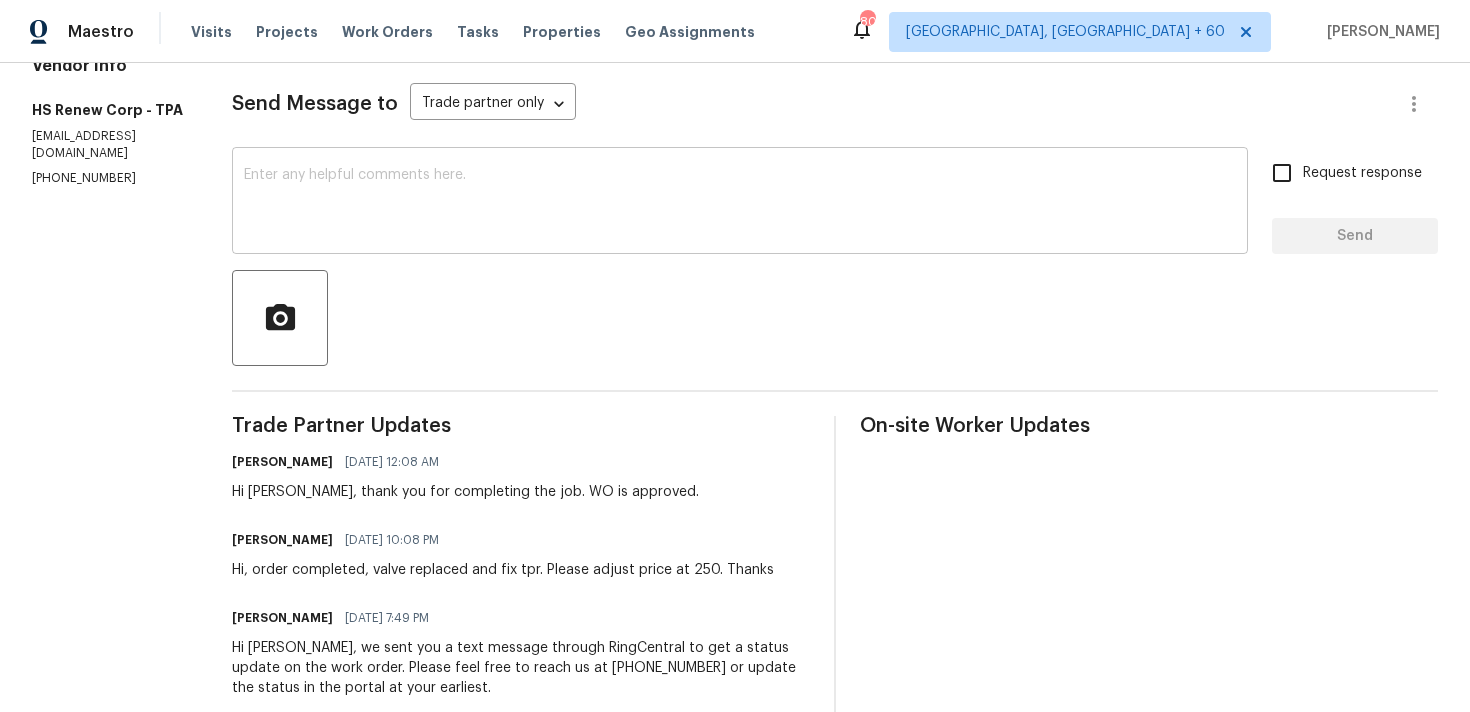 scroll, scrollTop: 0, scrollLeft: 0, axis: both 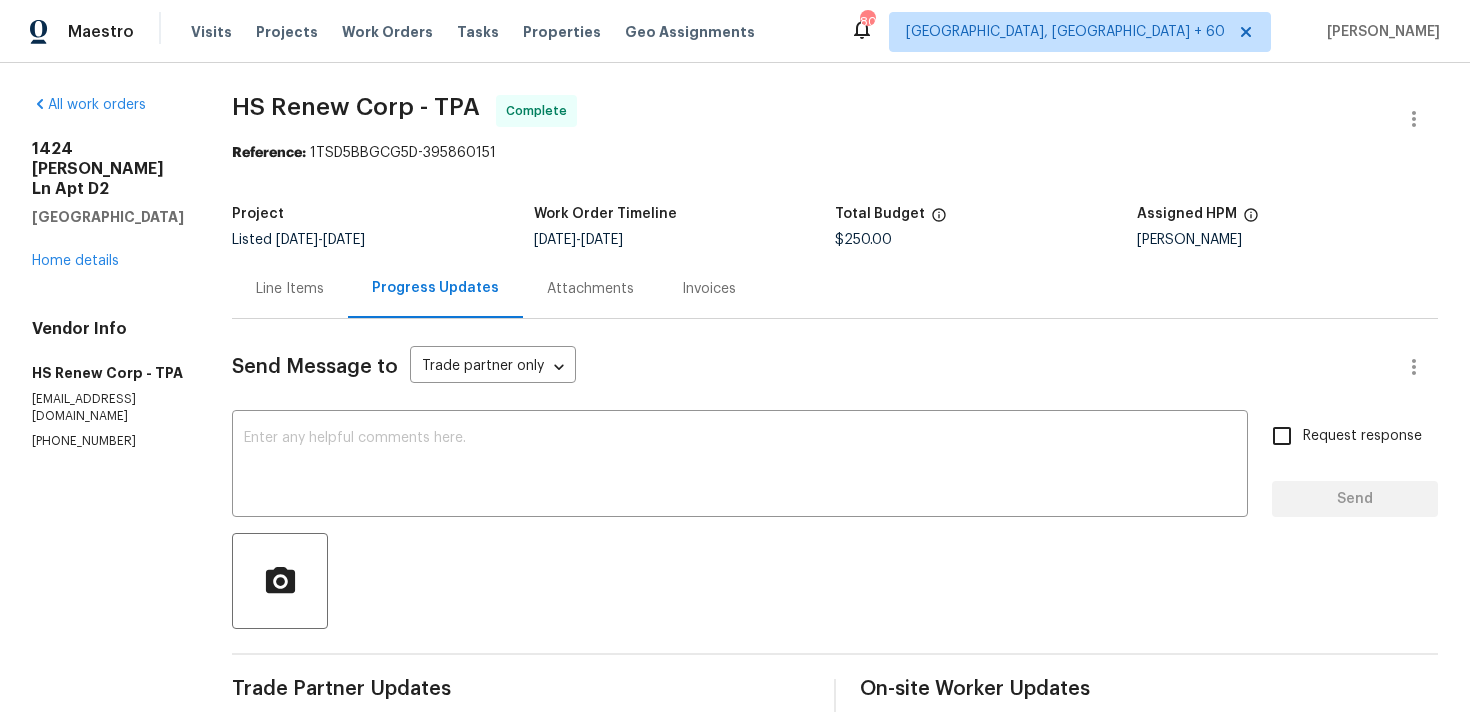 click on "Invoices" at bounding box center (709, 289) 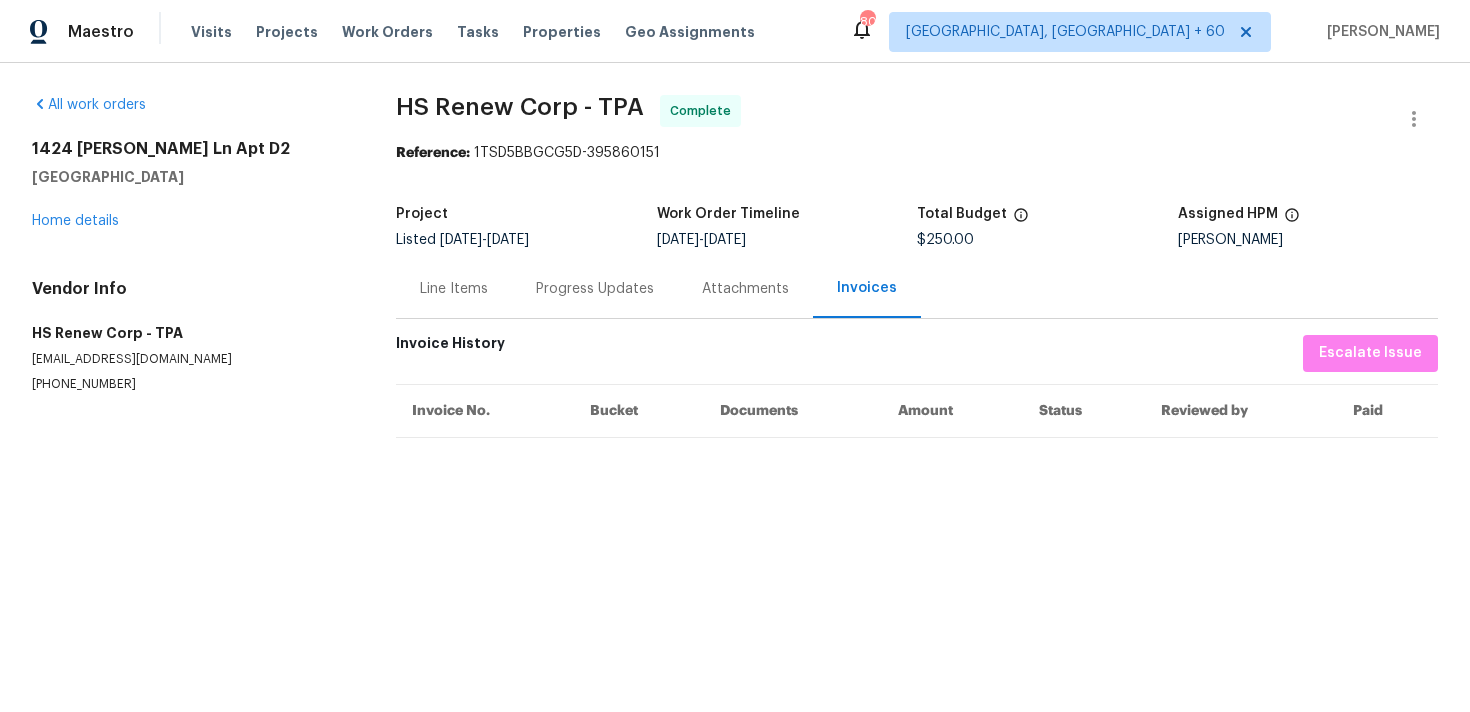 click on "Progress Updates" at bounding box center (595, 289) 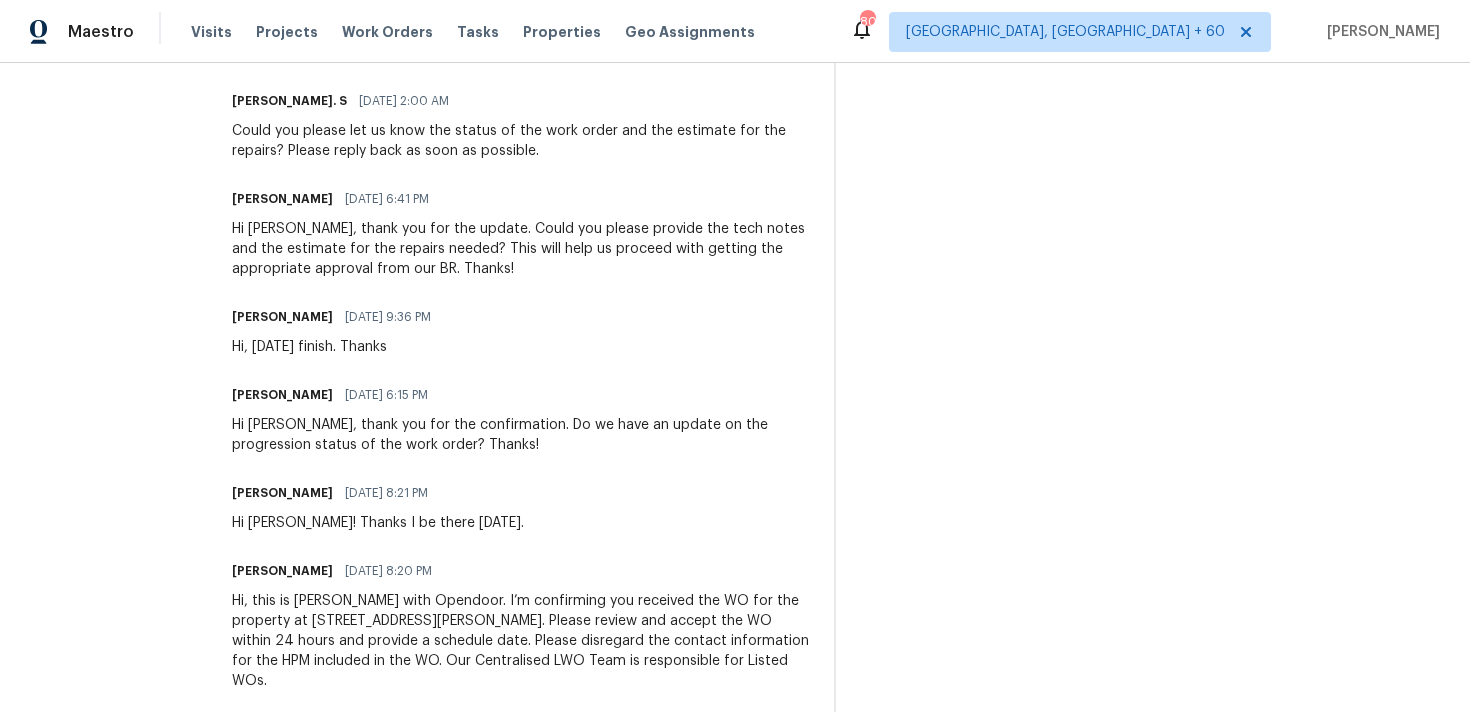 scroll, scrollTop: 1483, scrollLeft: 0, axis: vertical 